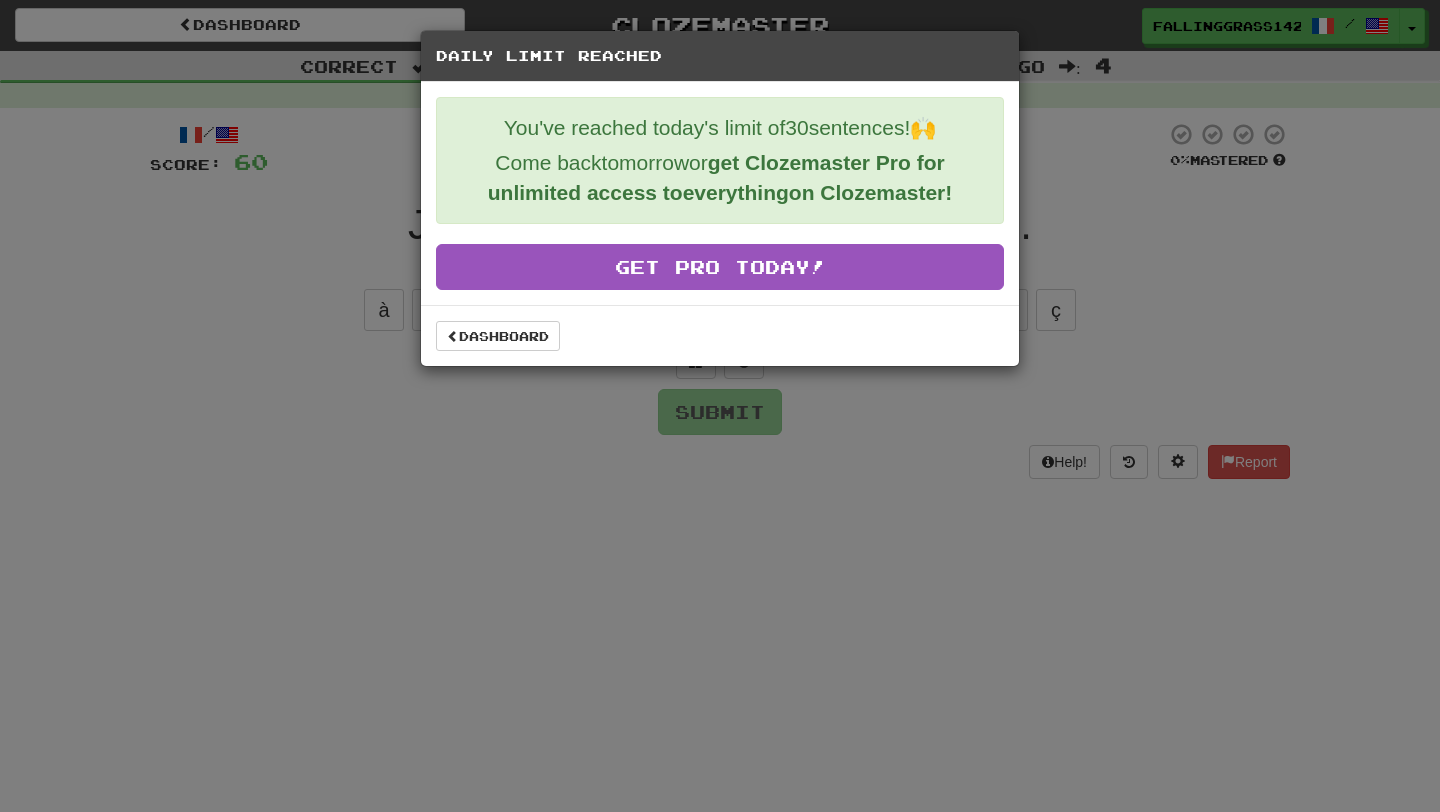 scroll, scrollTop: 0, scrollLeft: 0, axis: both 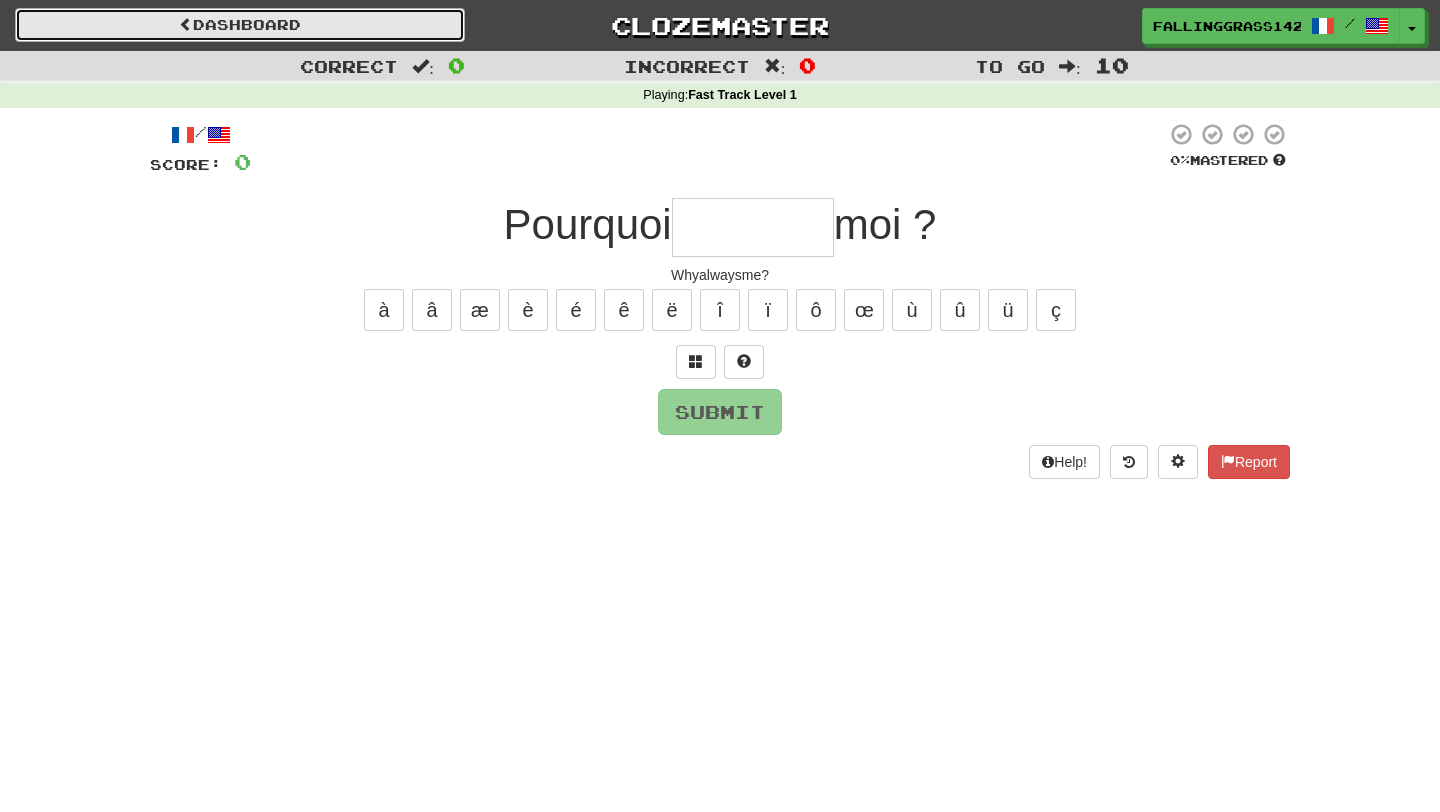 click on "Dashboard" at bounding box center [240, 25] 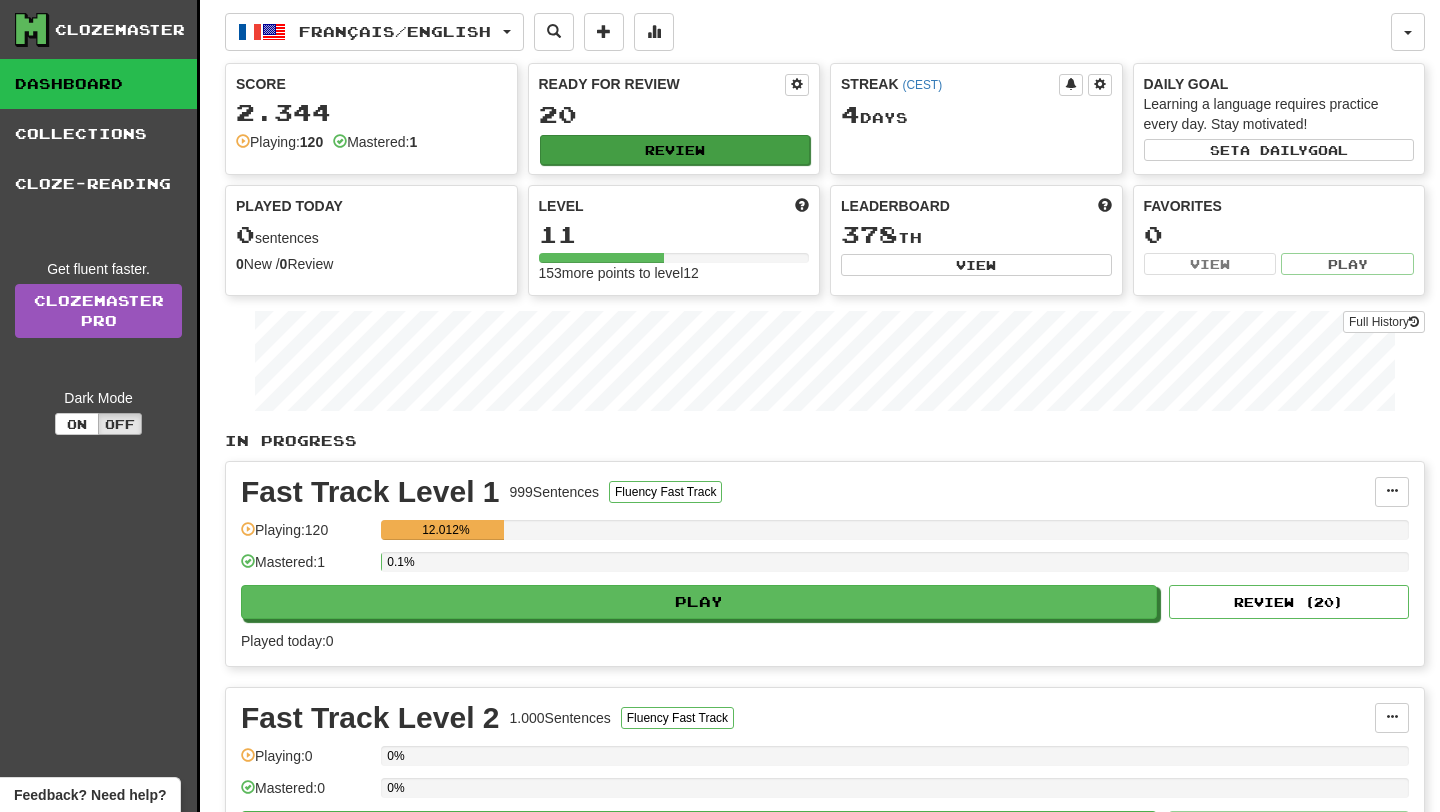 scroll, scrollTop: 0, scrollLeft: 0, axis: both 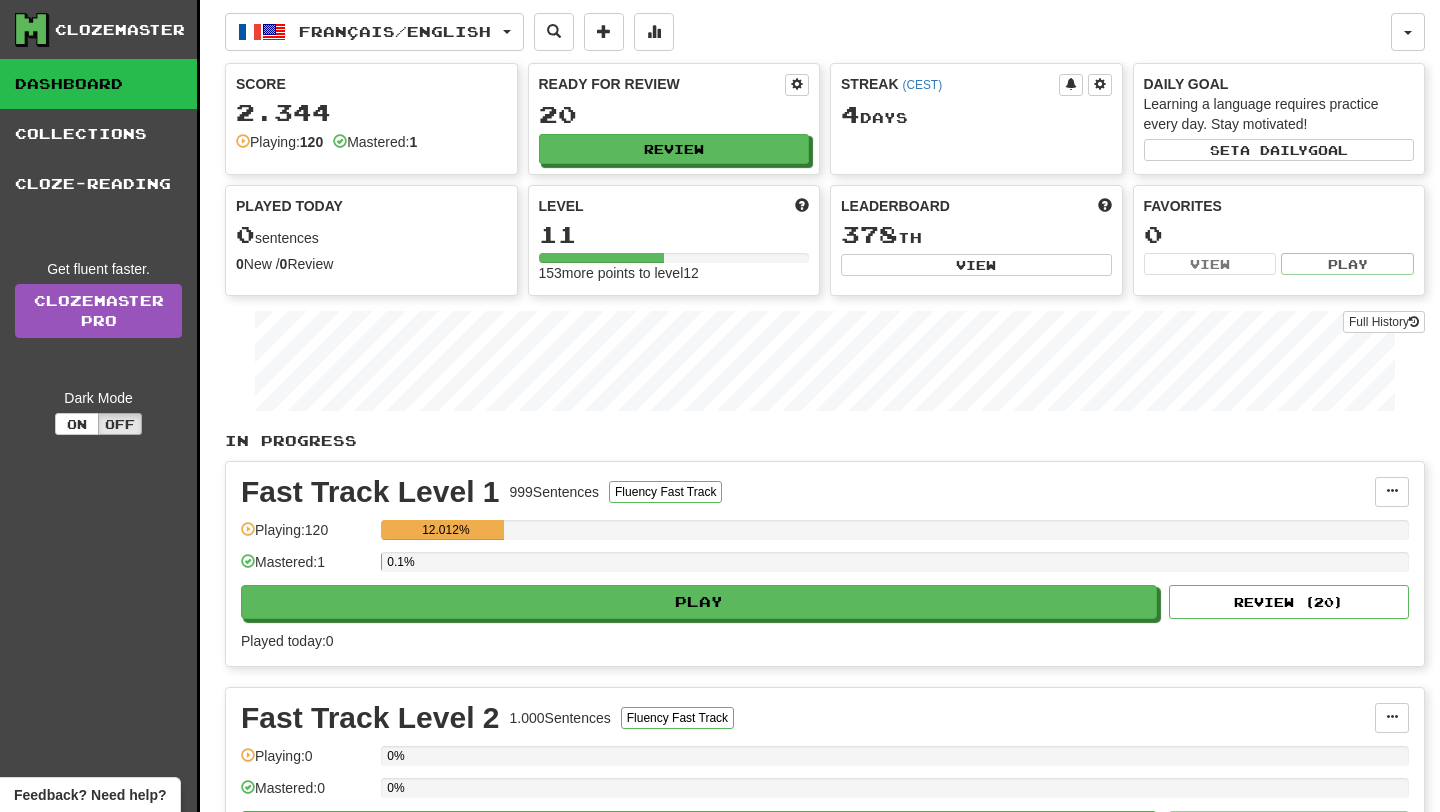 click on "Fast Track Level 1 999  Sentences Fluency Fast Track Manage Sentences Unpin from Dashboard  Playing:  120 12.012%  Mastered:  1 0.1% Play Review ( 20 ) Played today:  0" at bounding box center (825, 564) 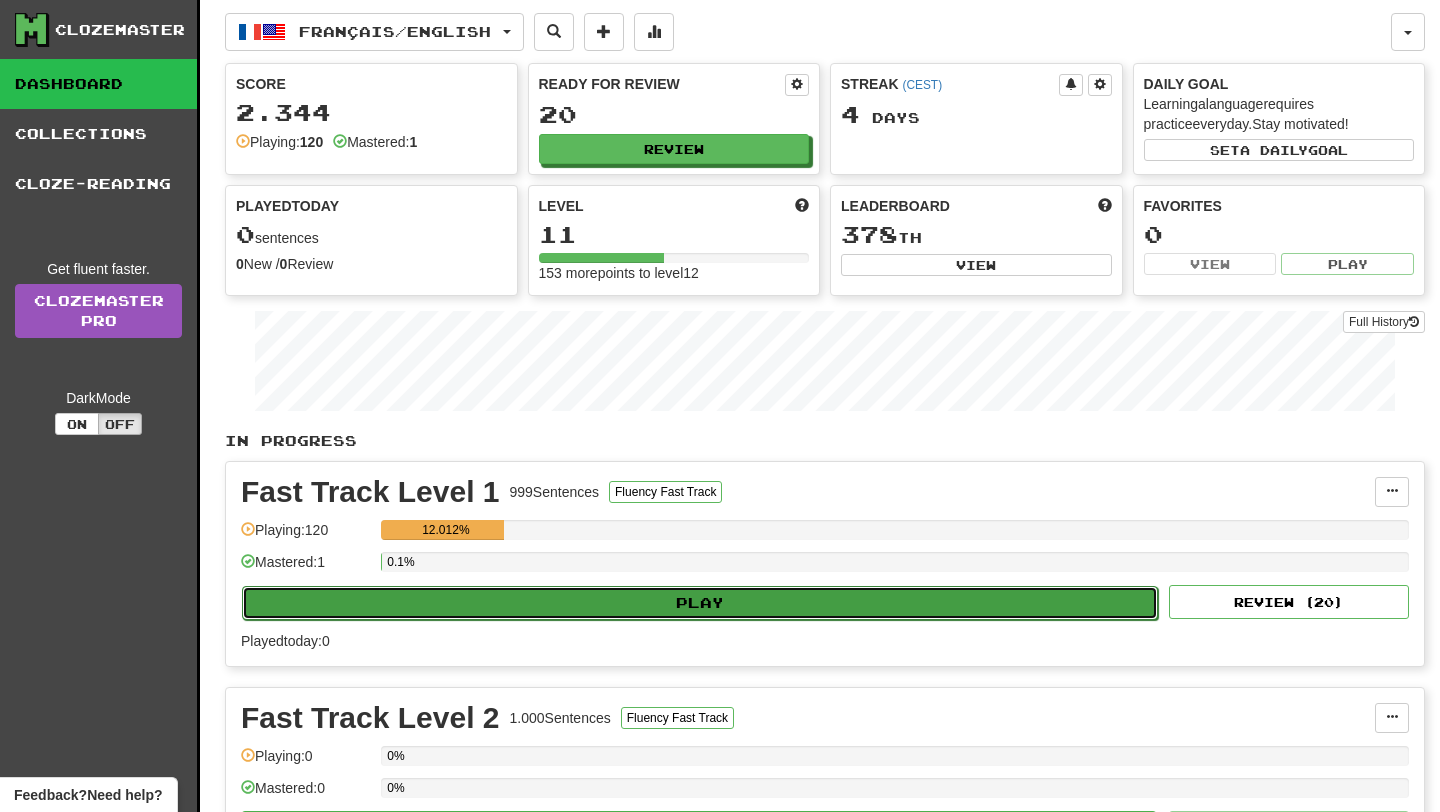 click on "Play" at bounding box center [700, 603] 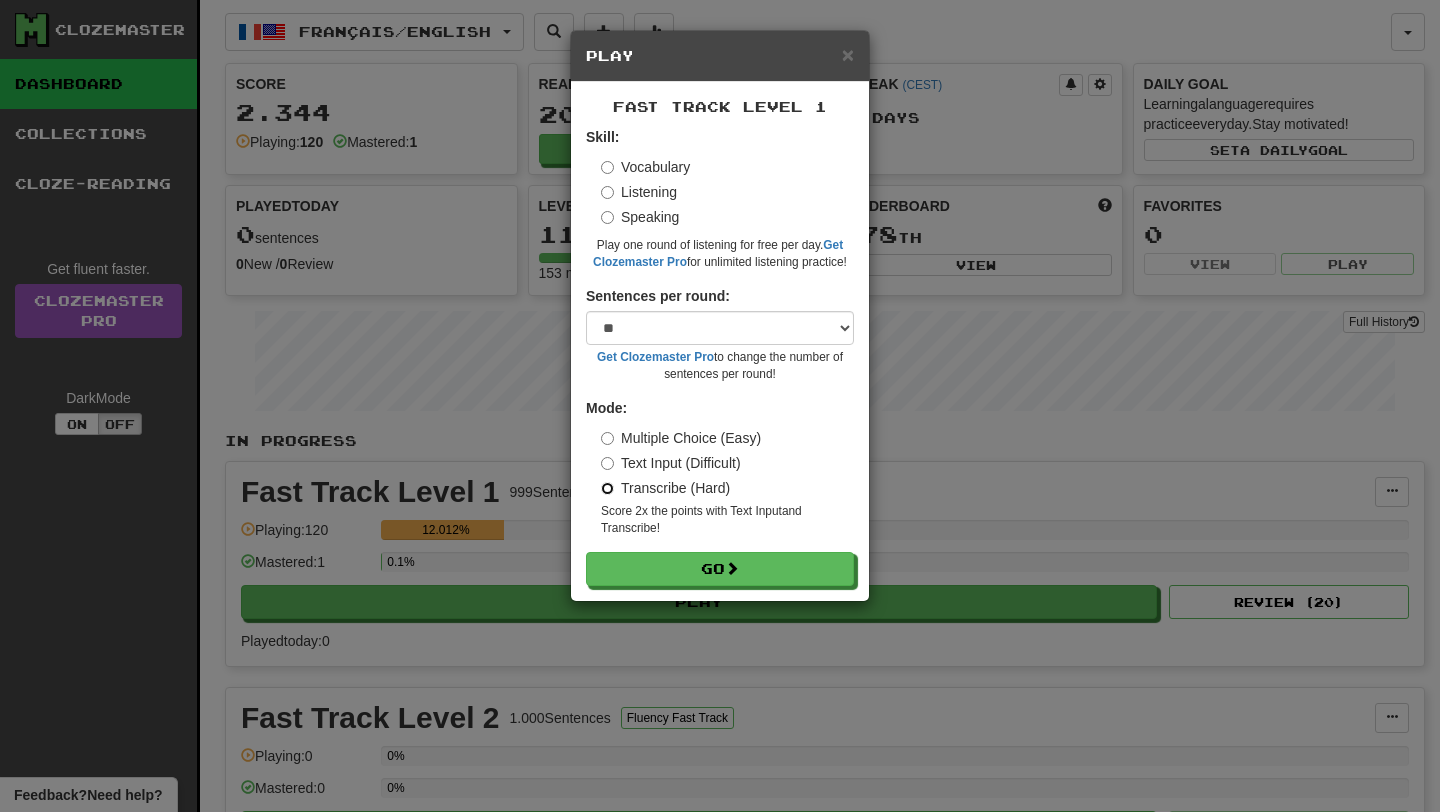 click on "Go" at bounding box center (720, 569) 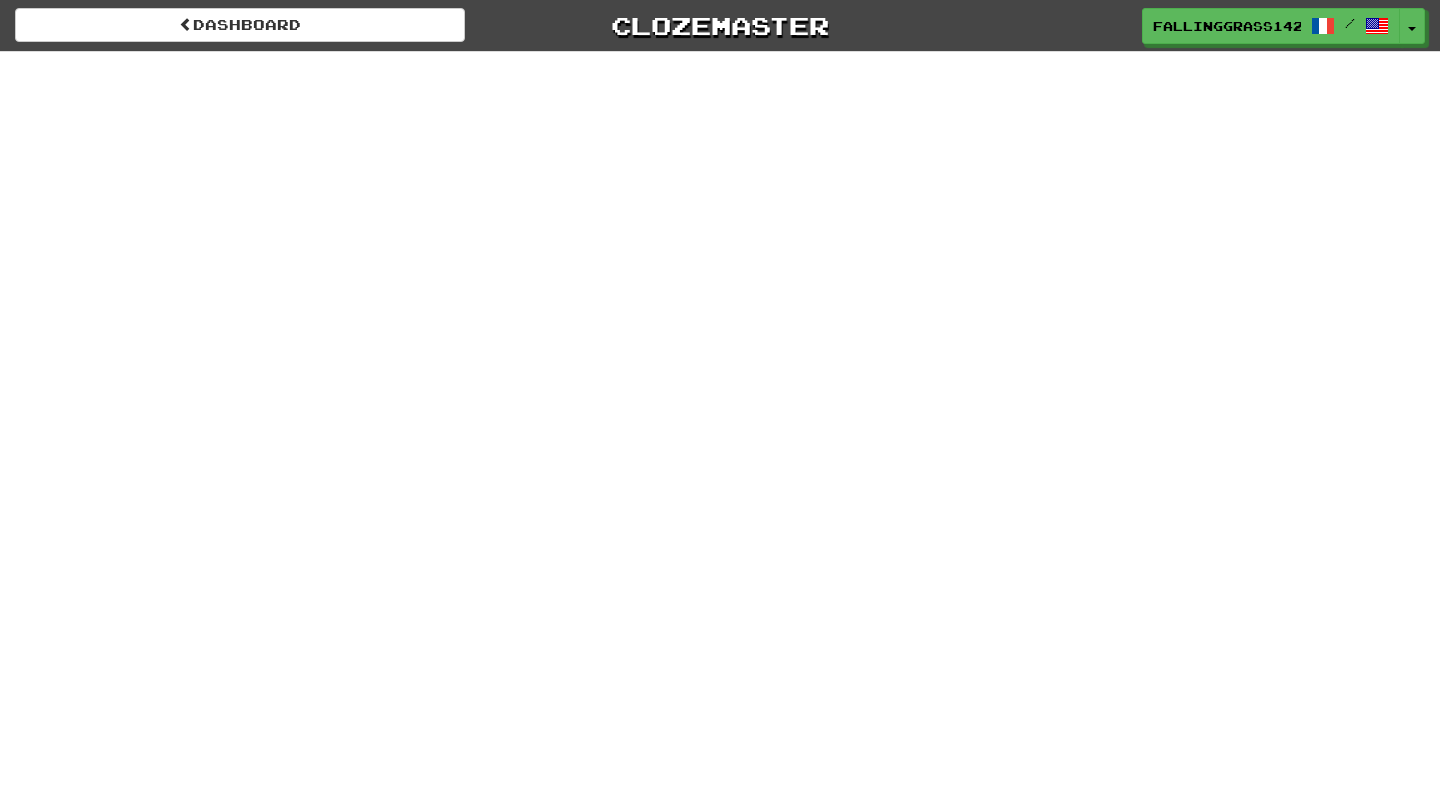 scroll, scrollTop: 0, scrollLeft: 0, axis: both 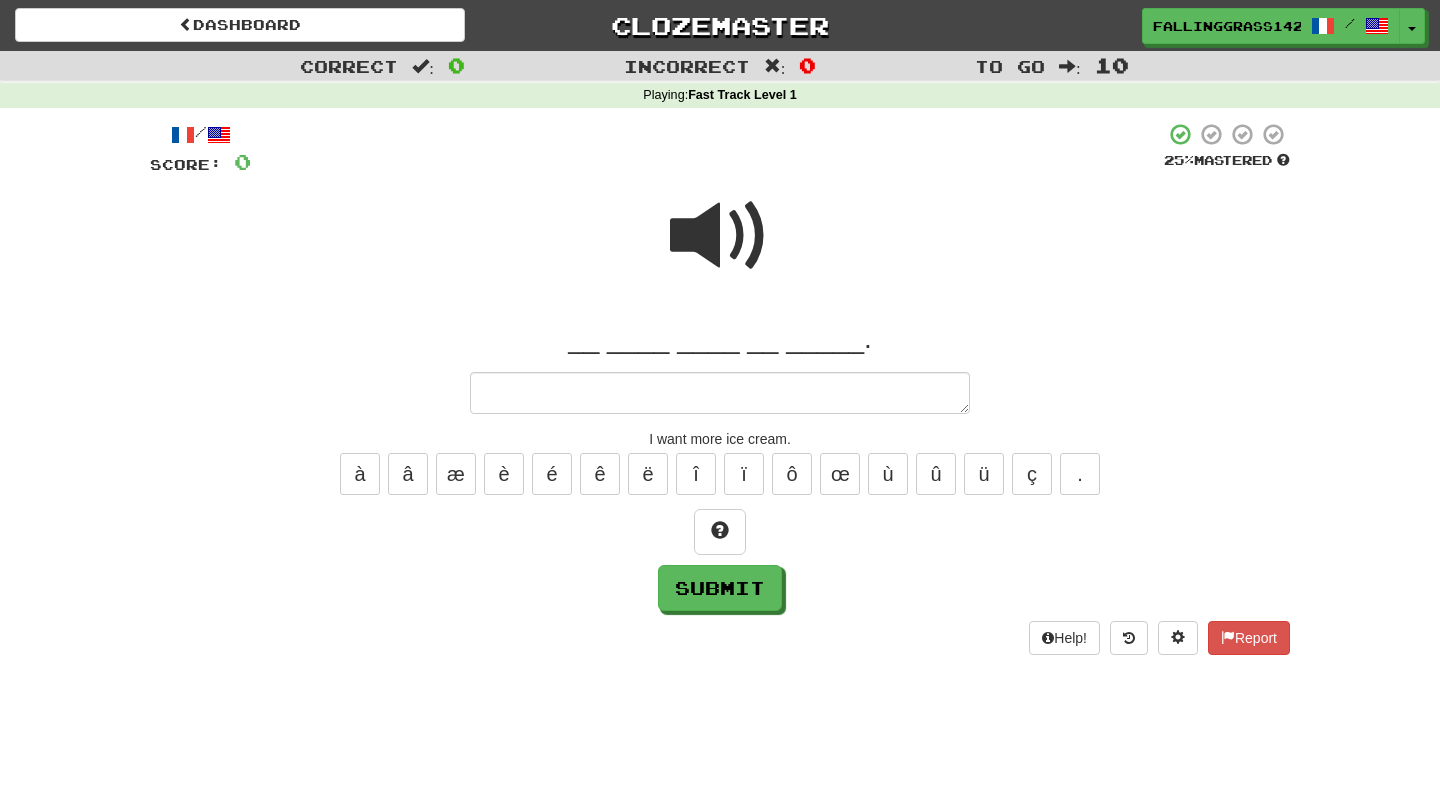 type on "*" 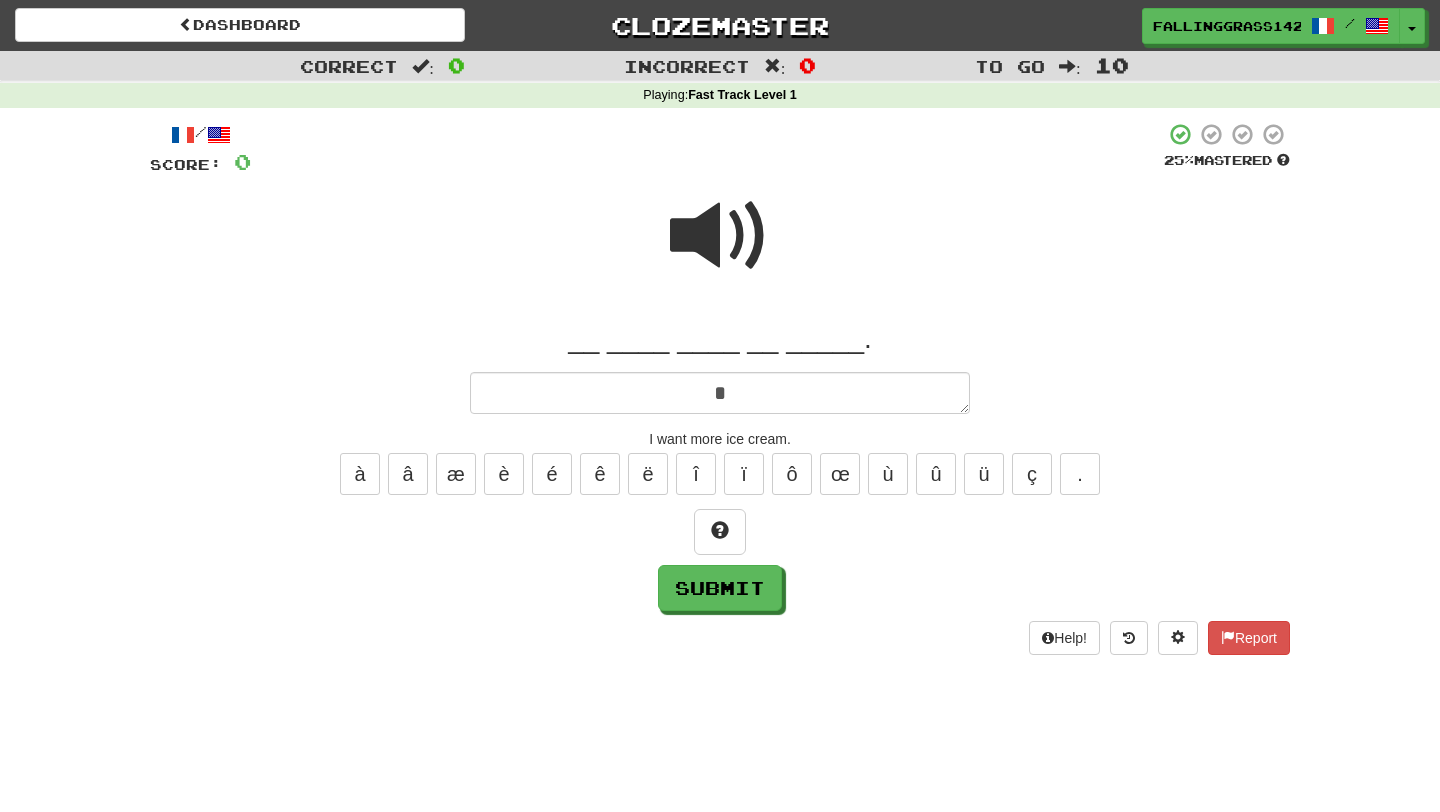 type on "*" 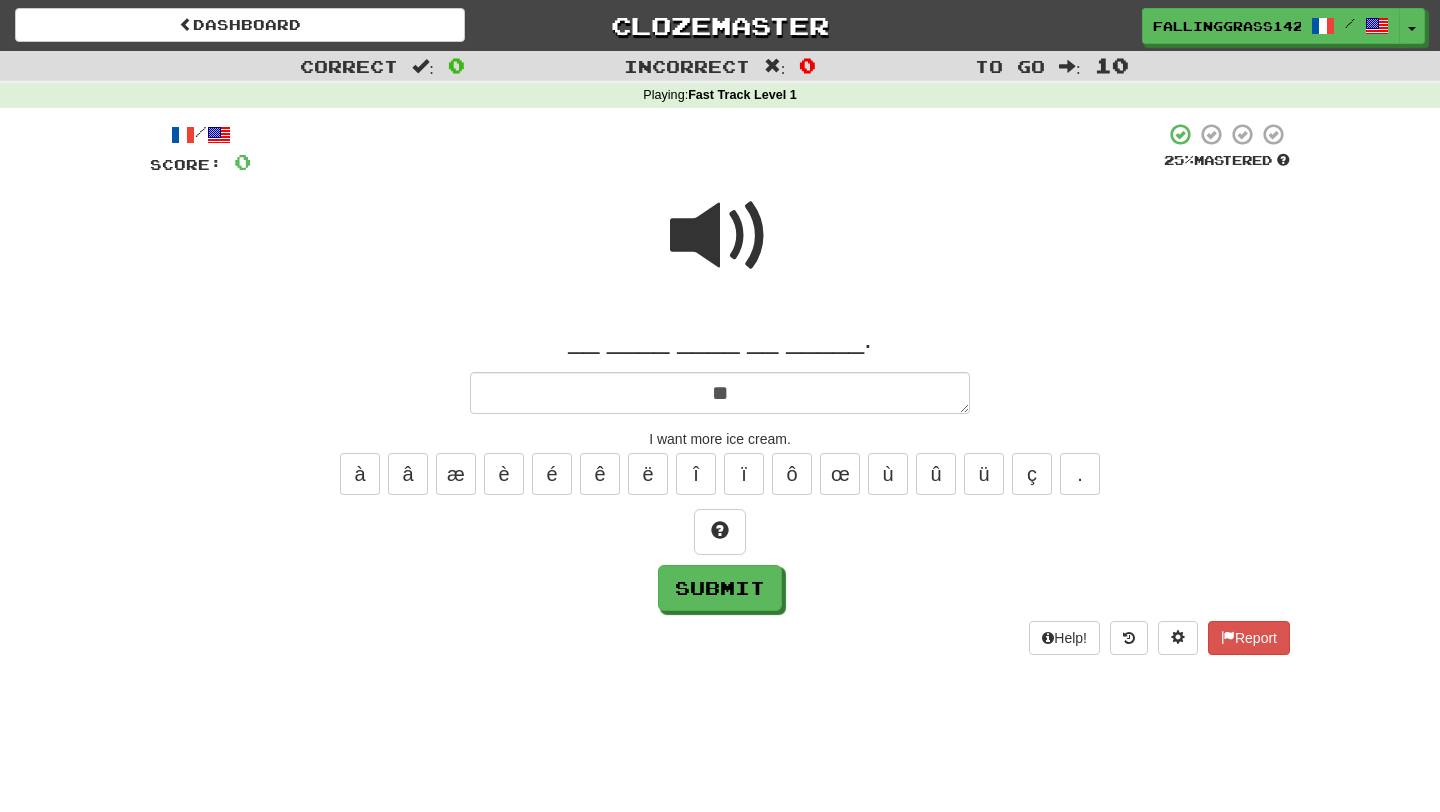 type on "*" 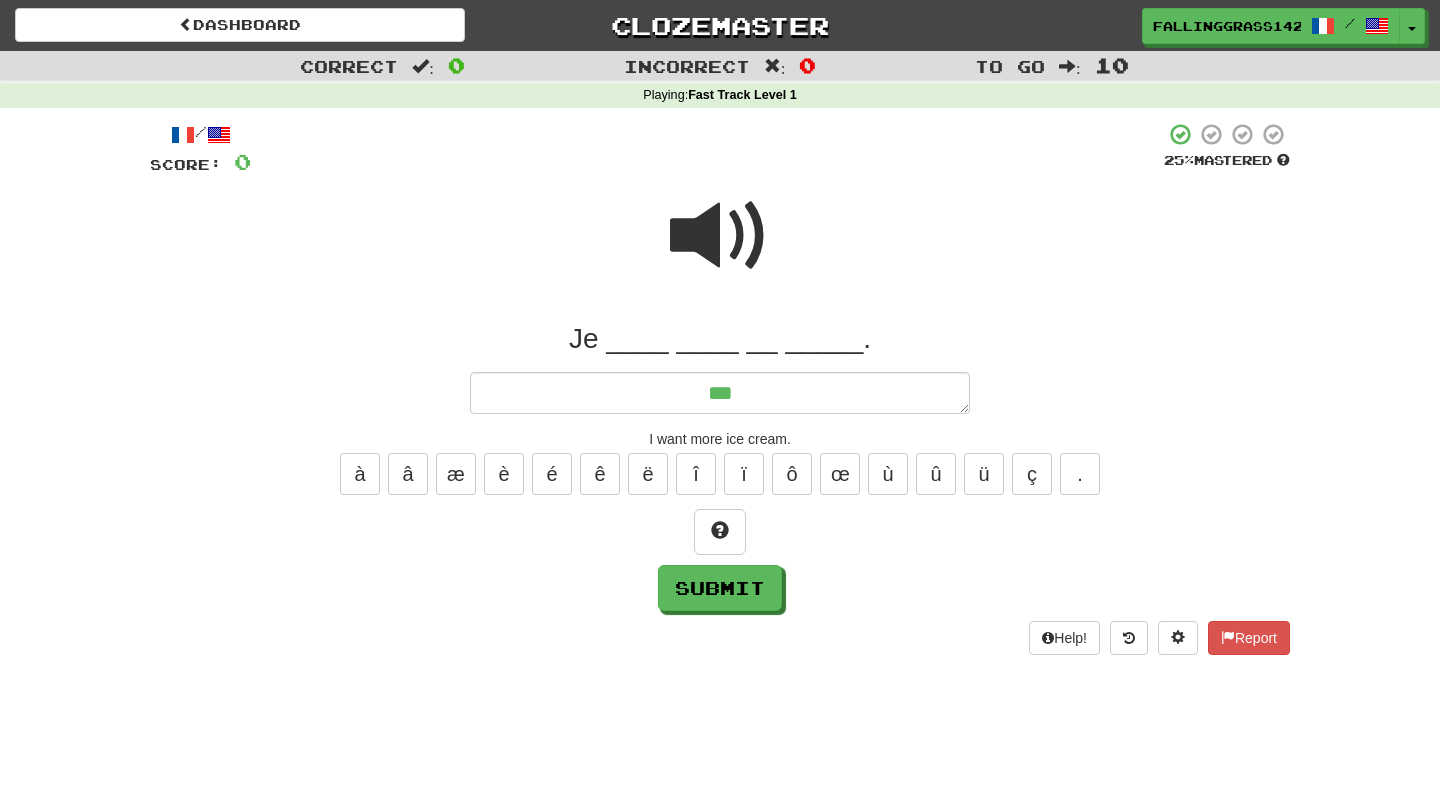 type on "*" 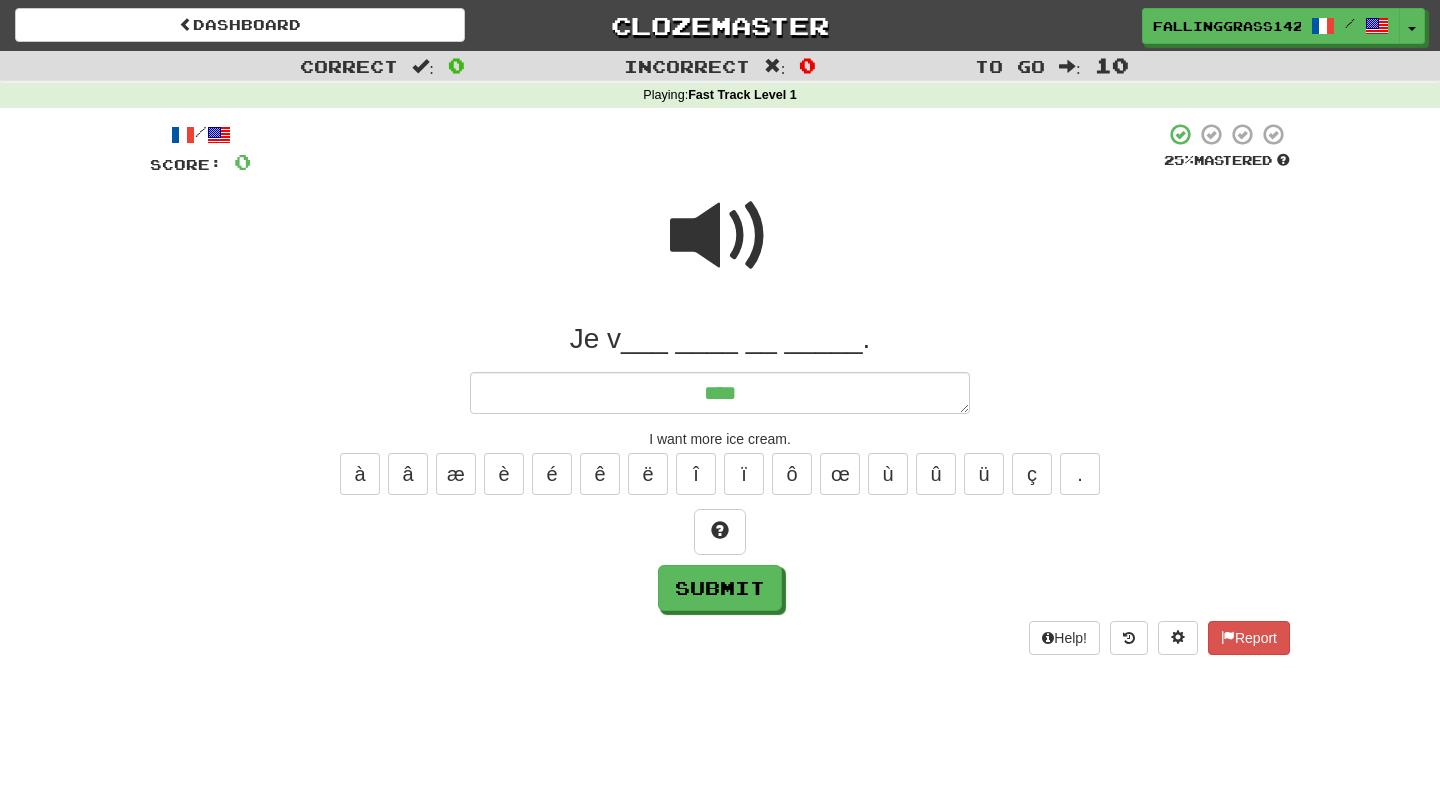 type on "*" 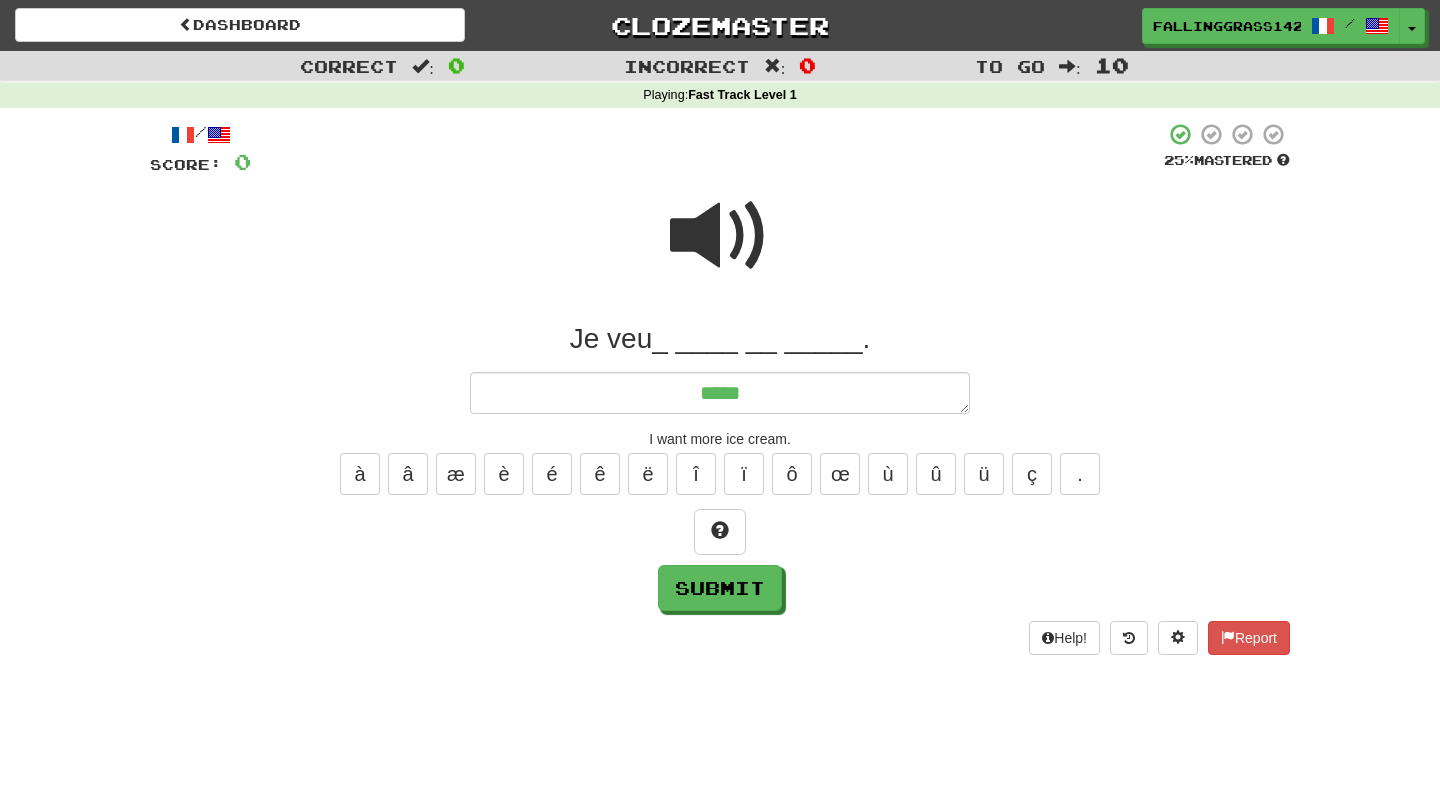 type on "*" 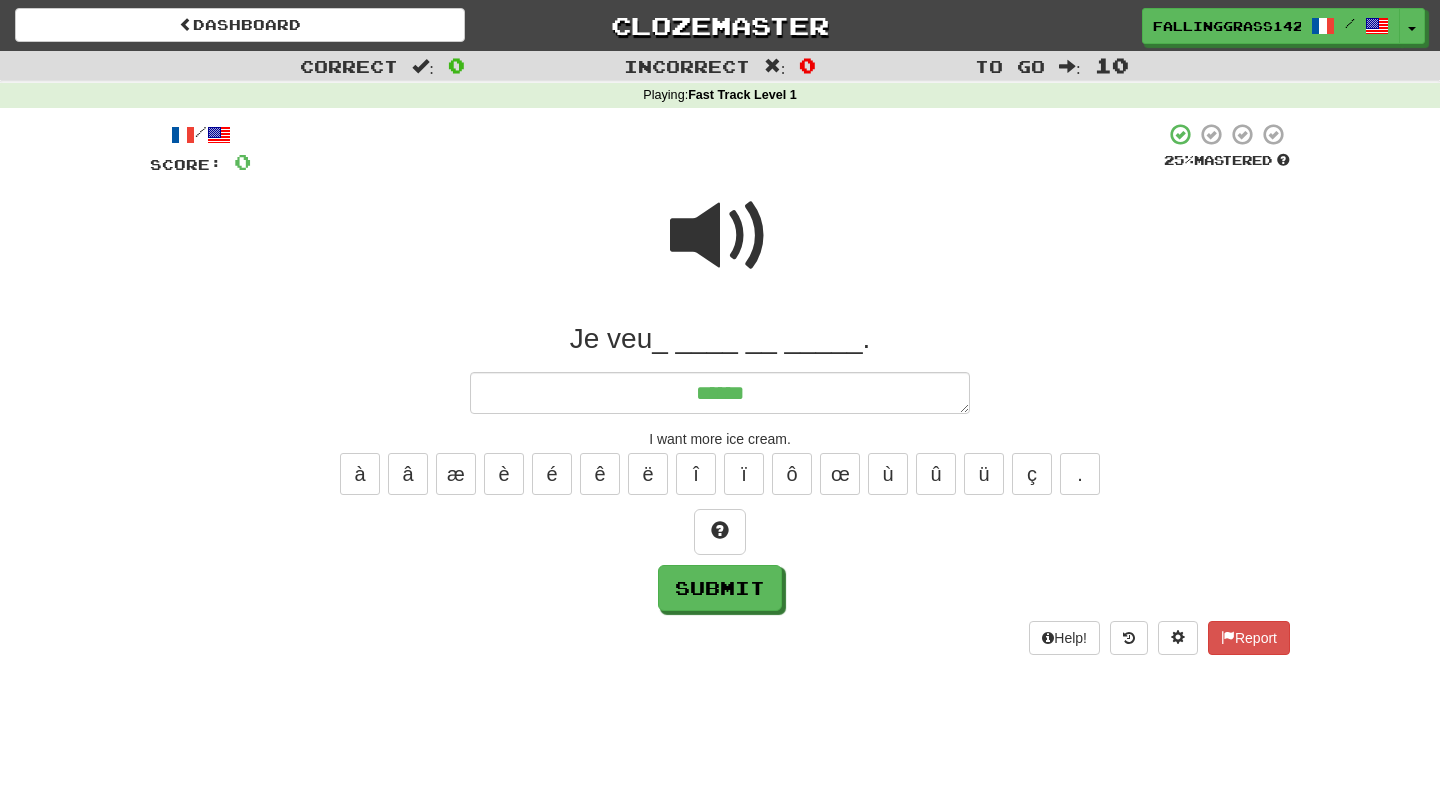 type on "*" 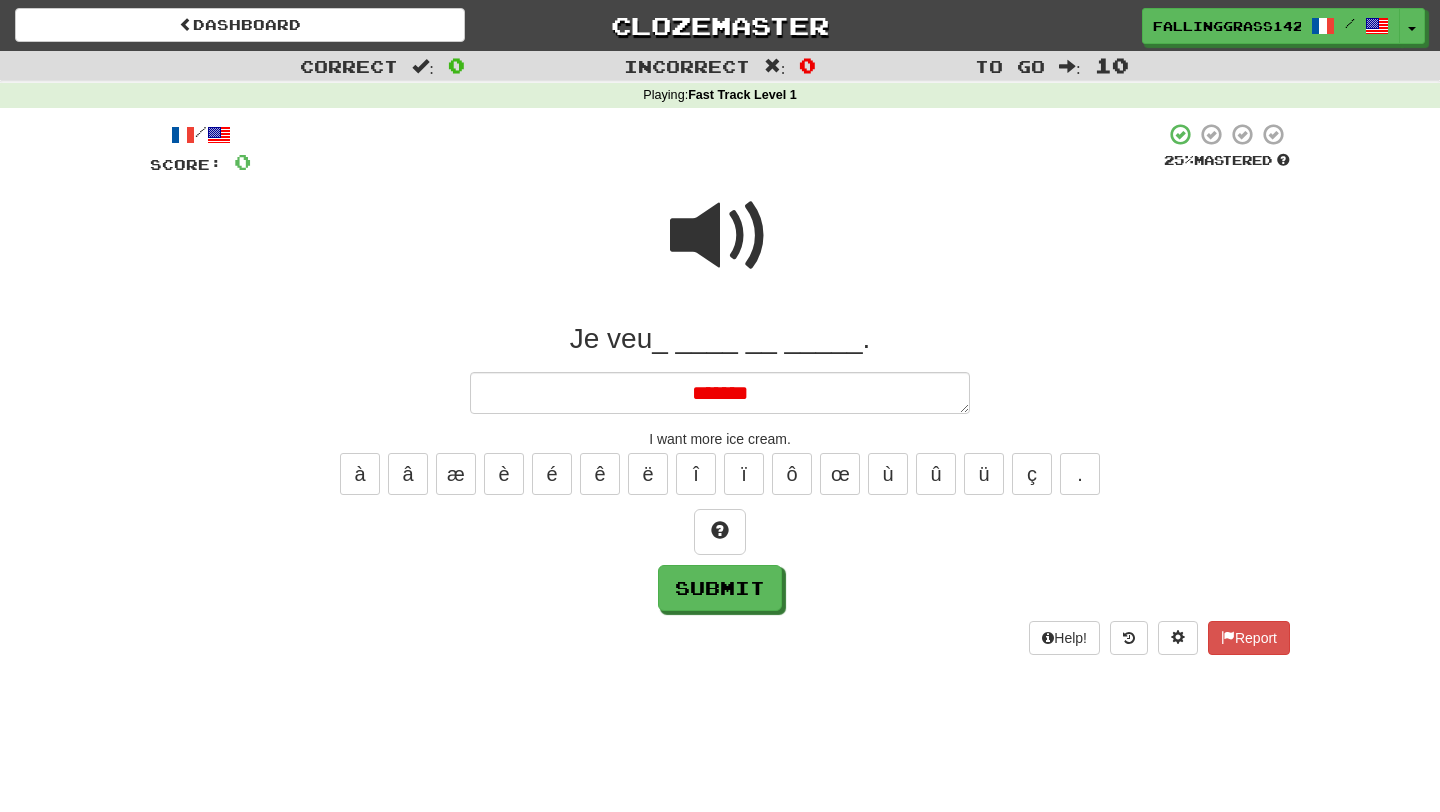 type on "*" 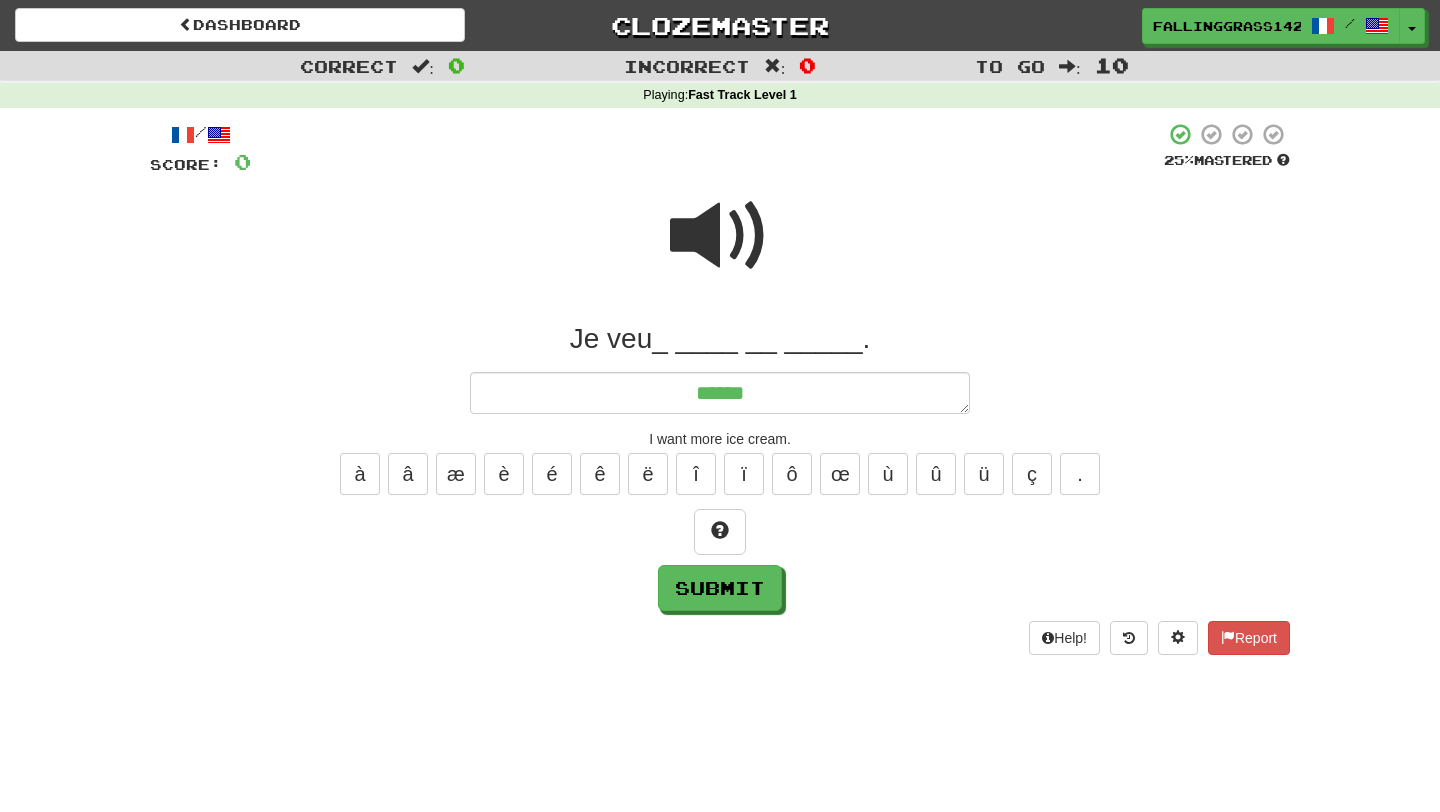 type on "*" 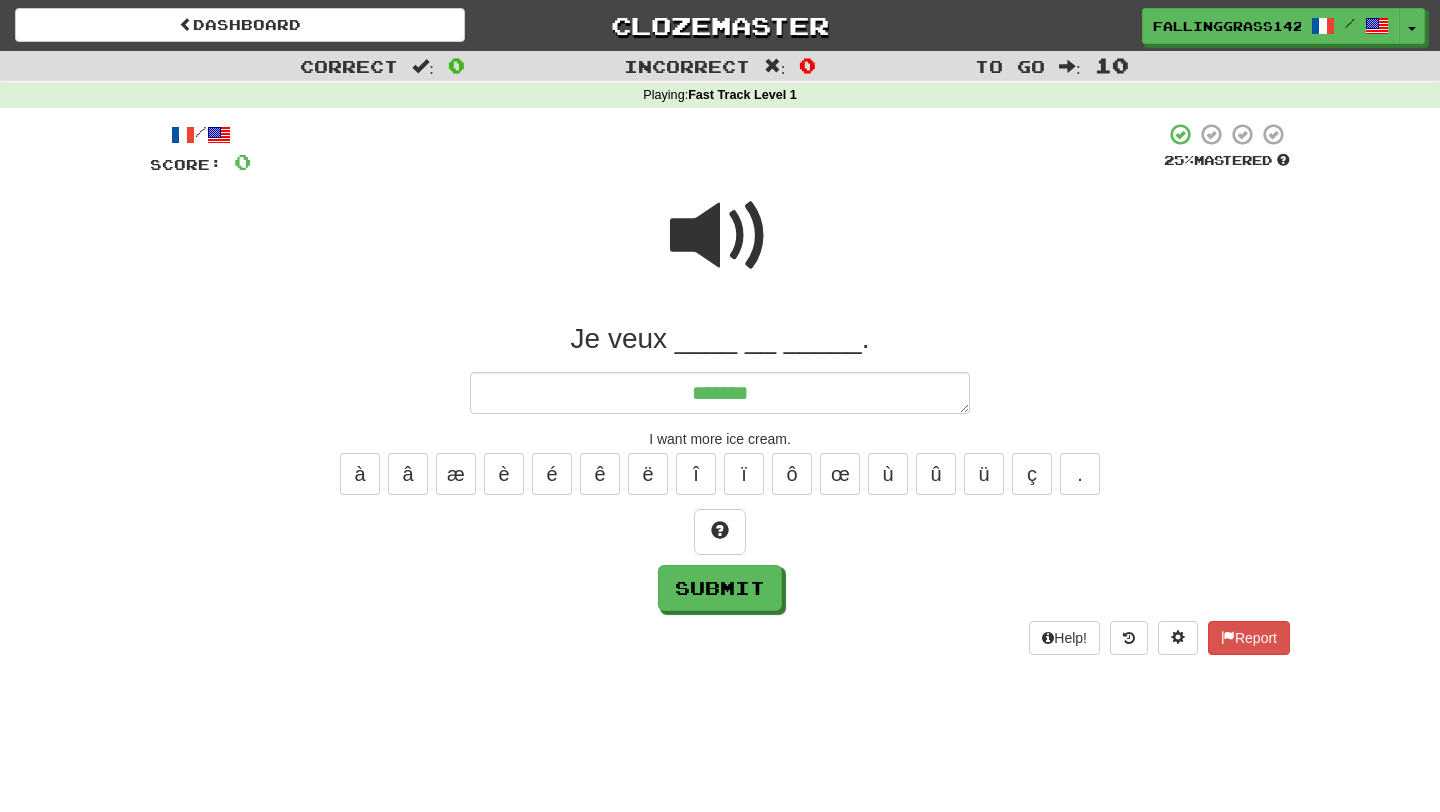 type on "*" 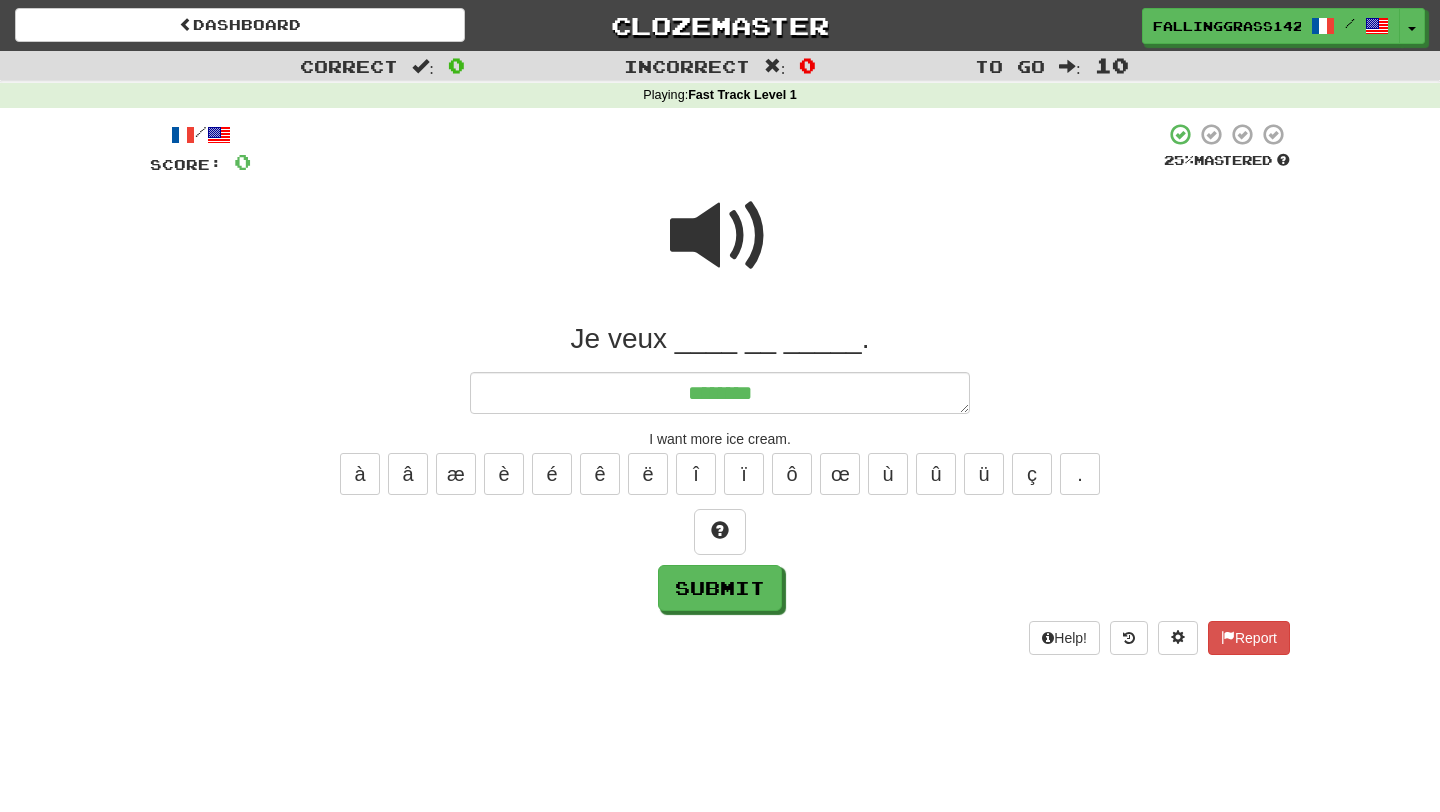 type on "*" 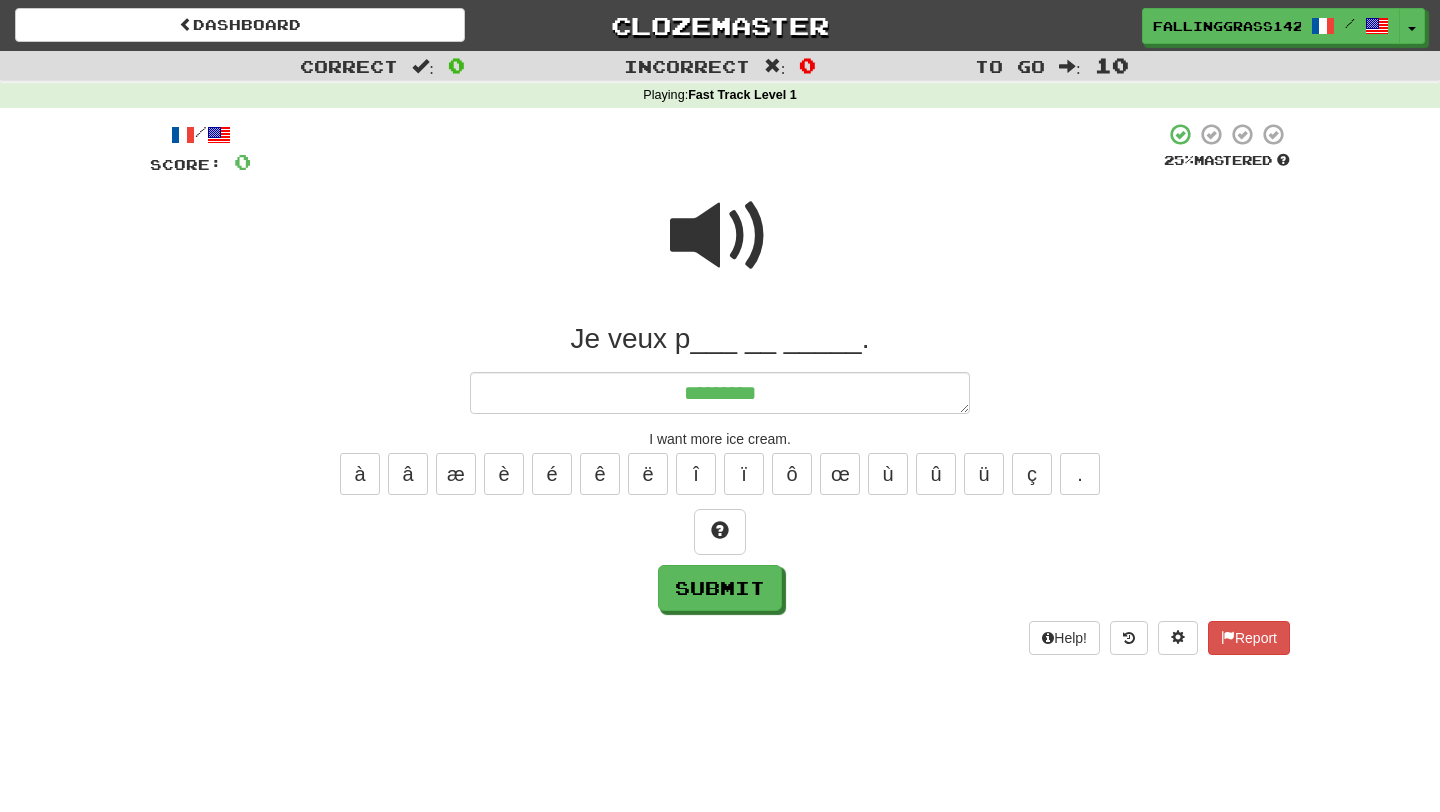 type on "*" 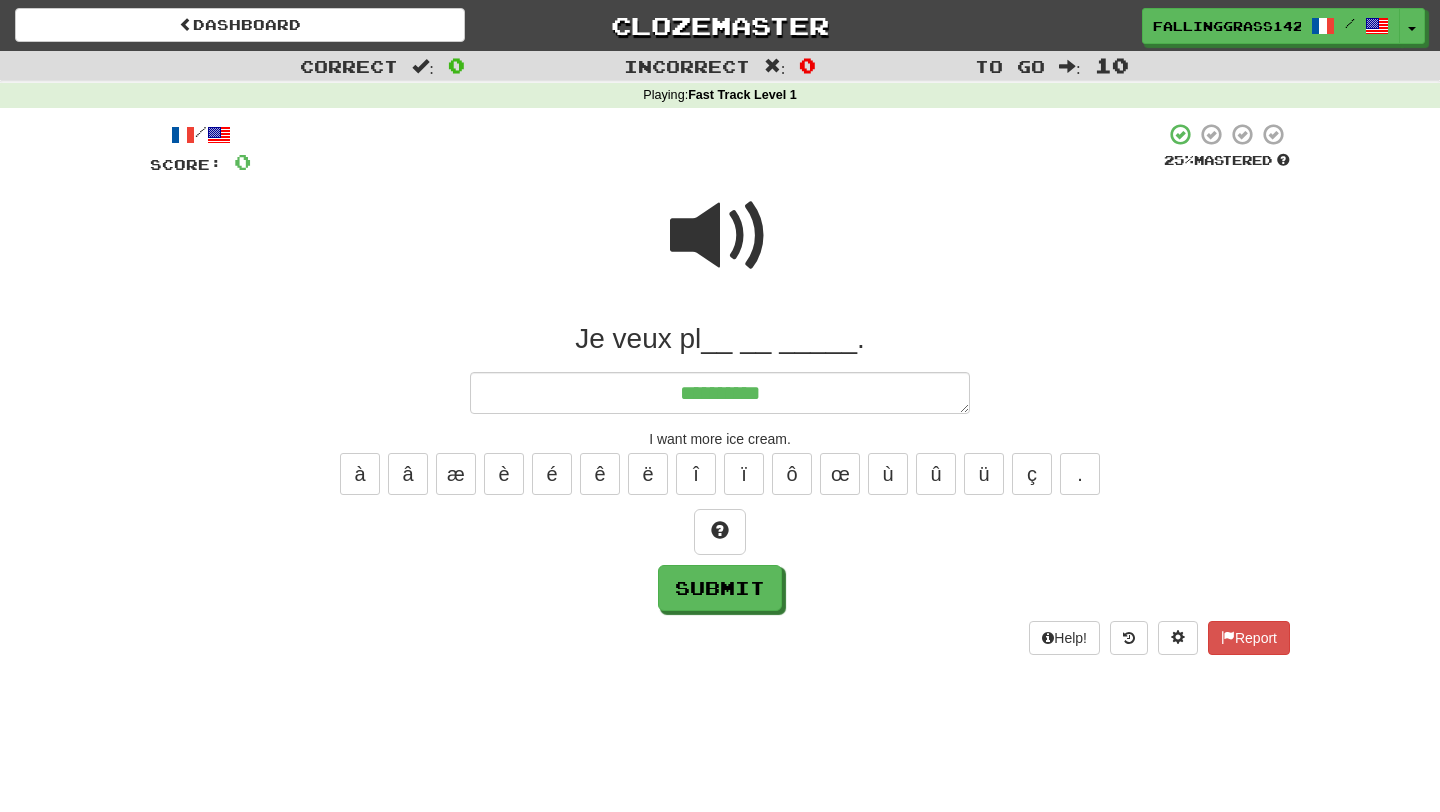 type on "*" 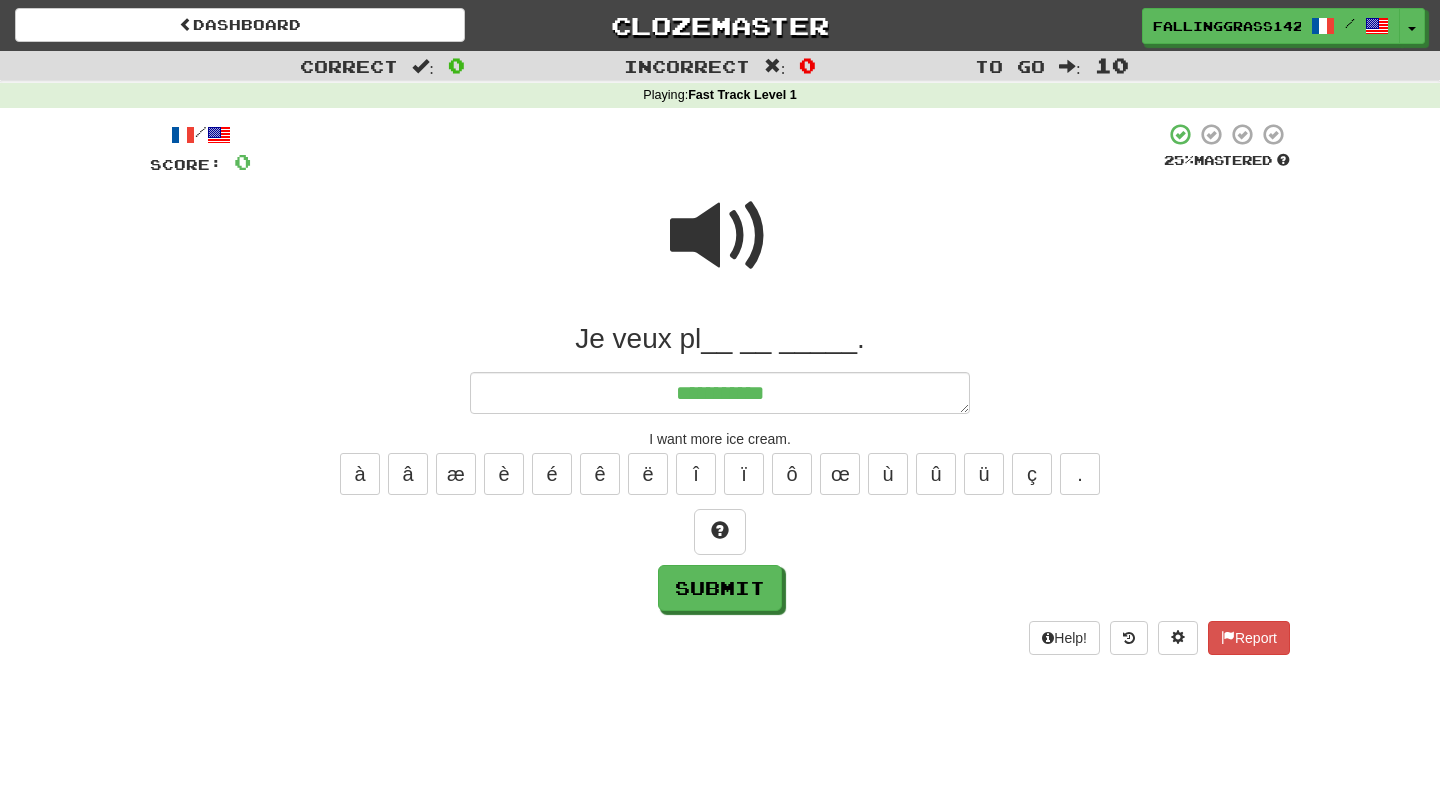type on "*" 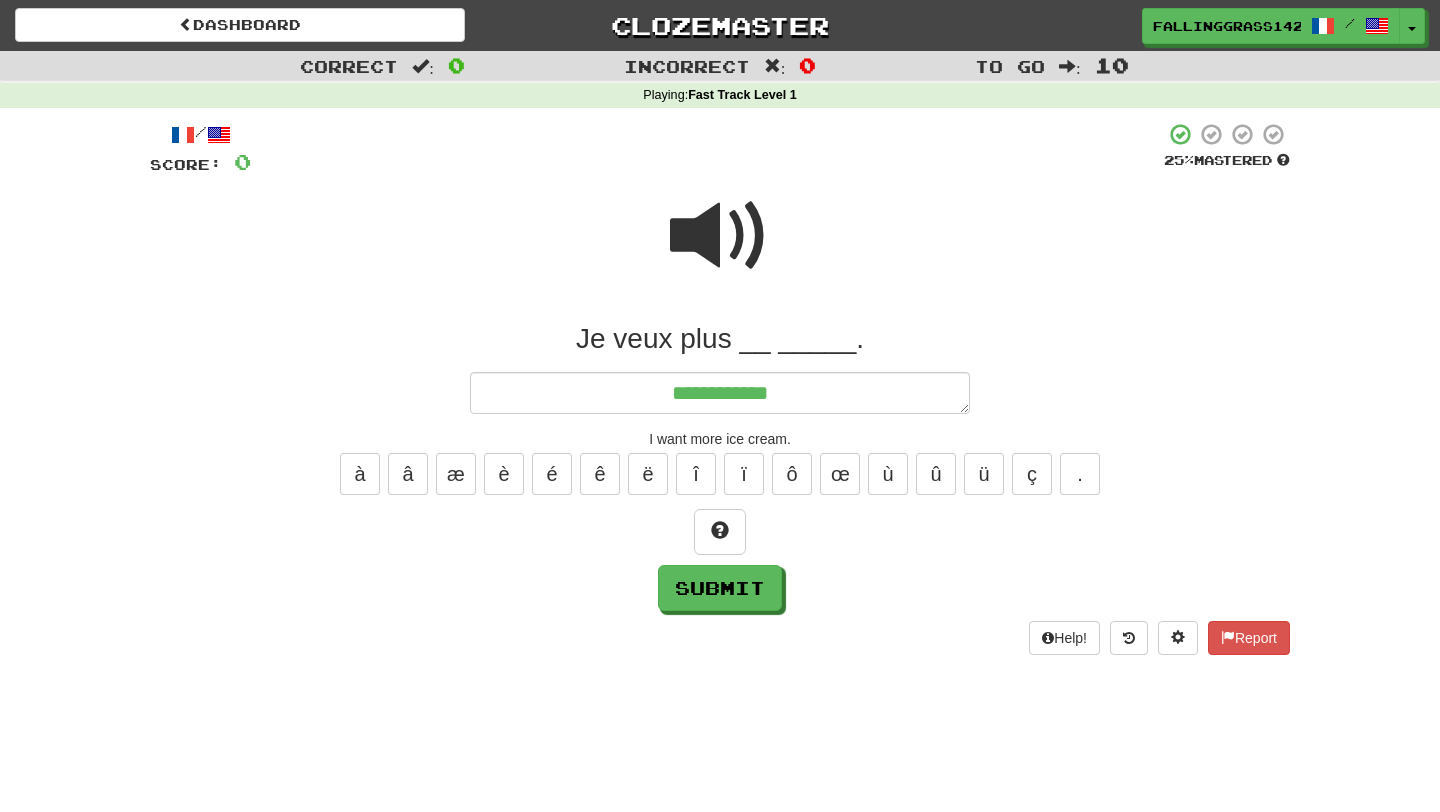 type on "*" 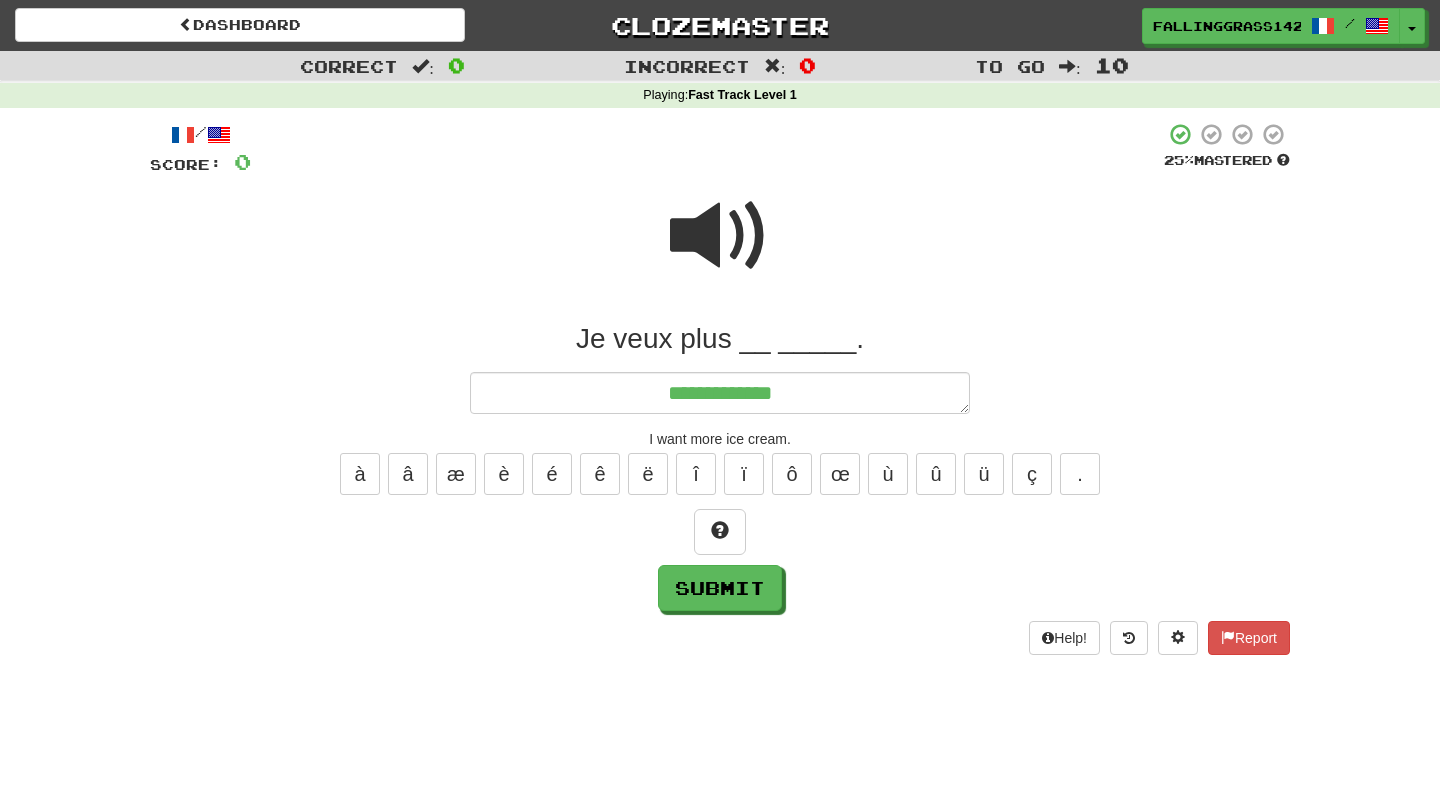 type on "*" 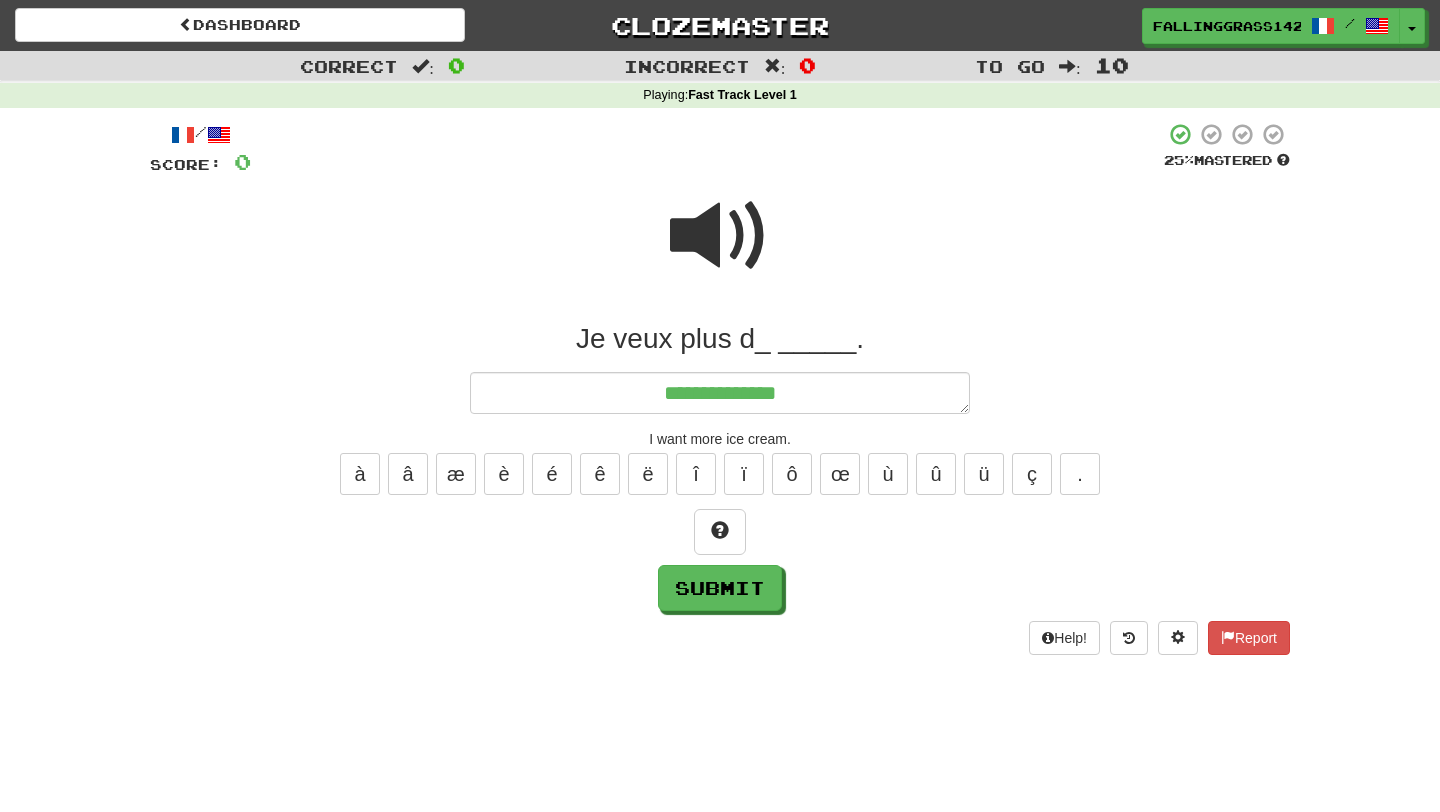 type on "*" 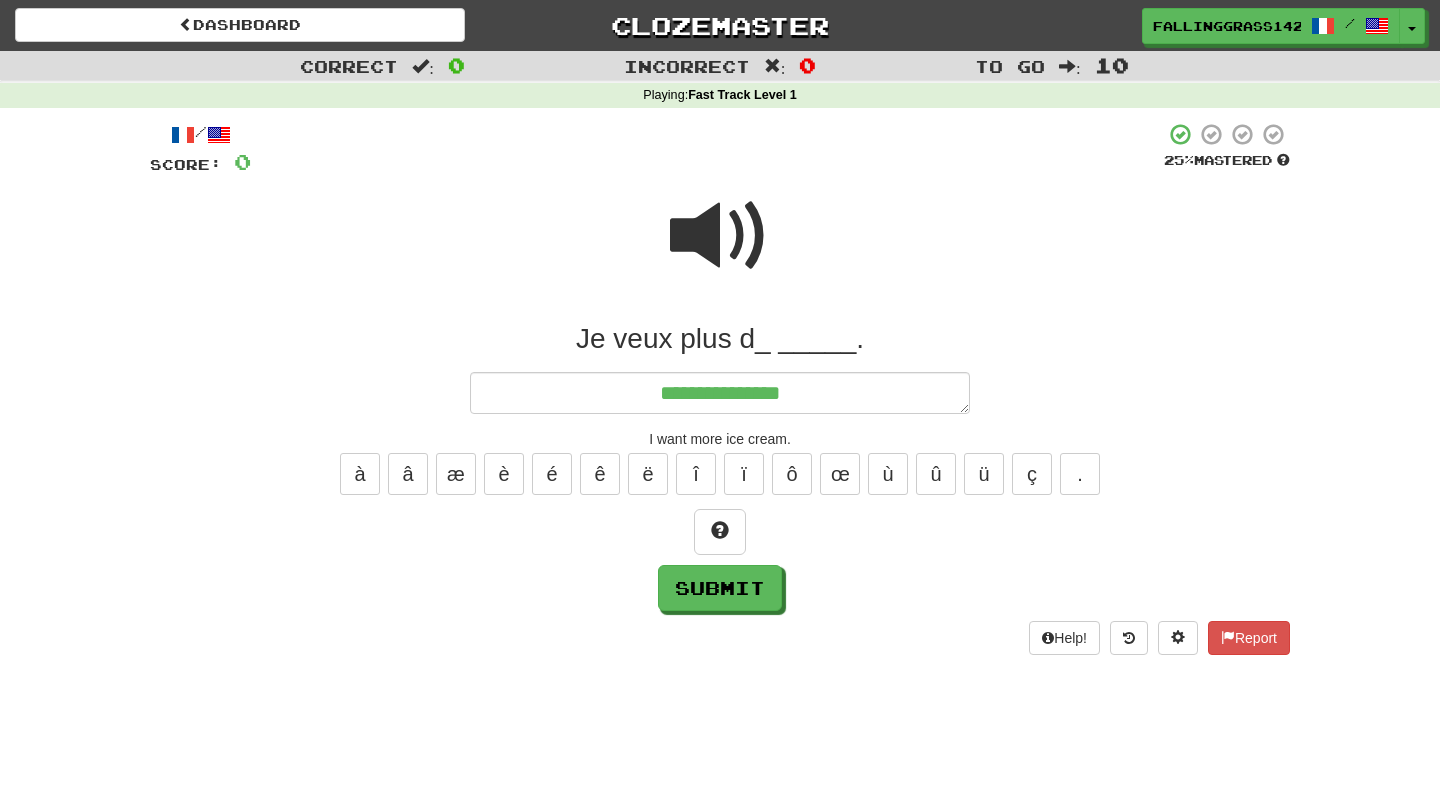 type on "*" 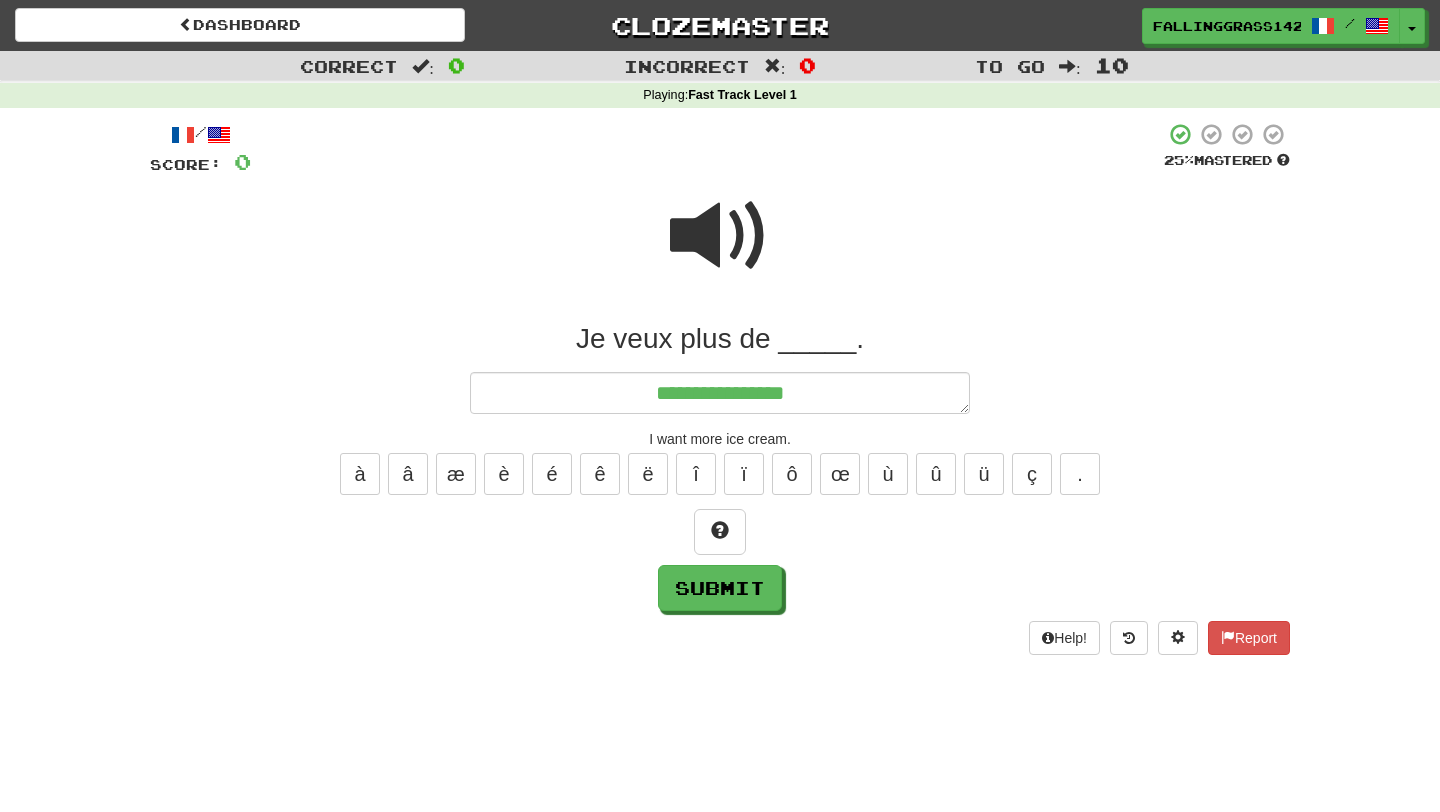 type on "*" 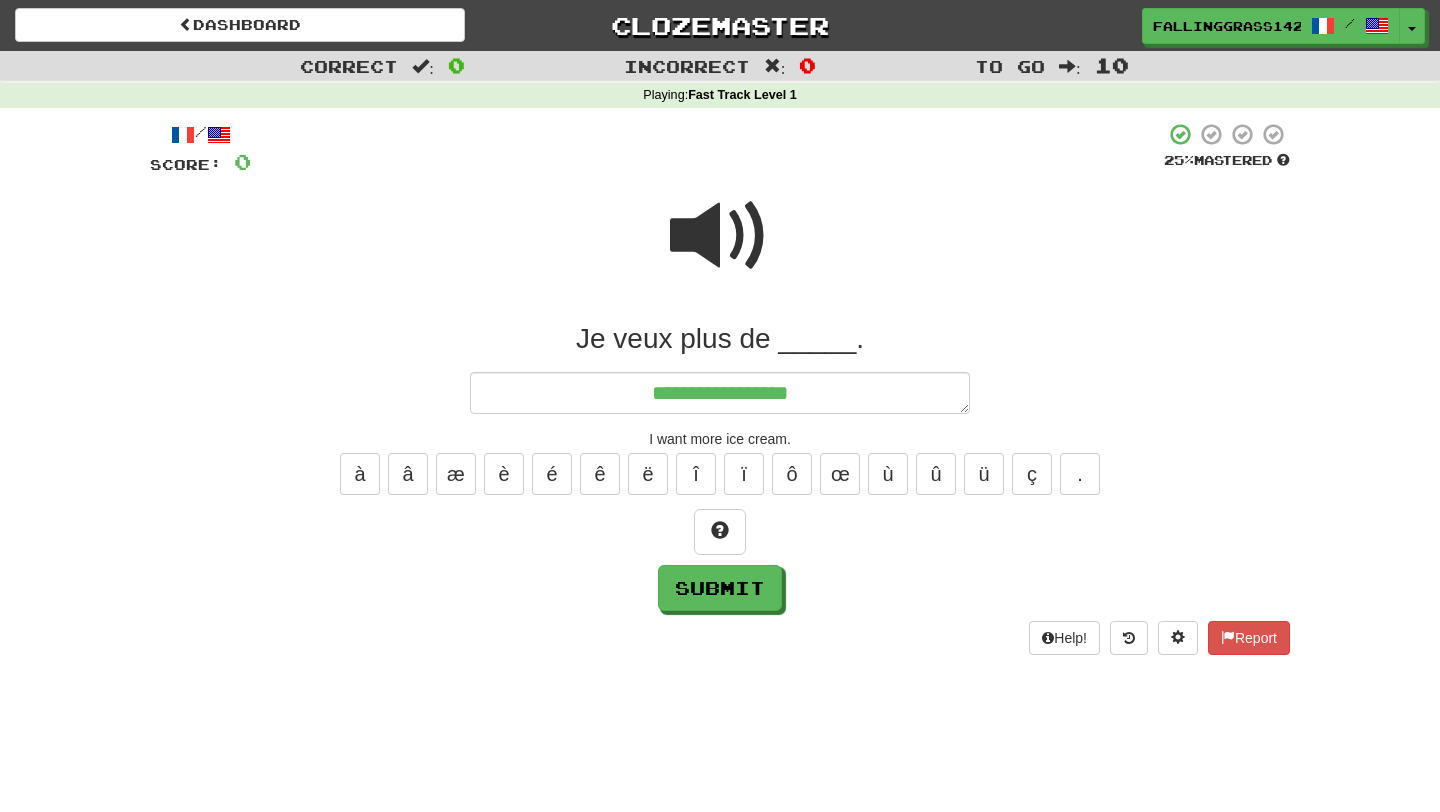 type on "*" 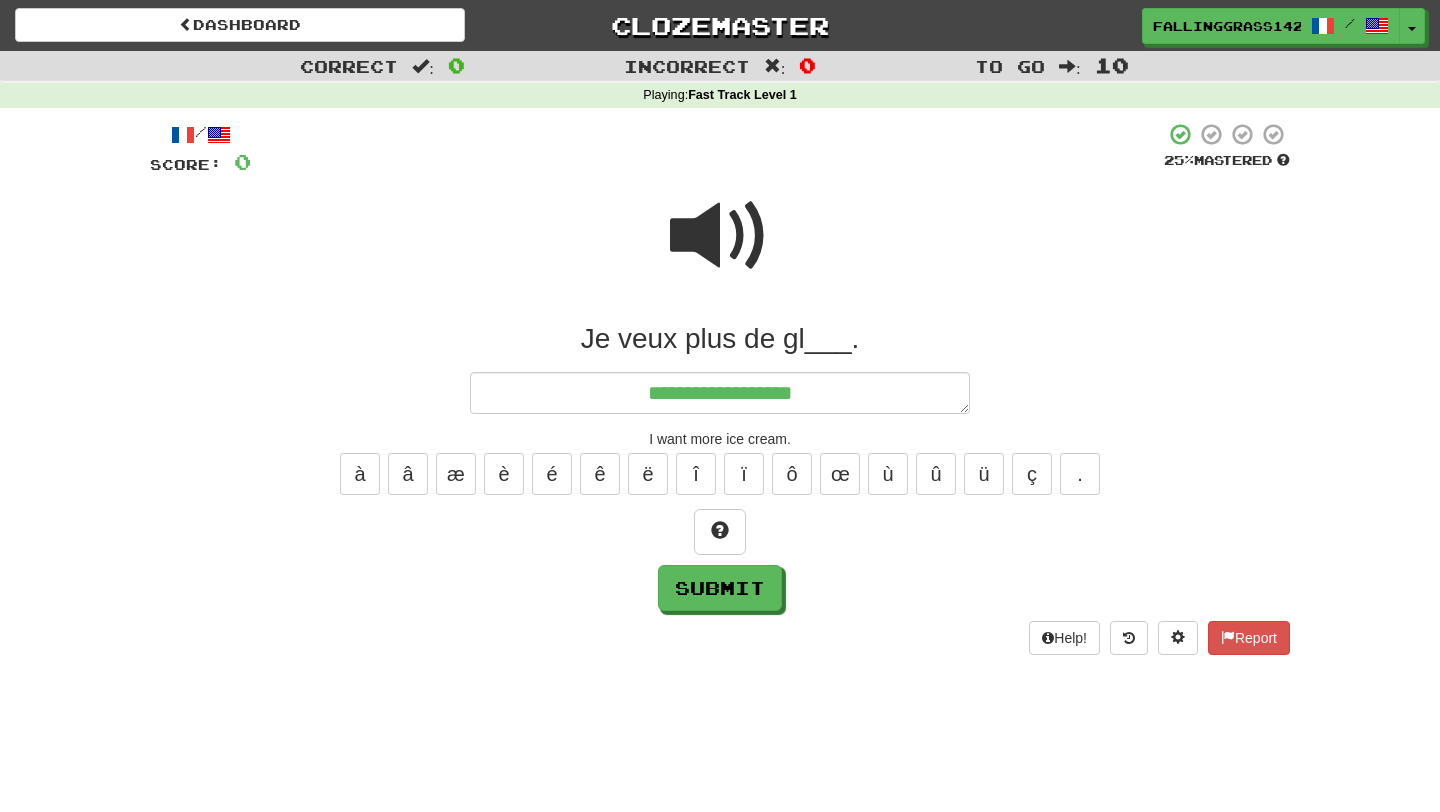 type on "*" 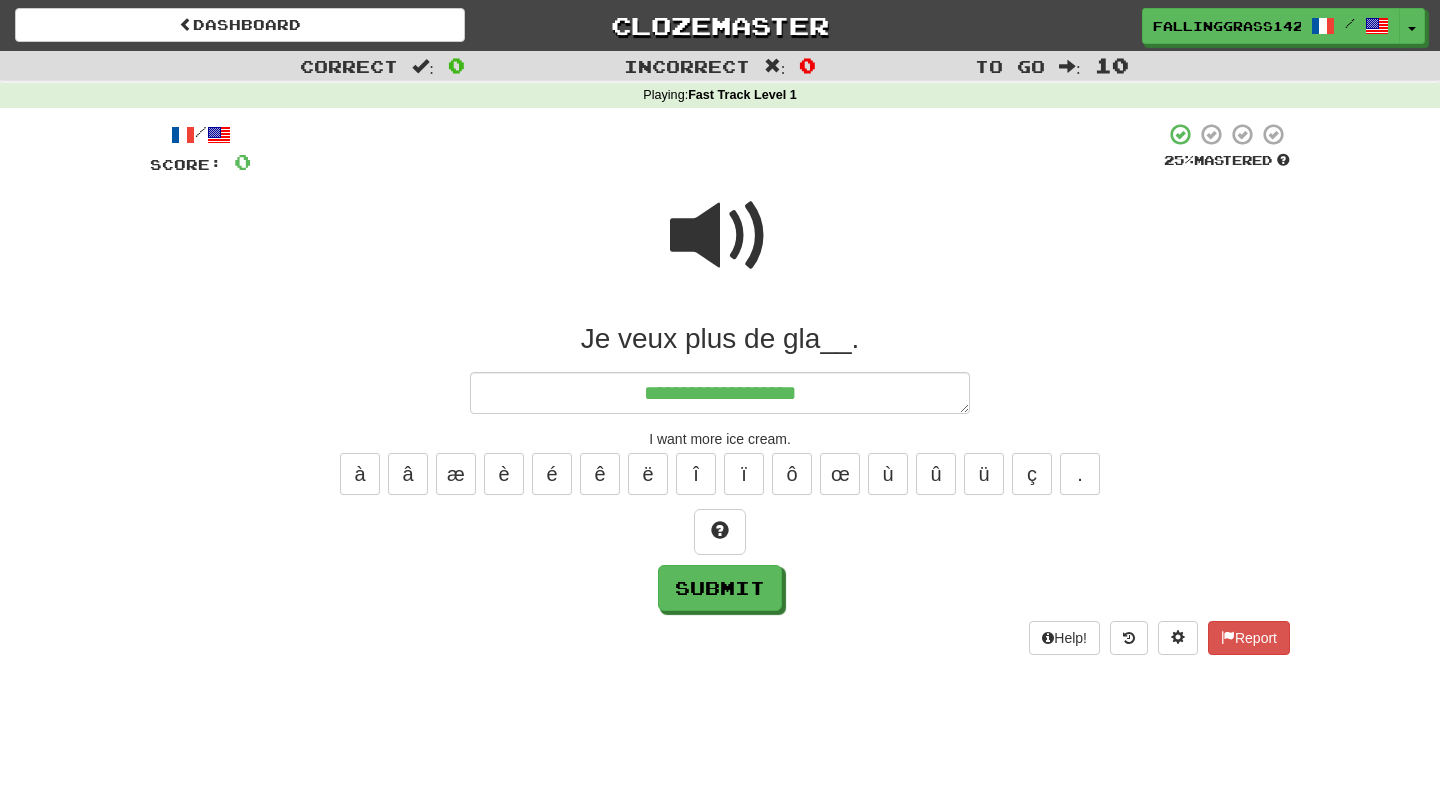type on "*" 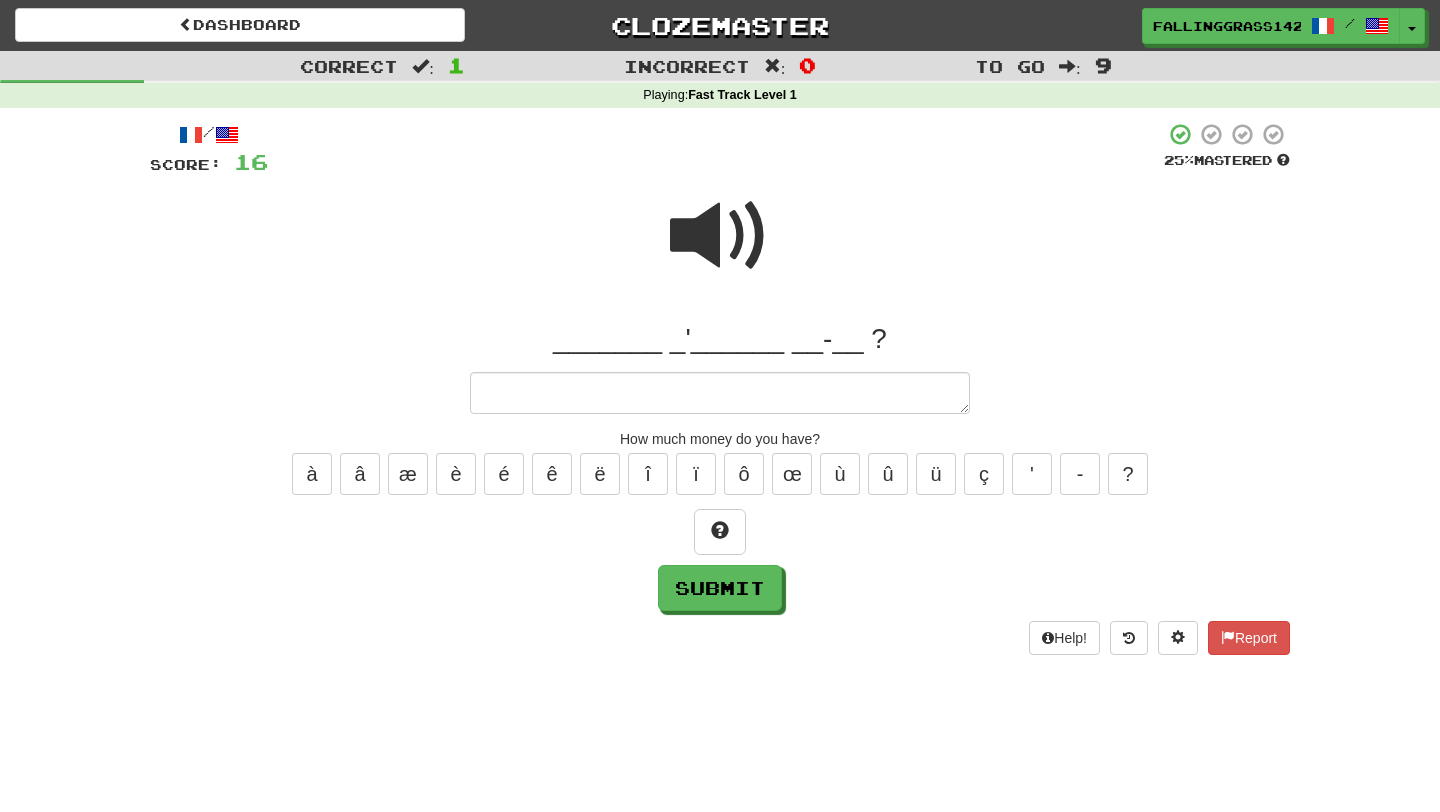 type on "*" 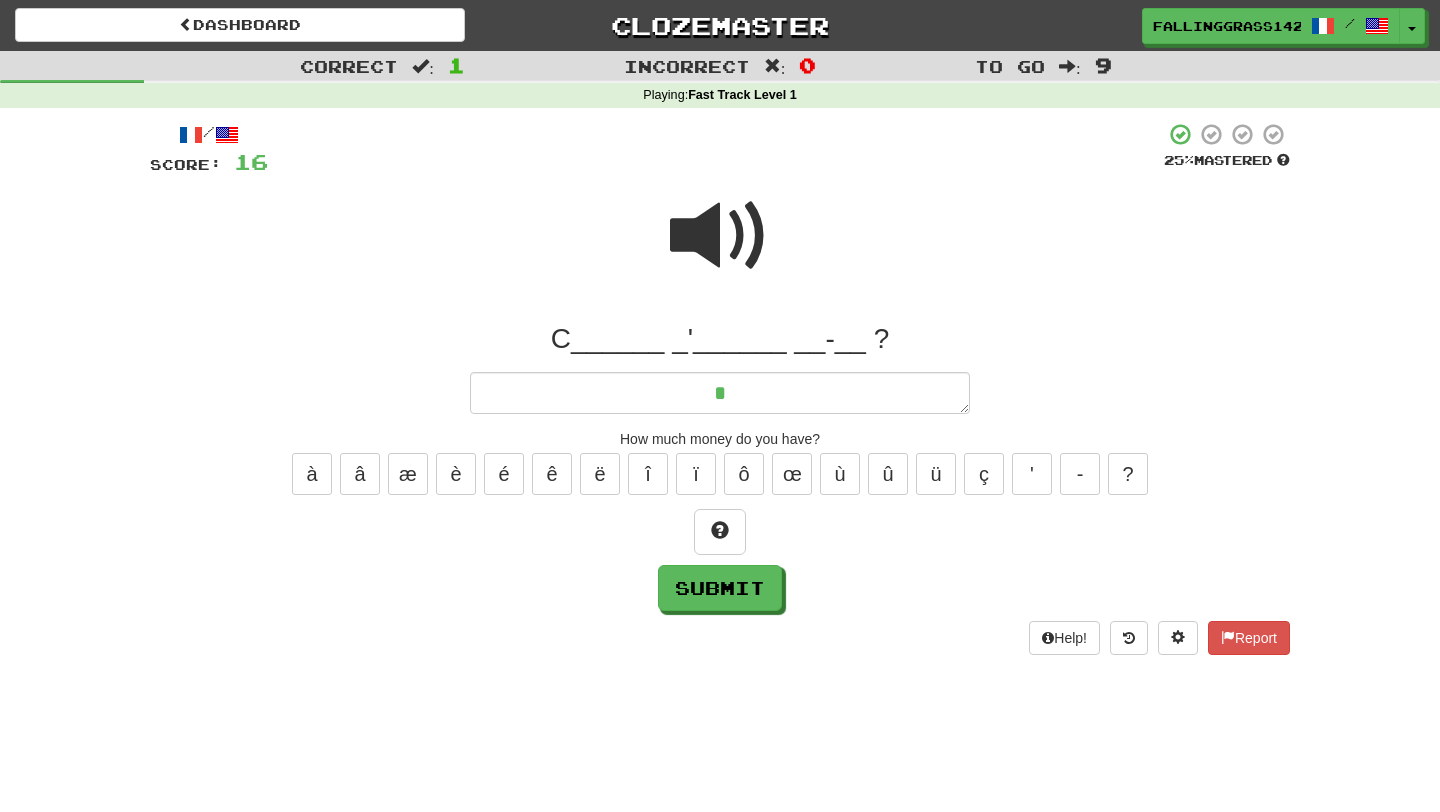 type on "*" 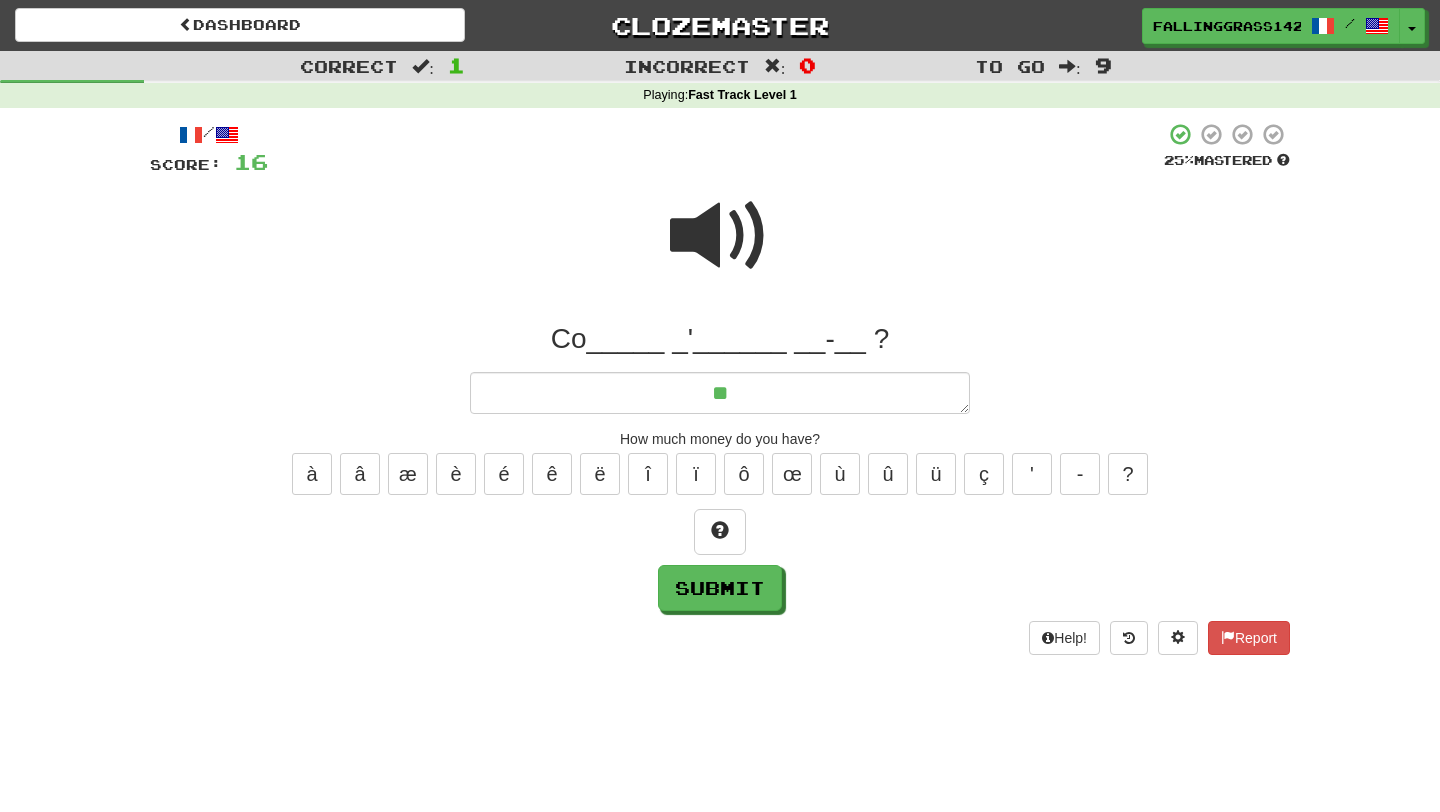 type on "*" 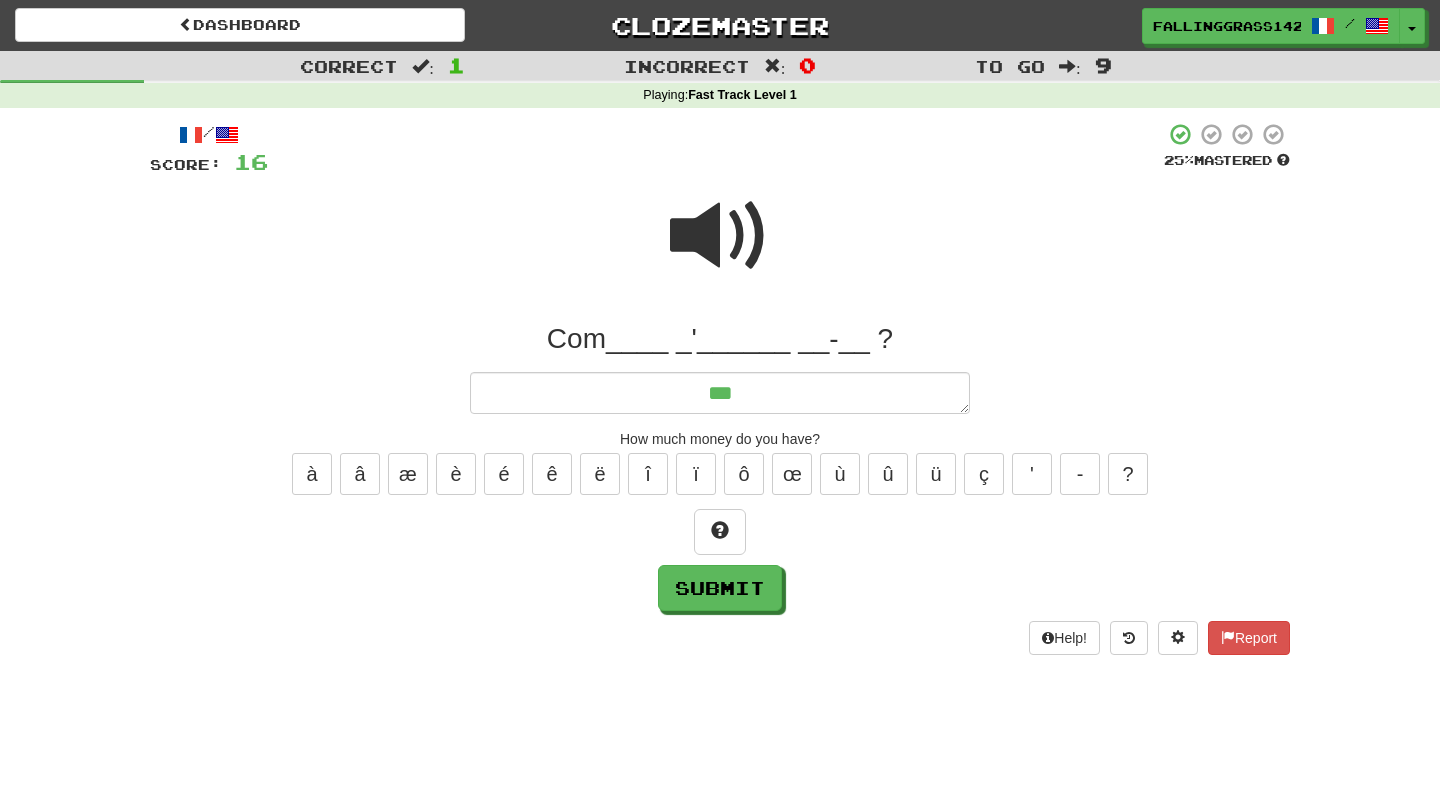 type on "*" 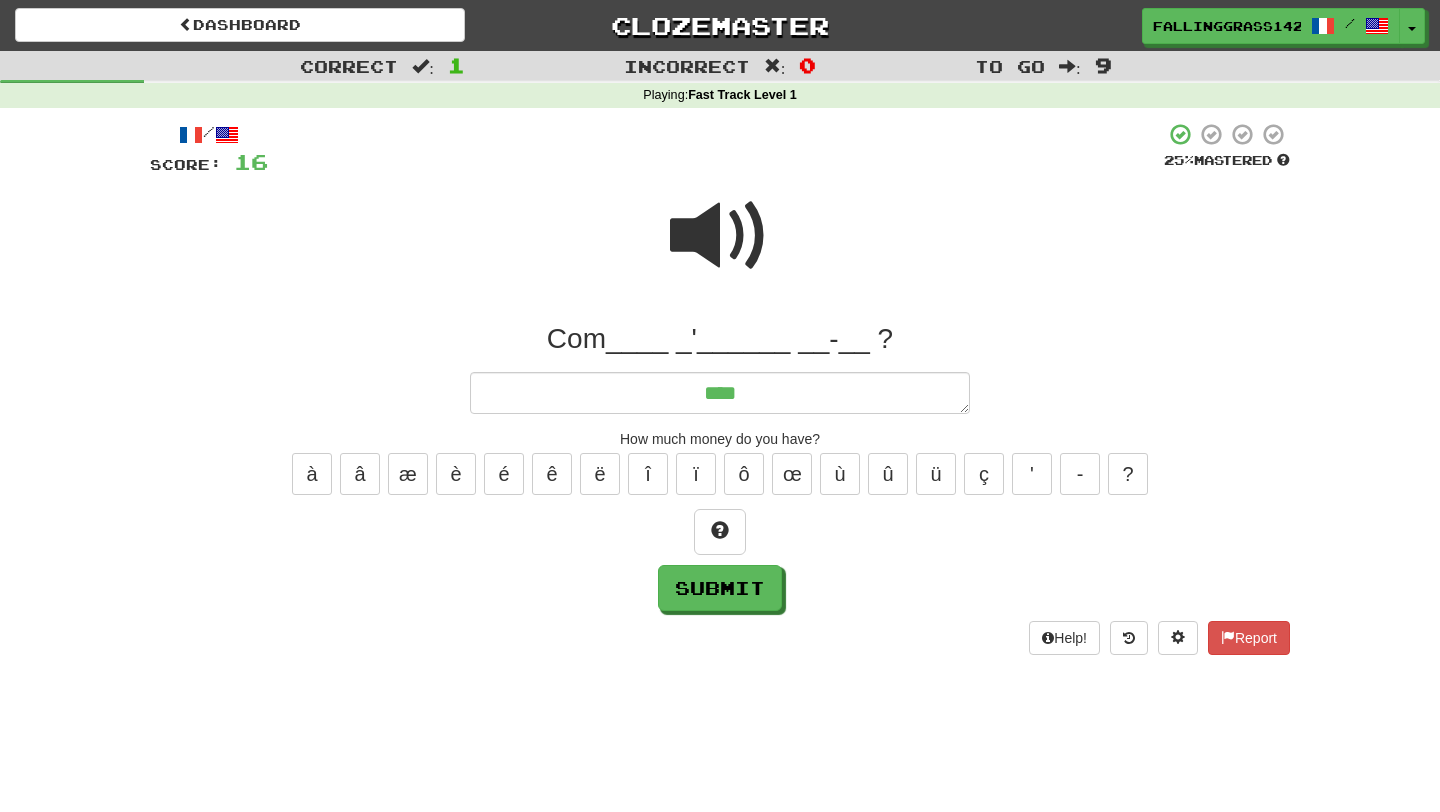 type on "*" 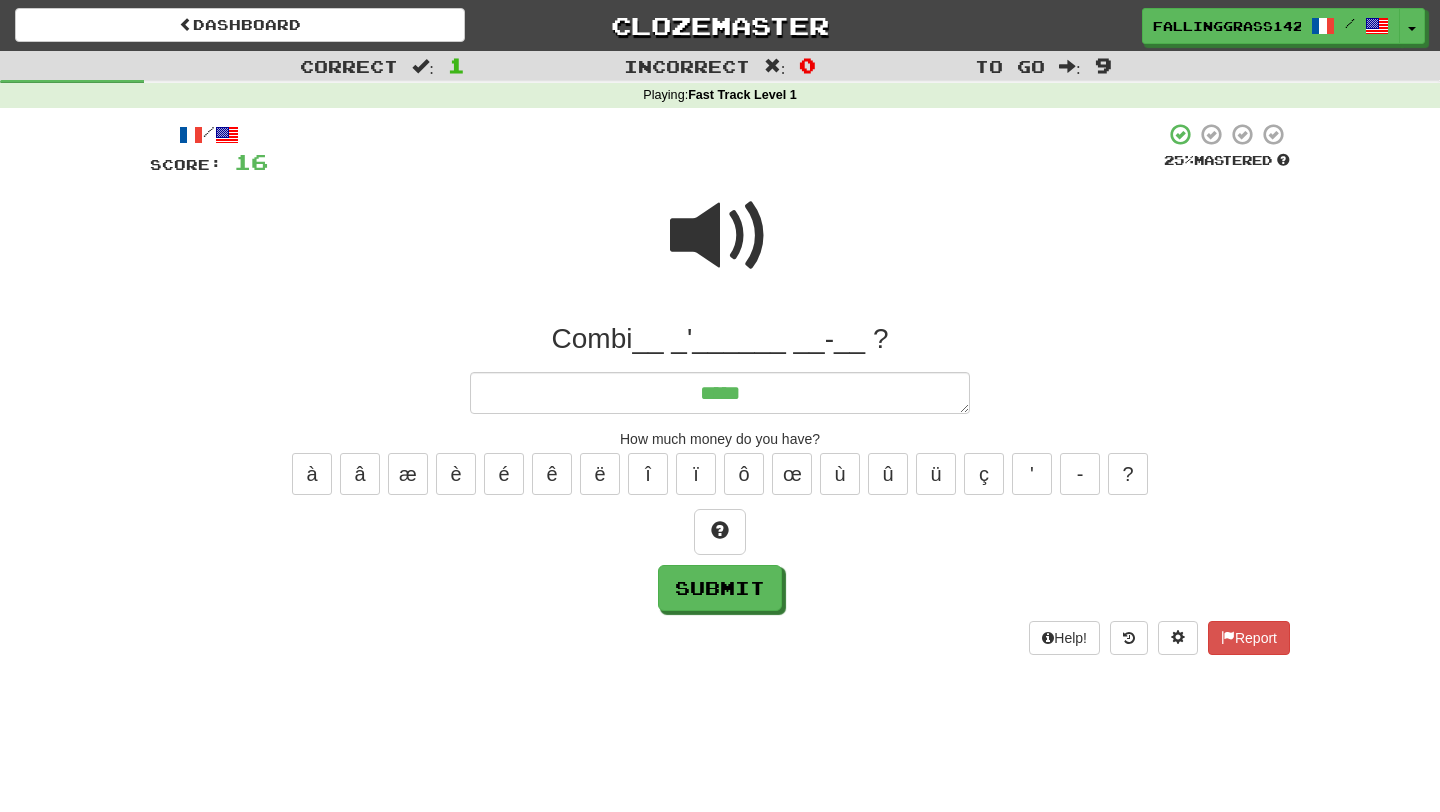 type on "*" 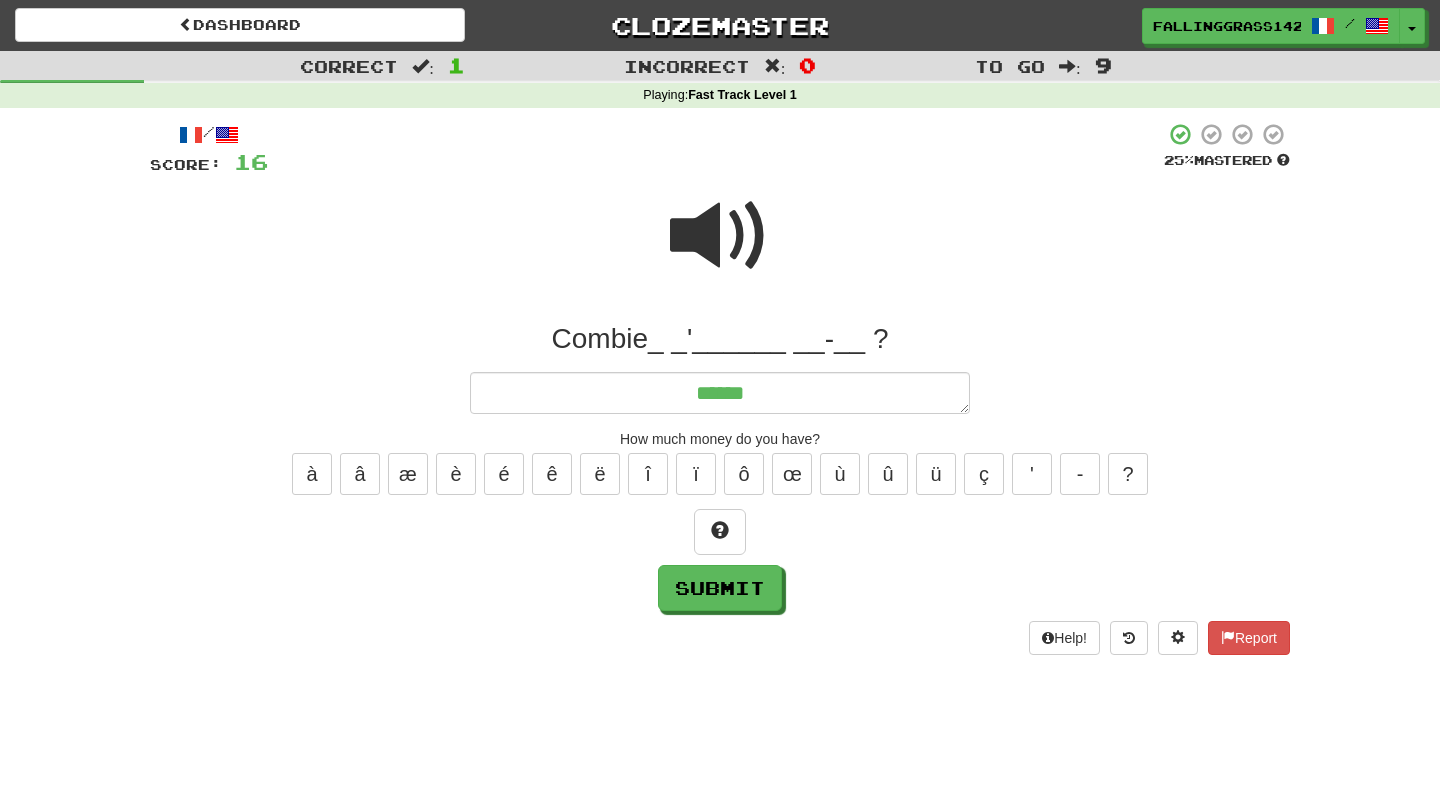 type on "*" 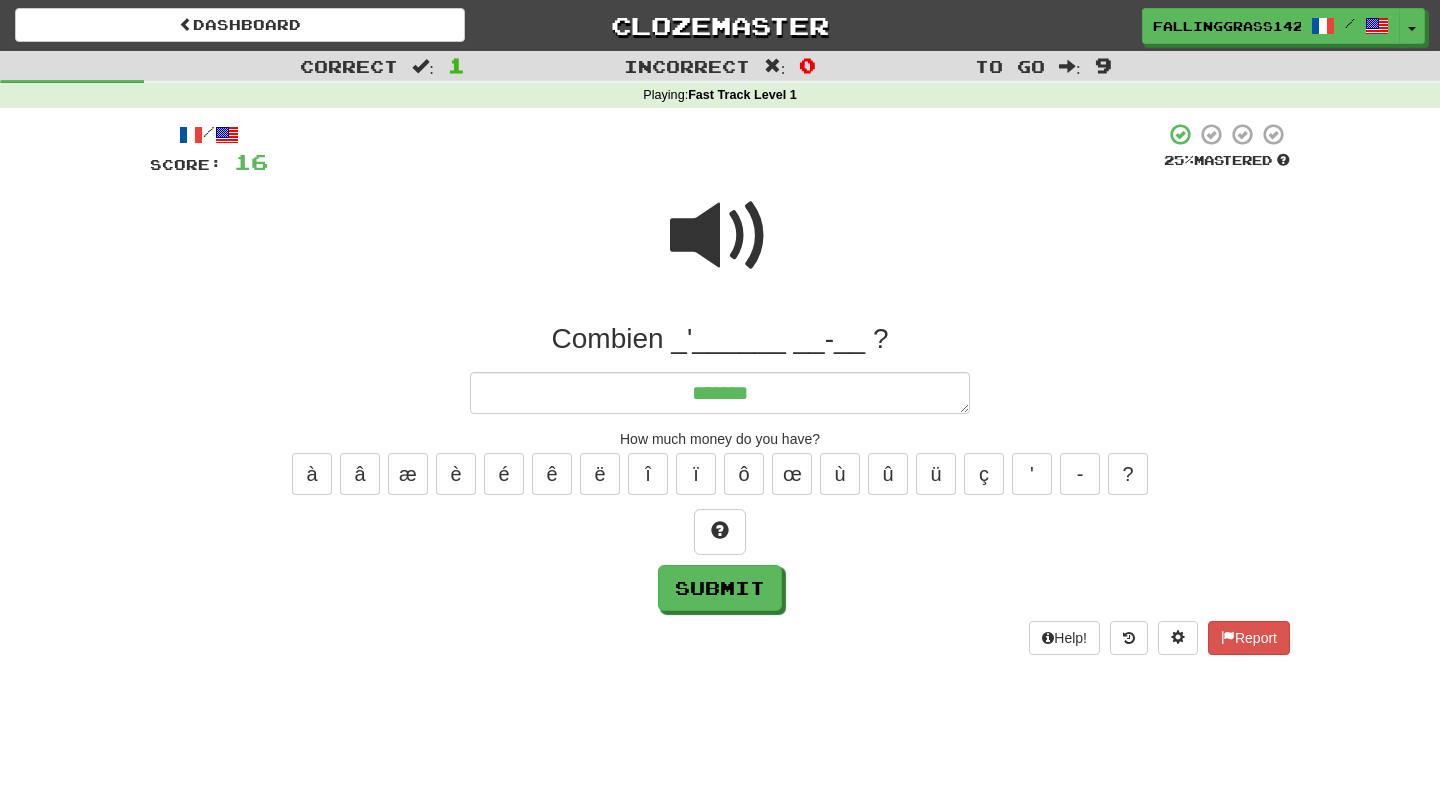 type on "*" 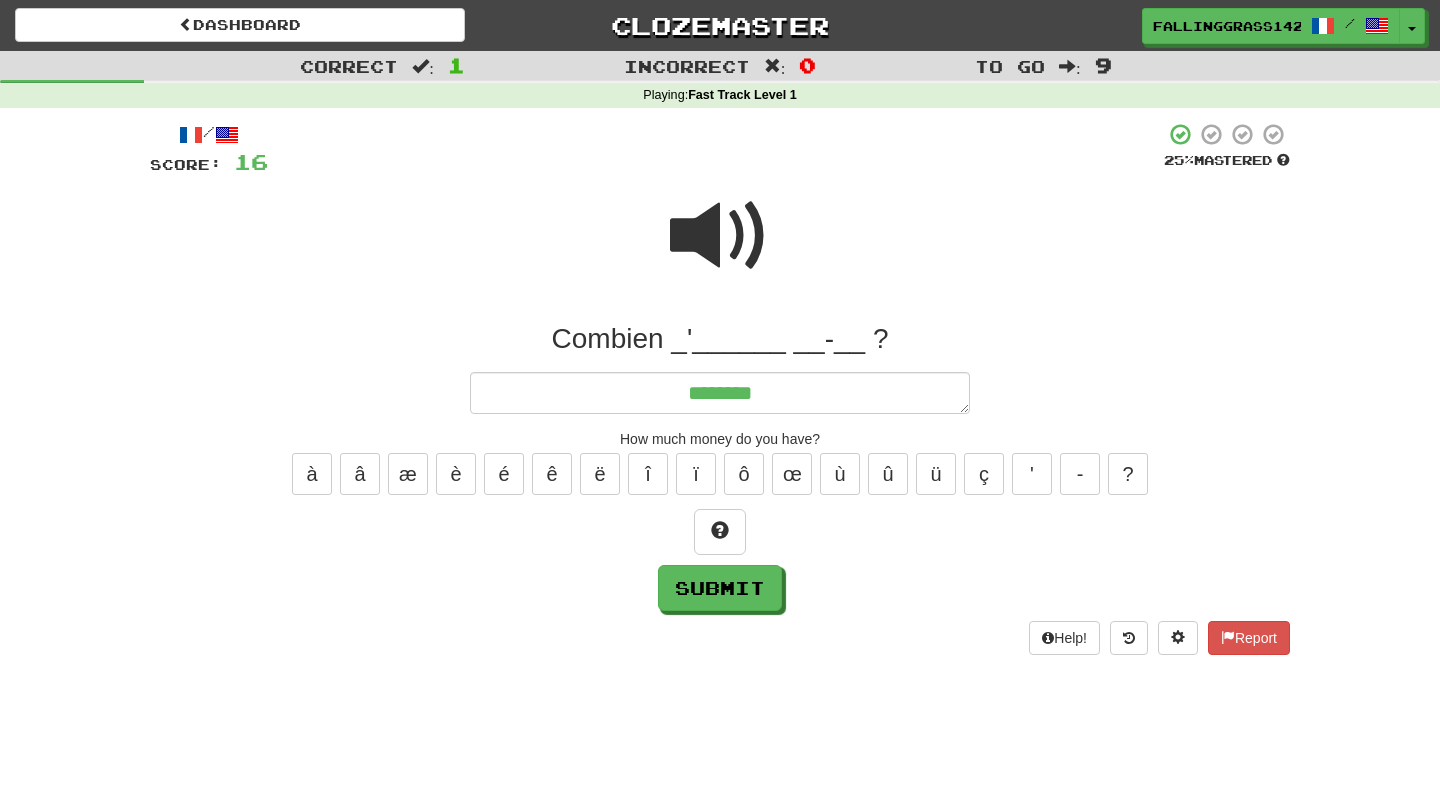 type on "*" 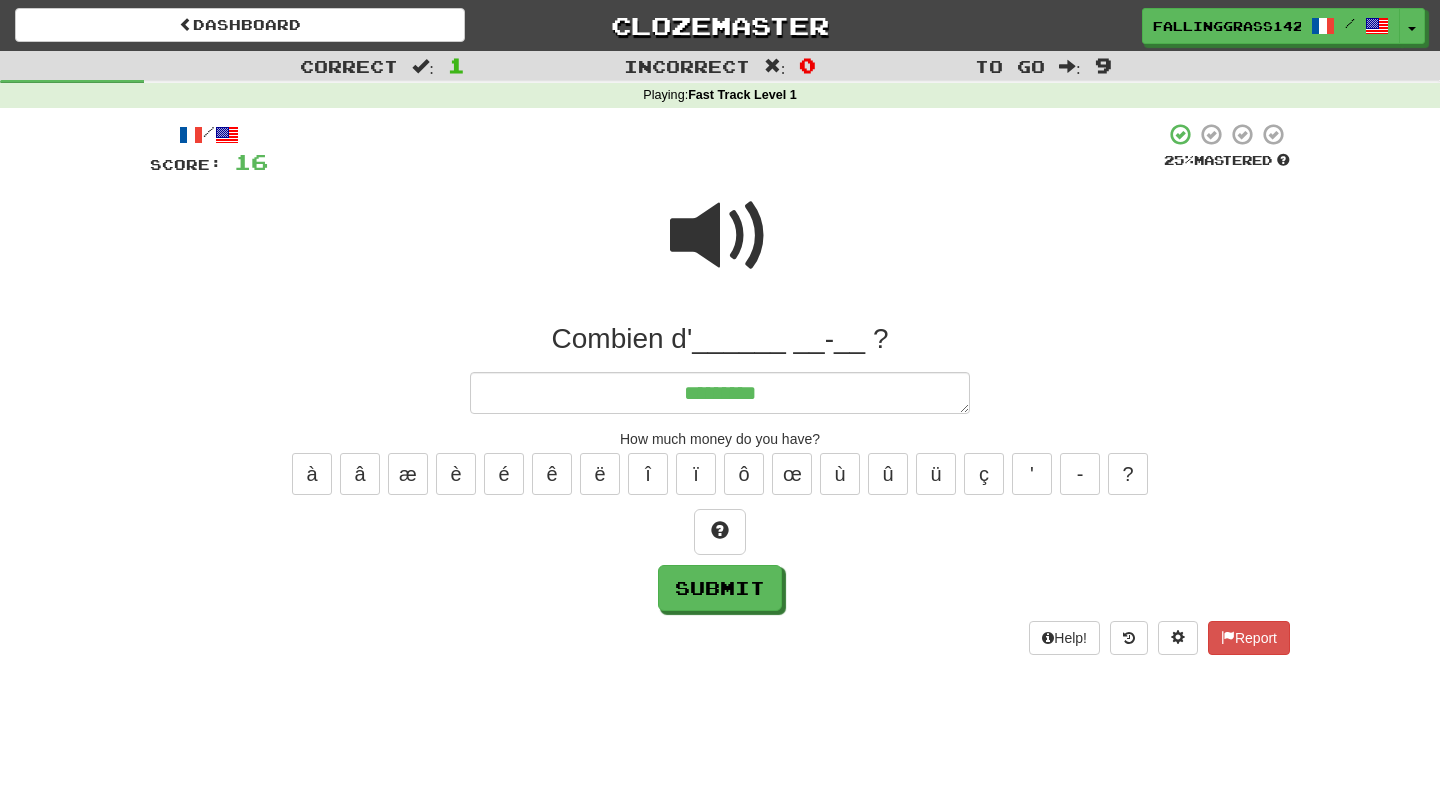 type on "*" 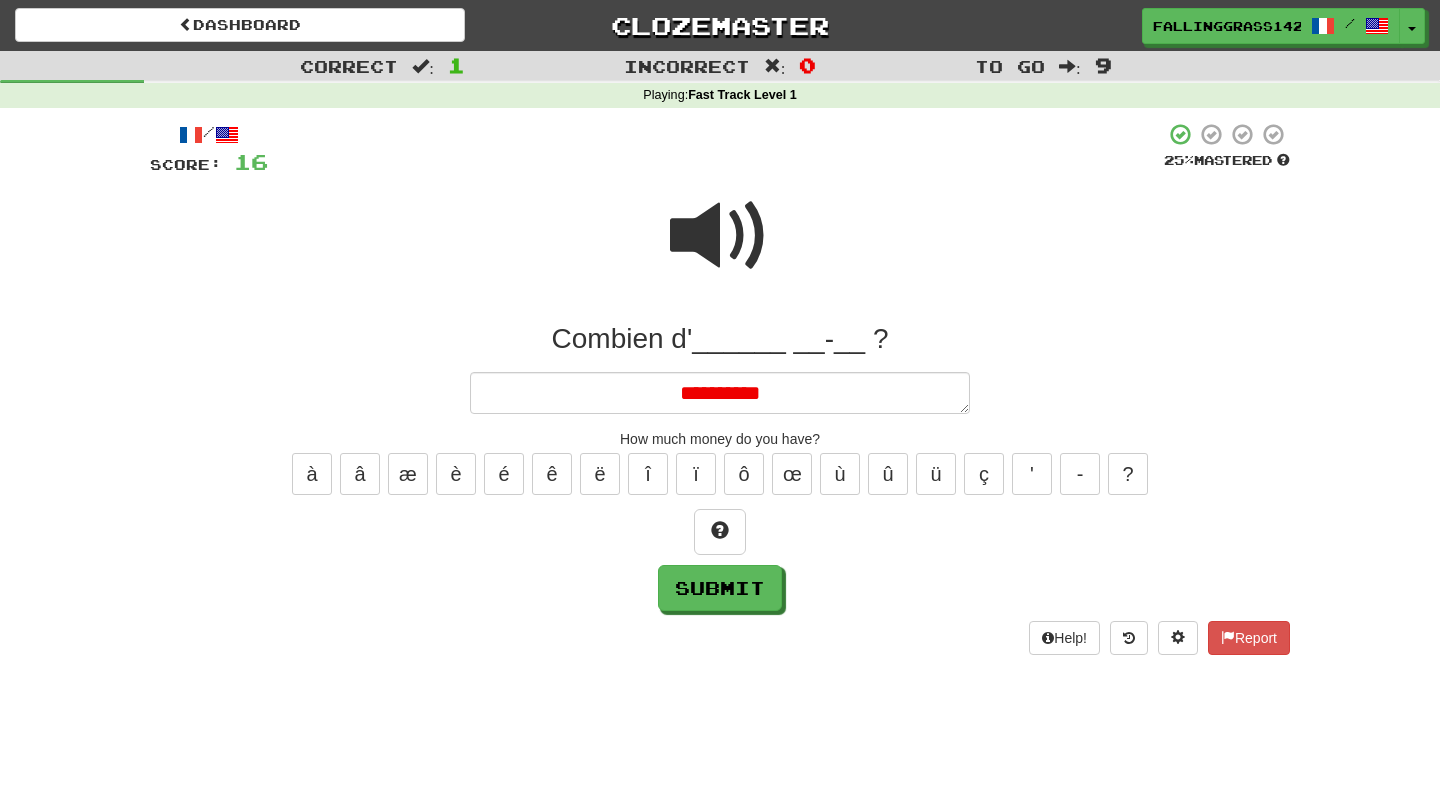 type on "*" 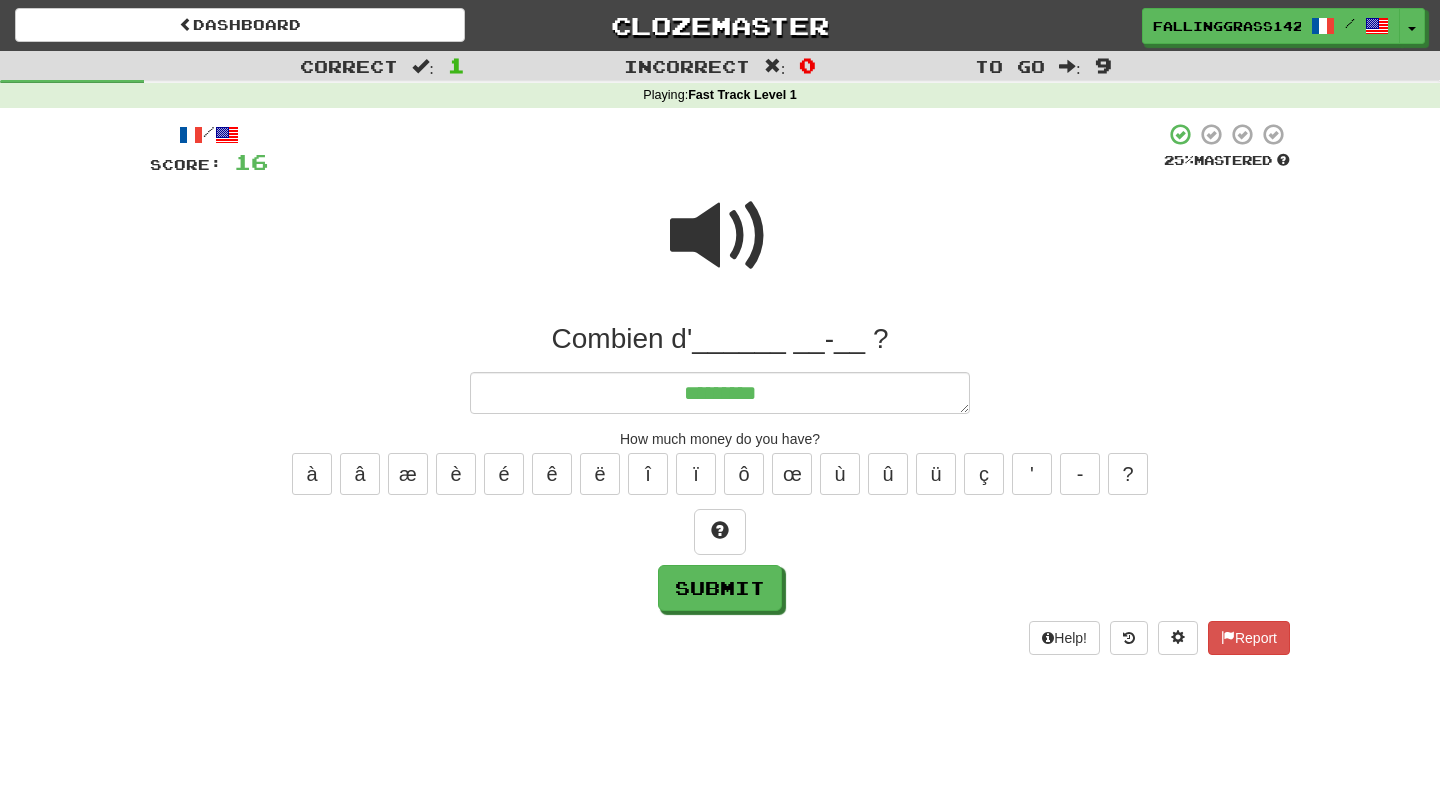 type on "*" 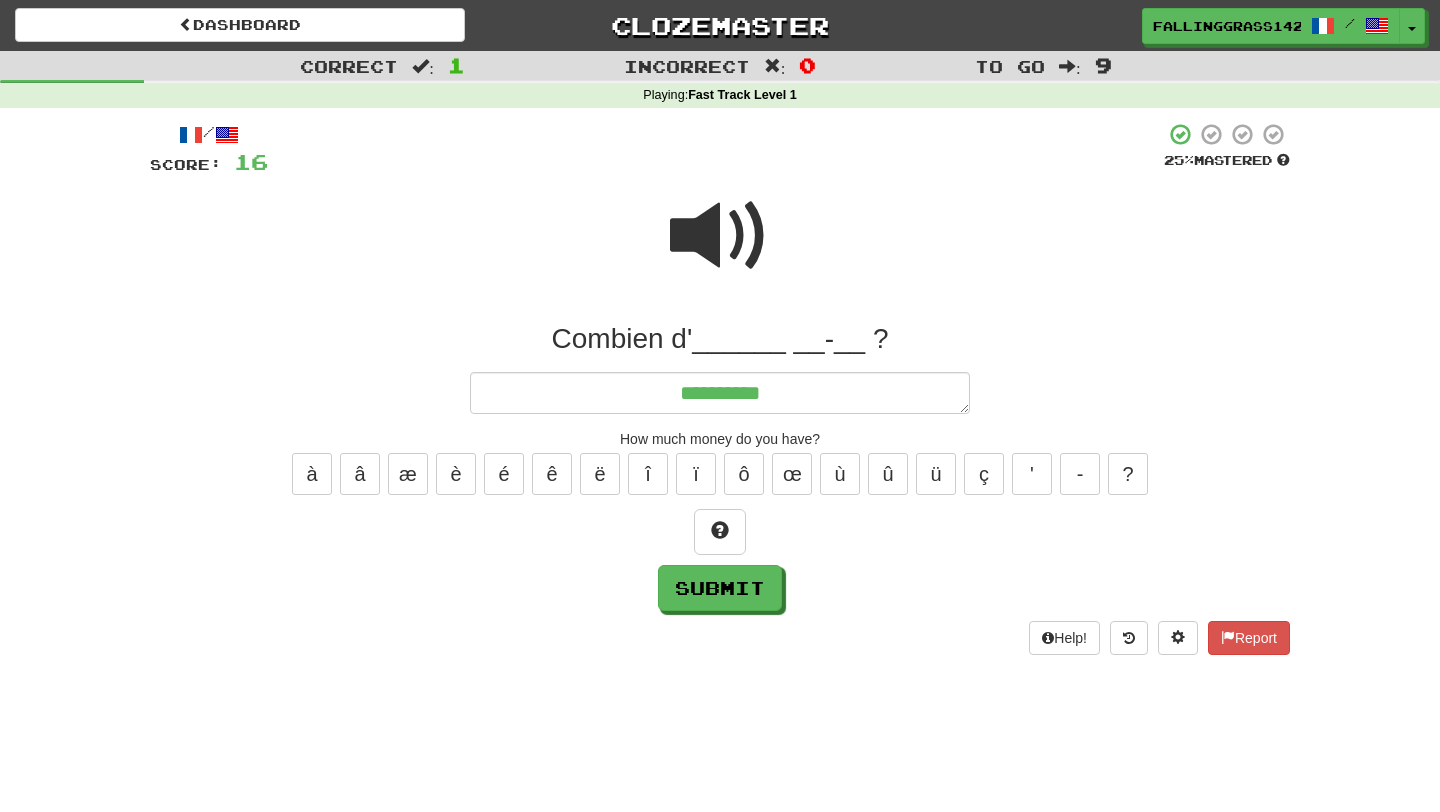 type on "*" 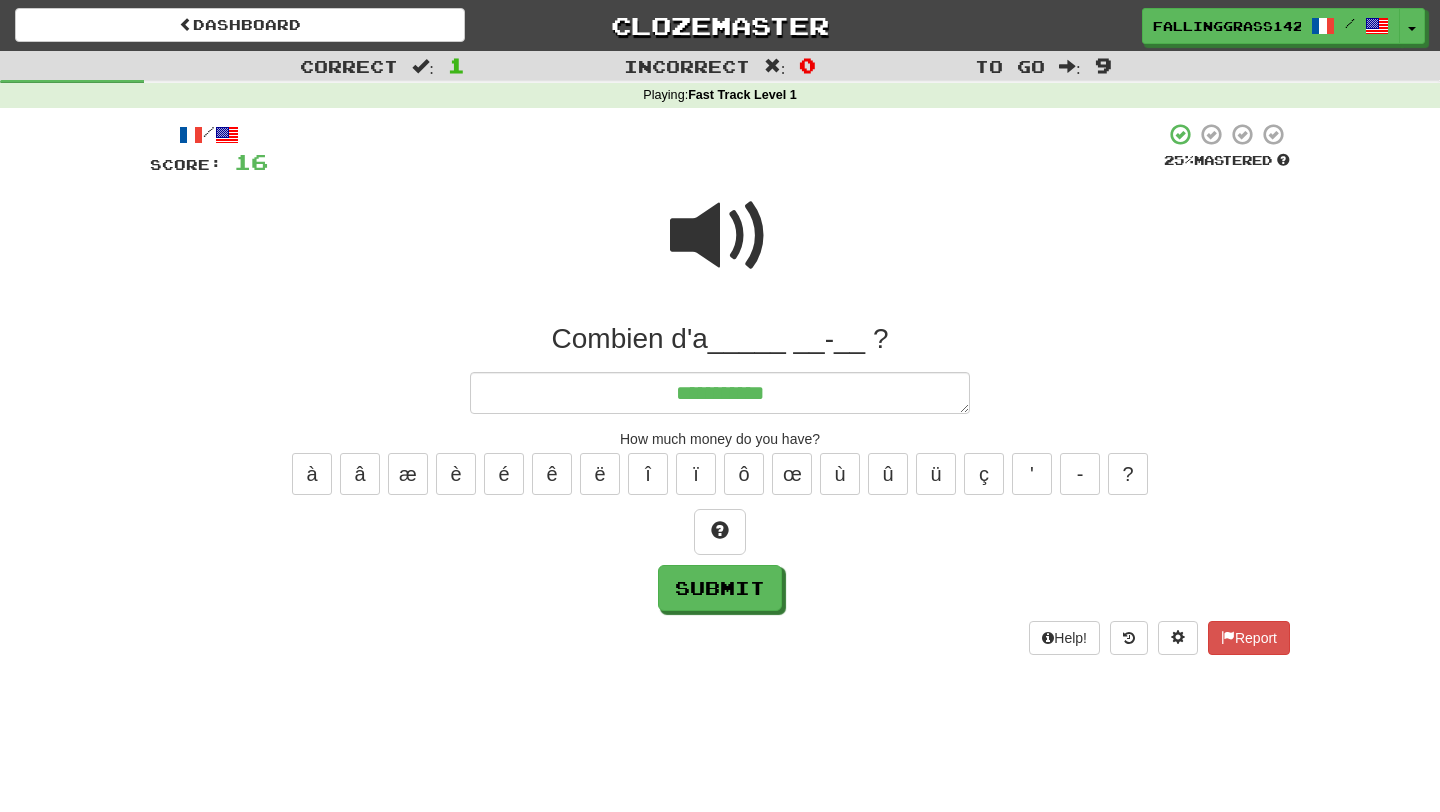 type on "*" 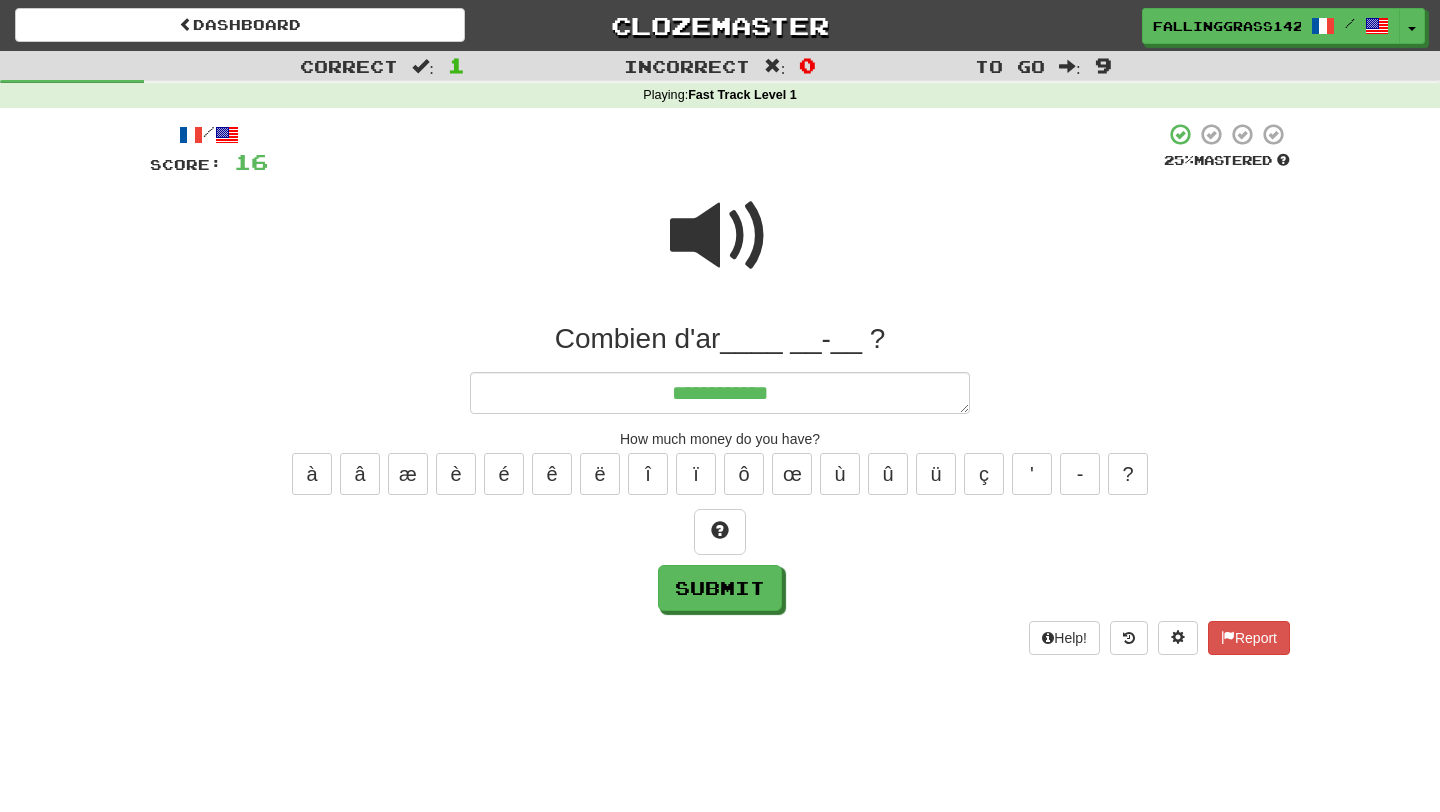 type on "*" 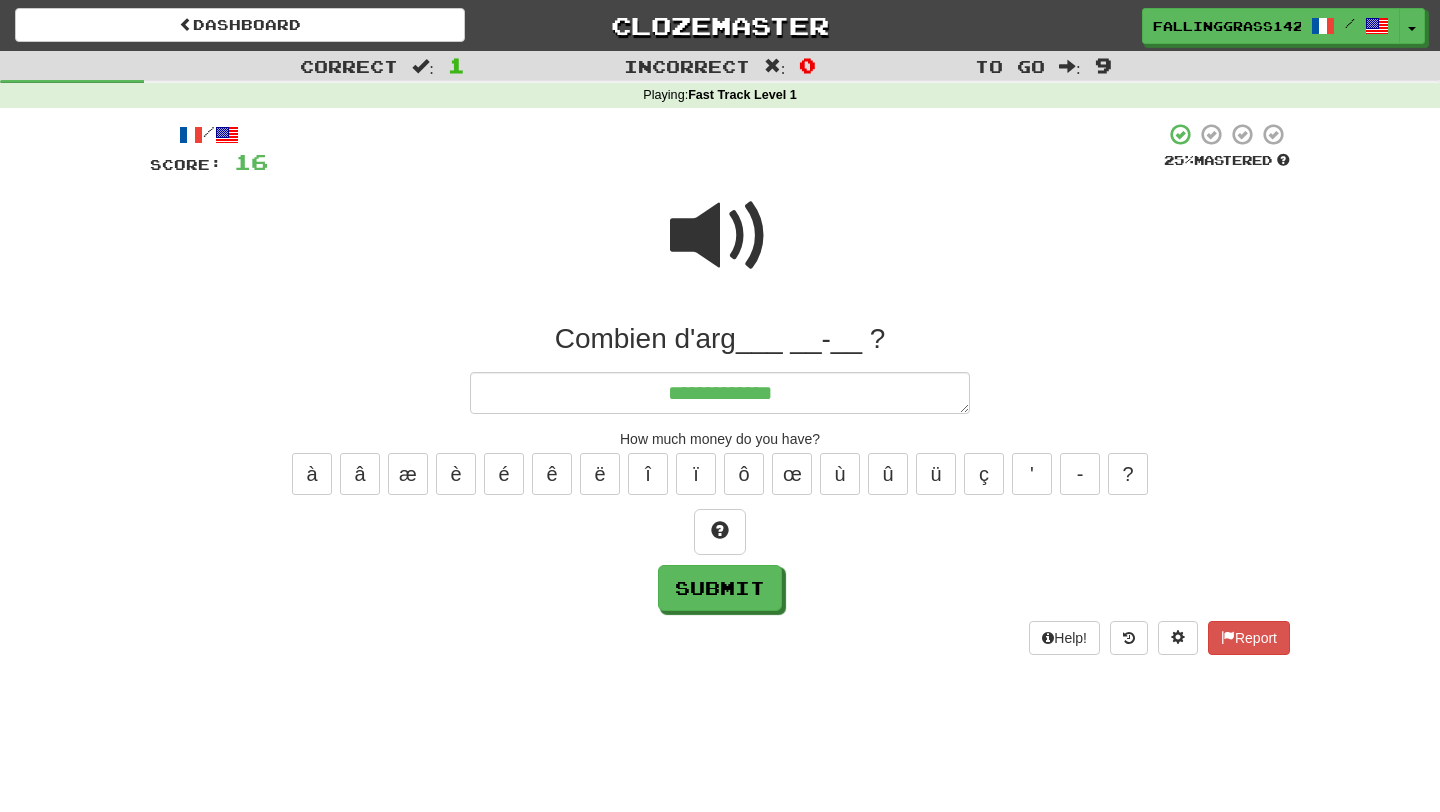 type on "*" 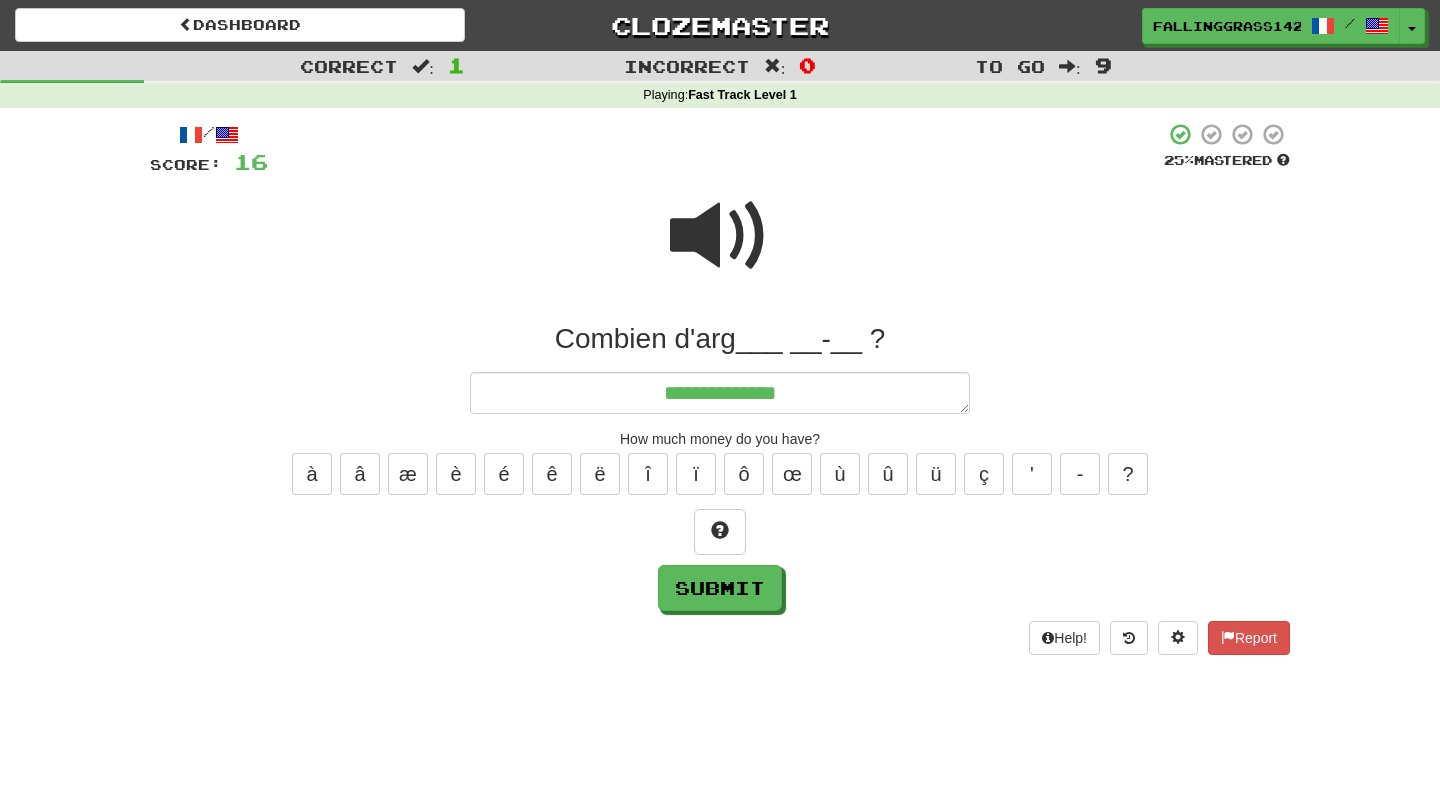 type on "*" 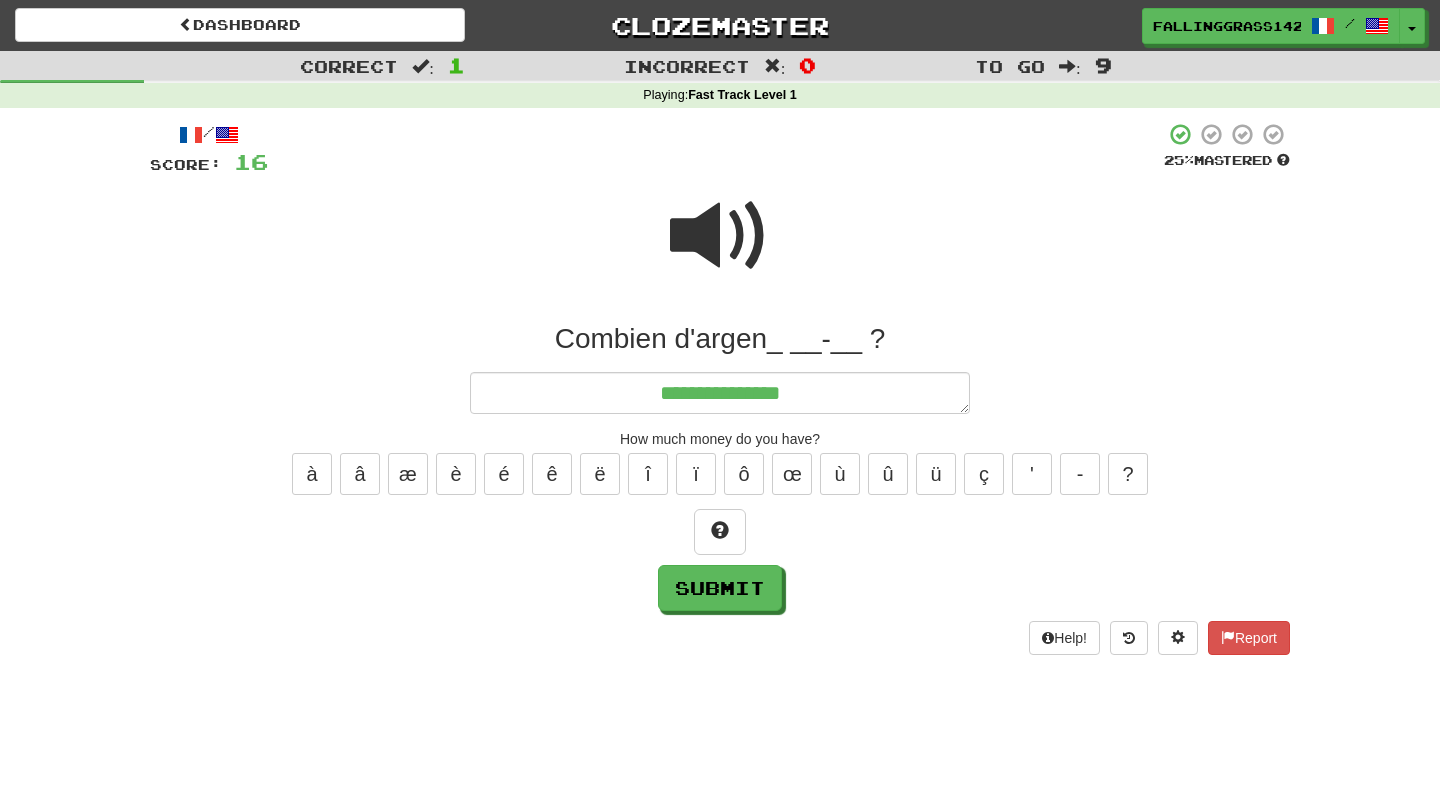 type on "*" 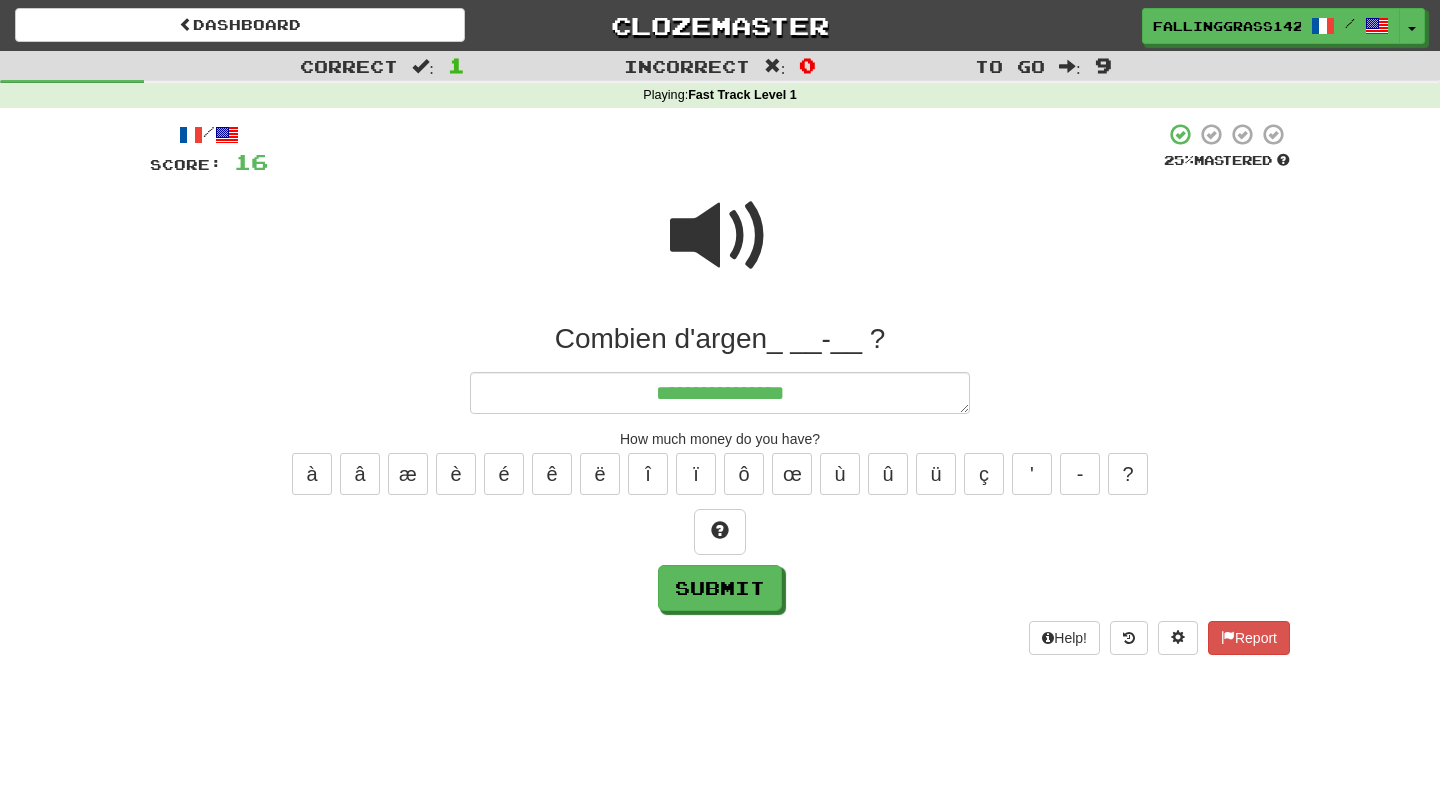 type on "*" 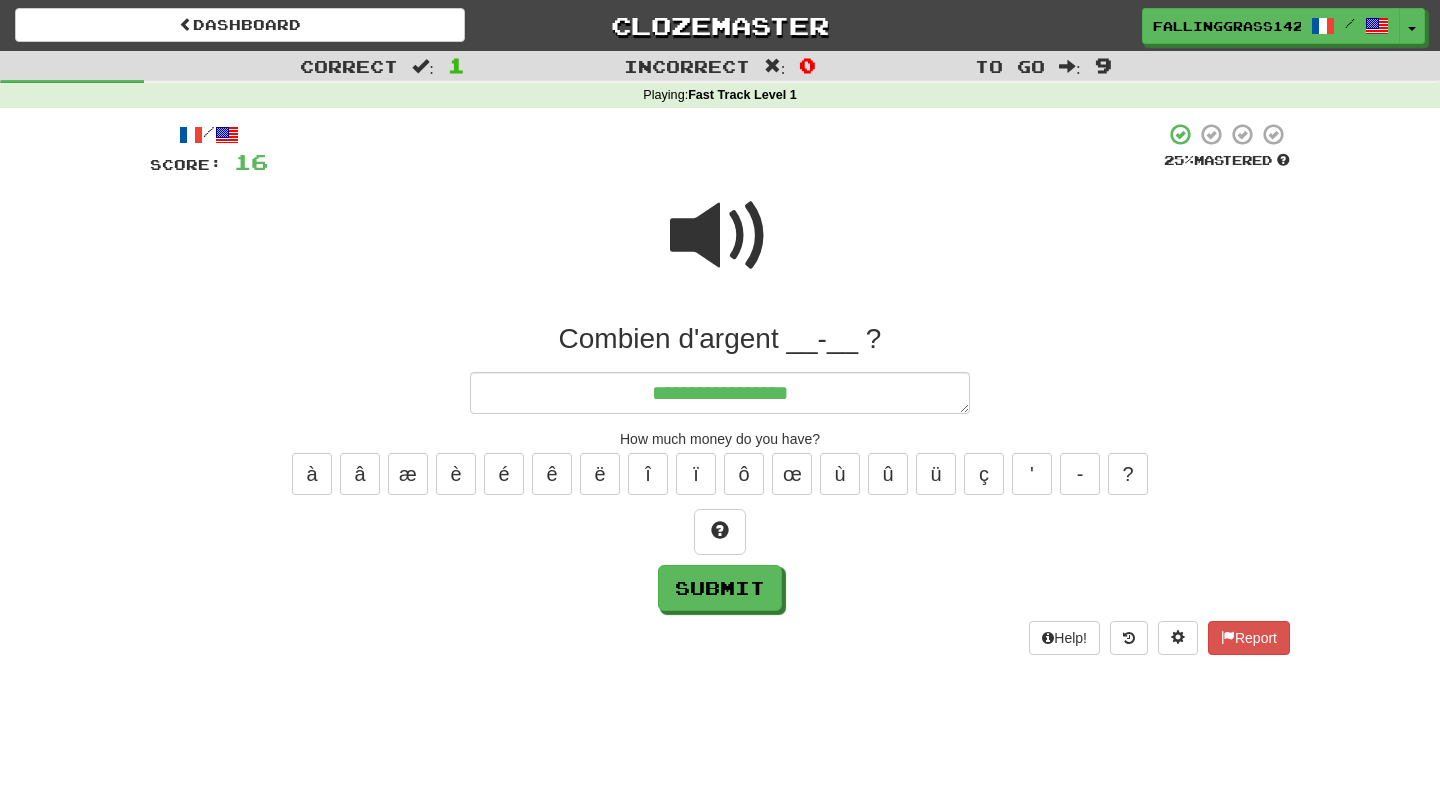 type on "*" 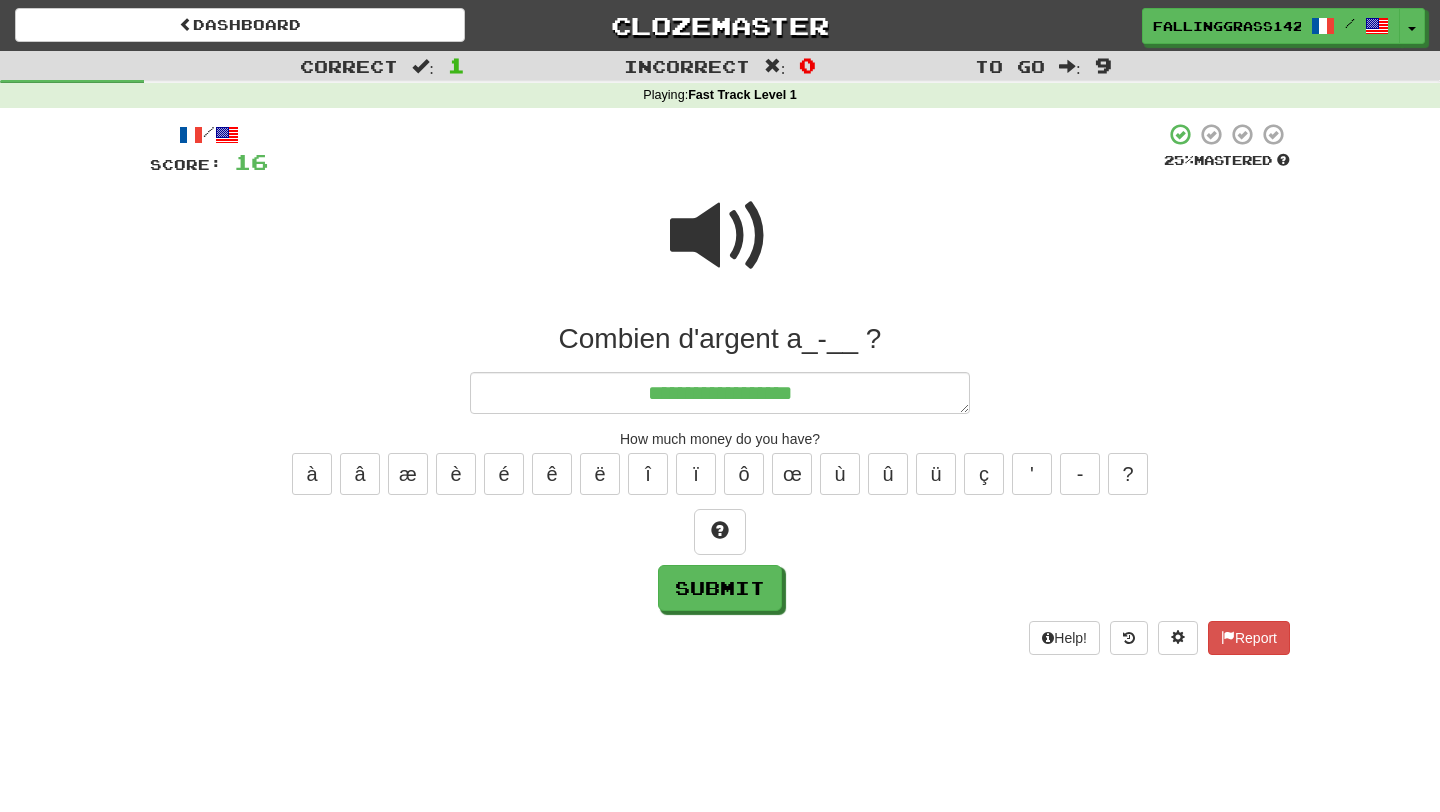 type on "*" 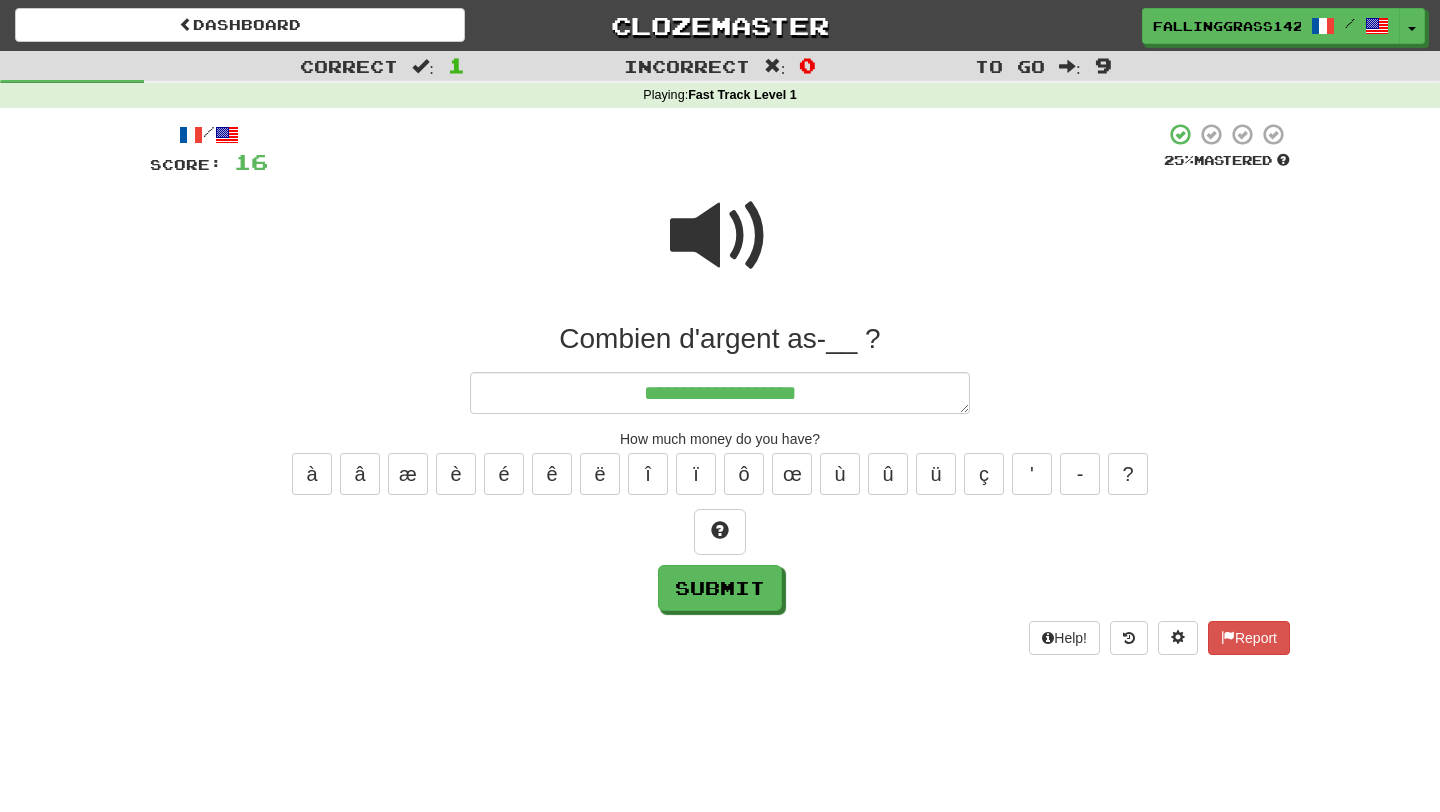 type on "*" 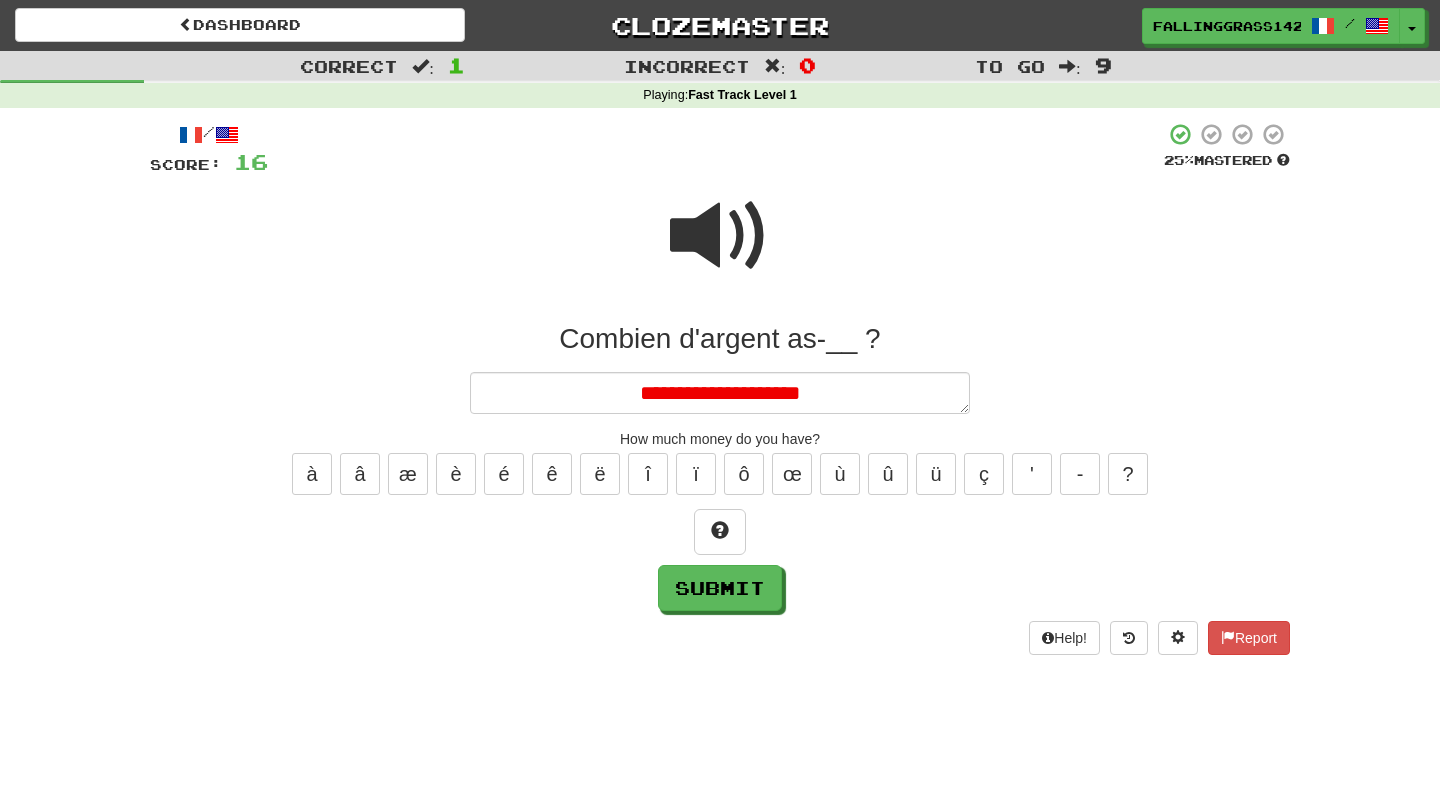 type on "*" 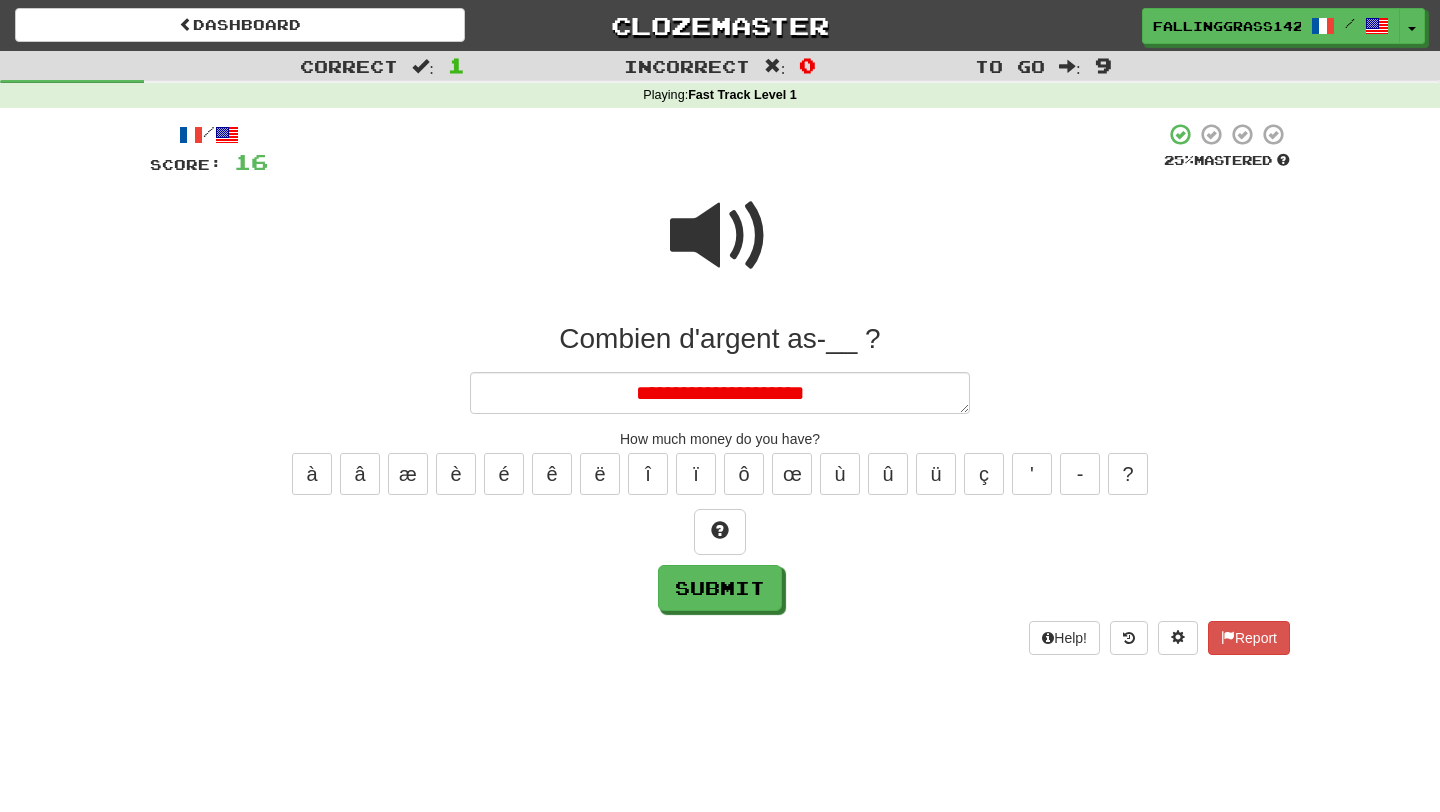 type on "*" 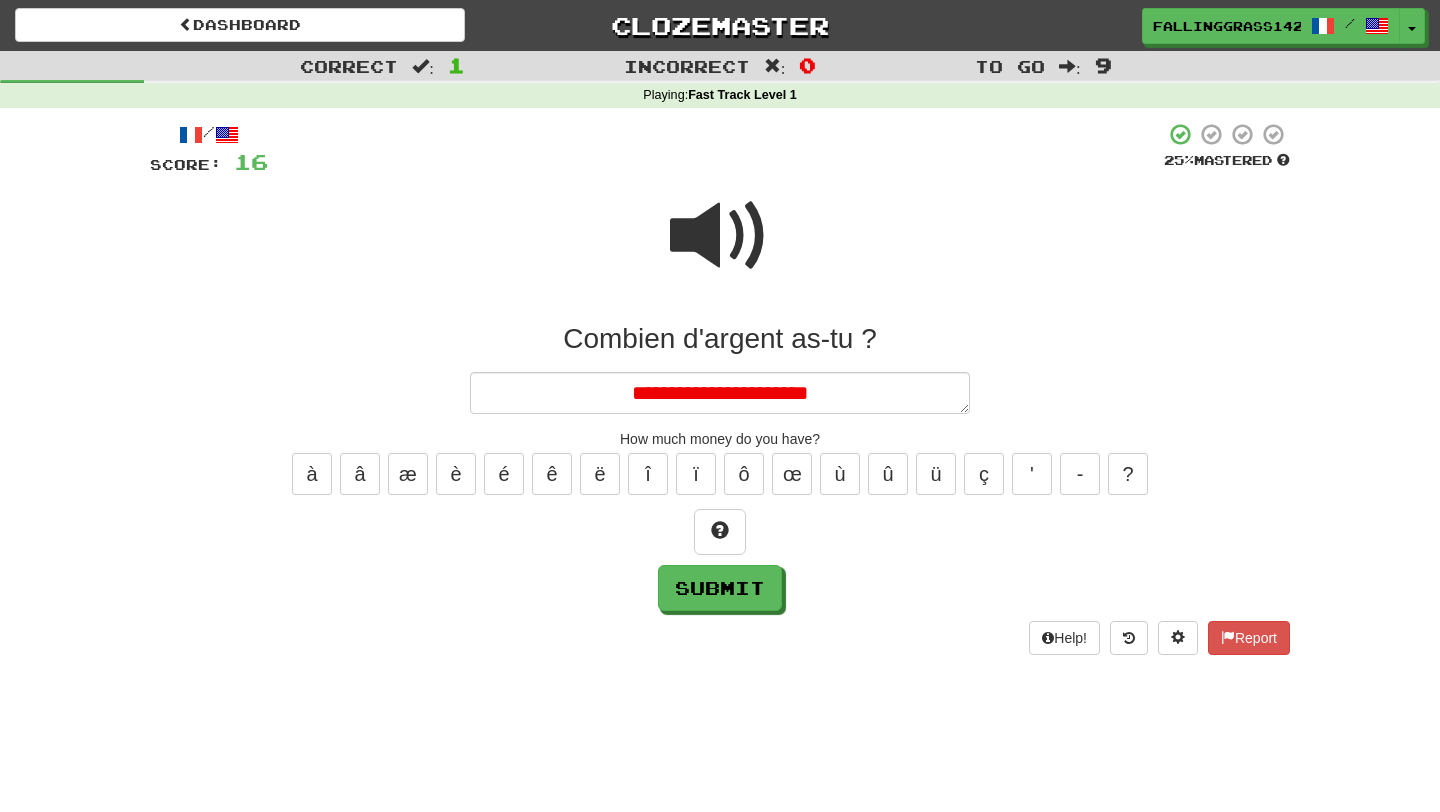 type on "*" 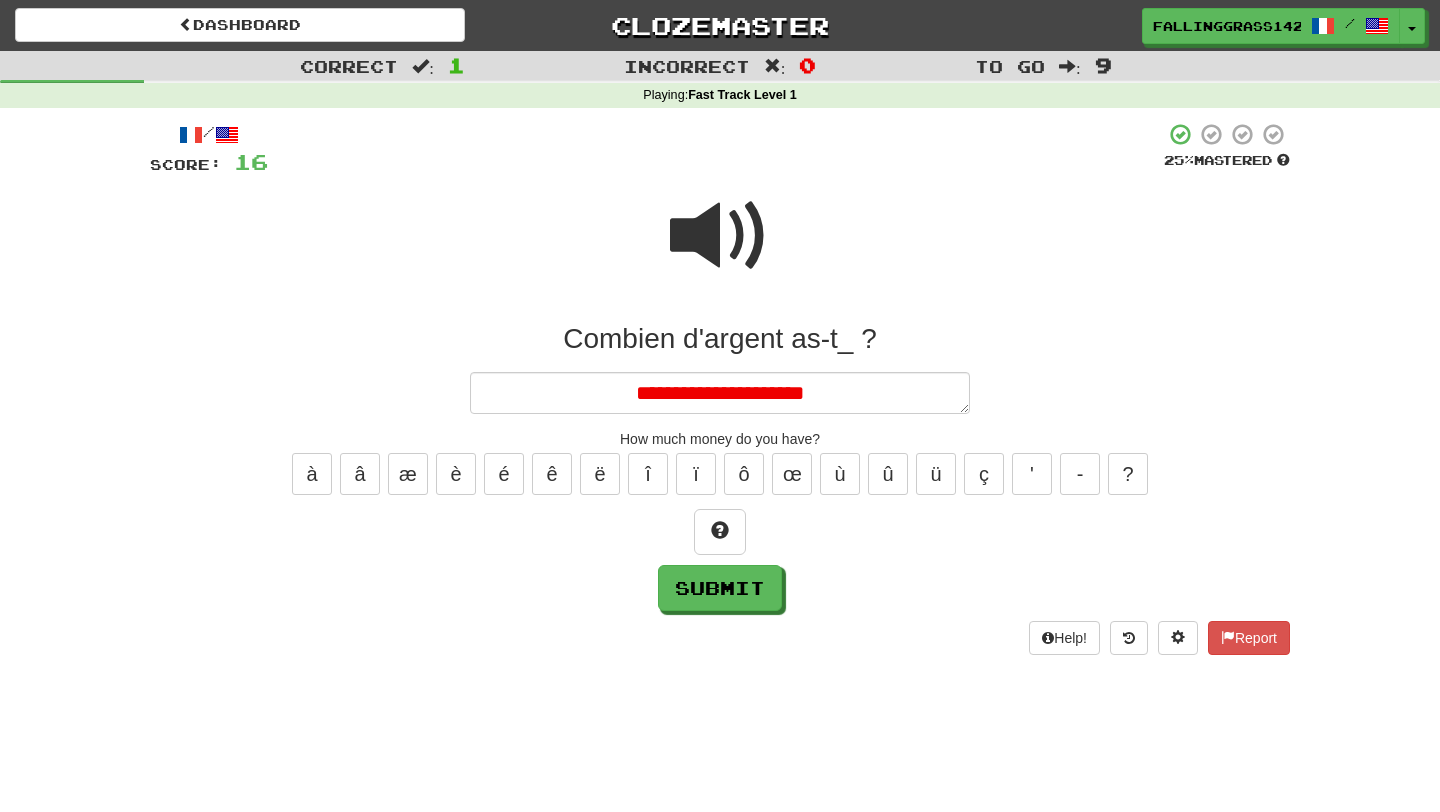 type on "*" 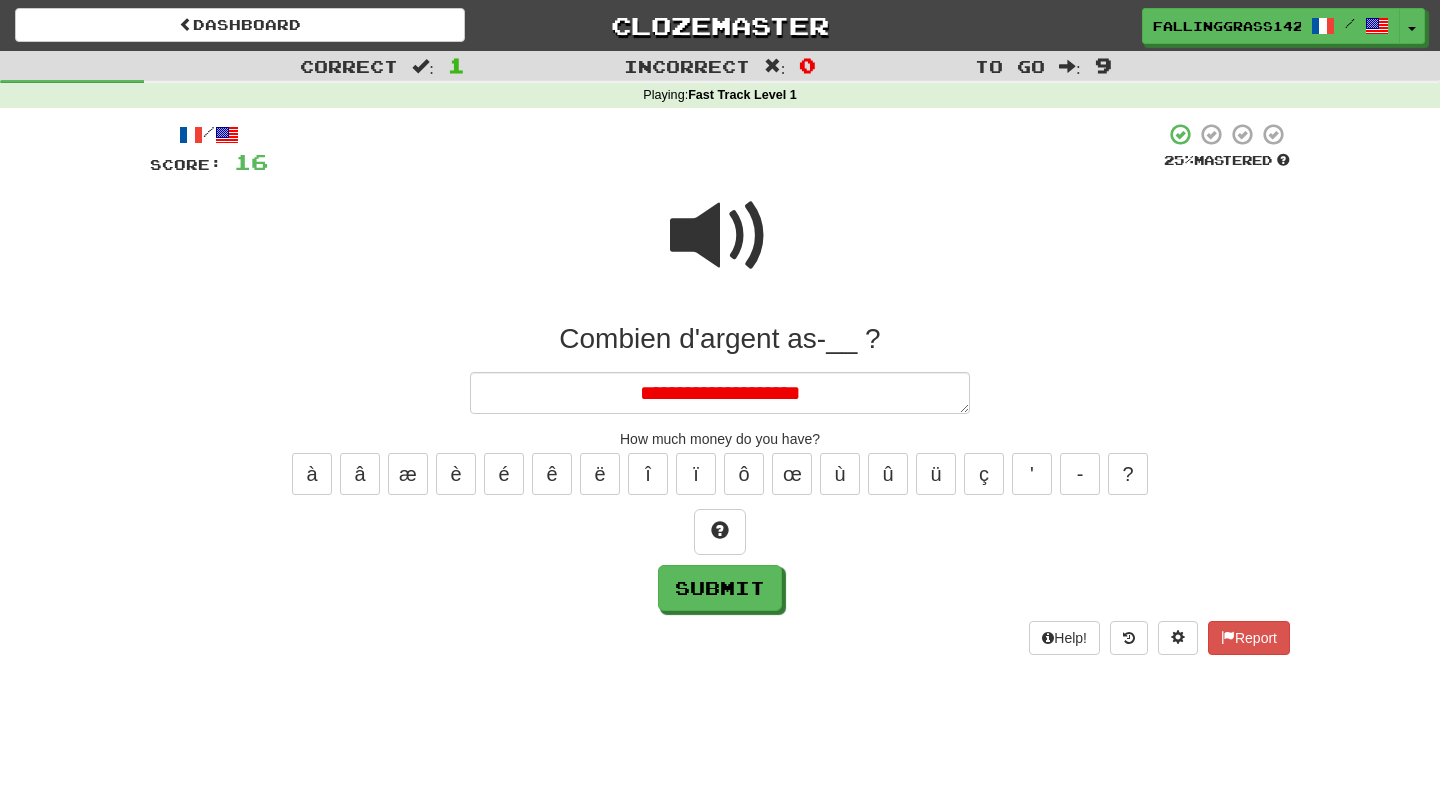 type on "*" 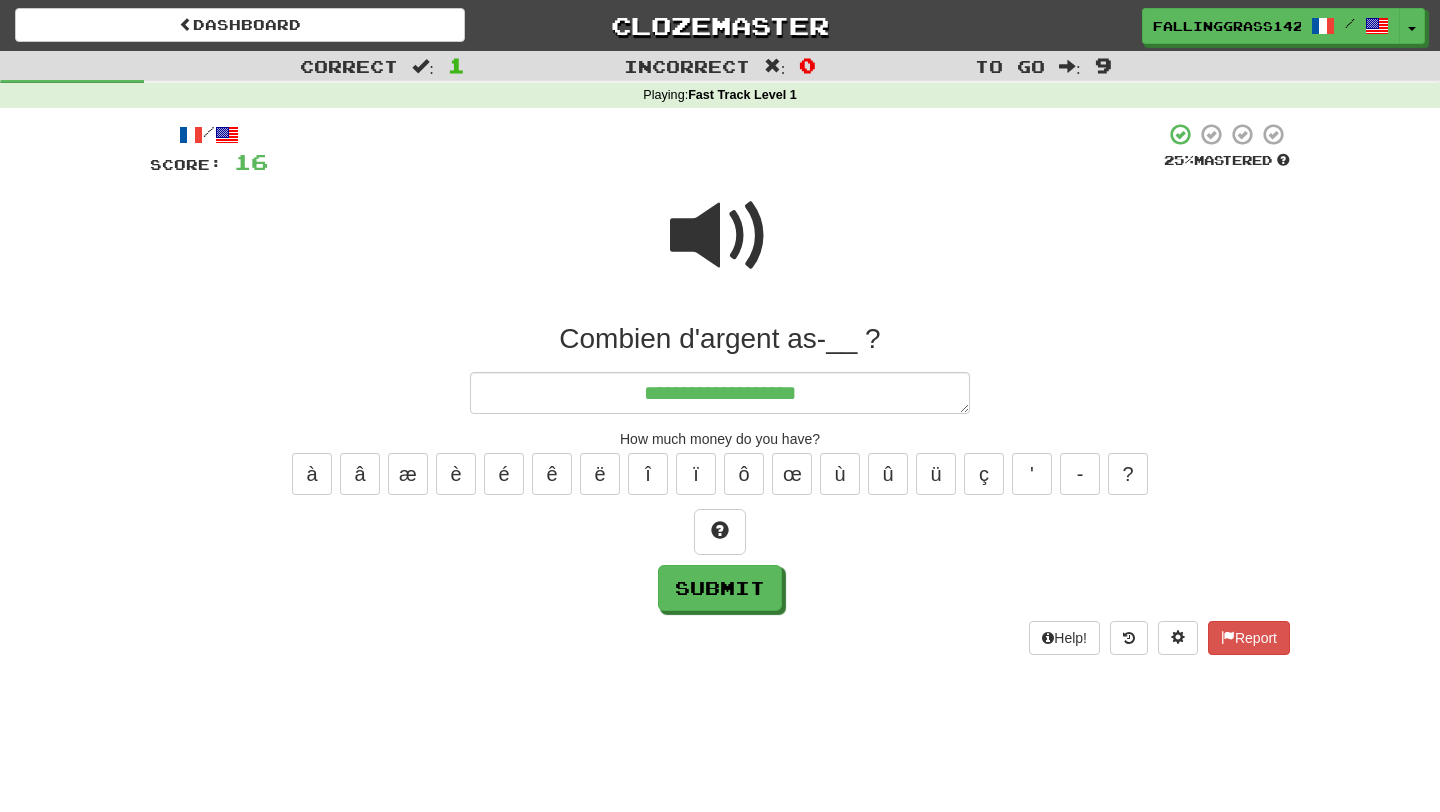 type on "*" 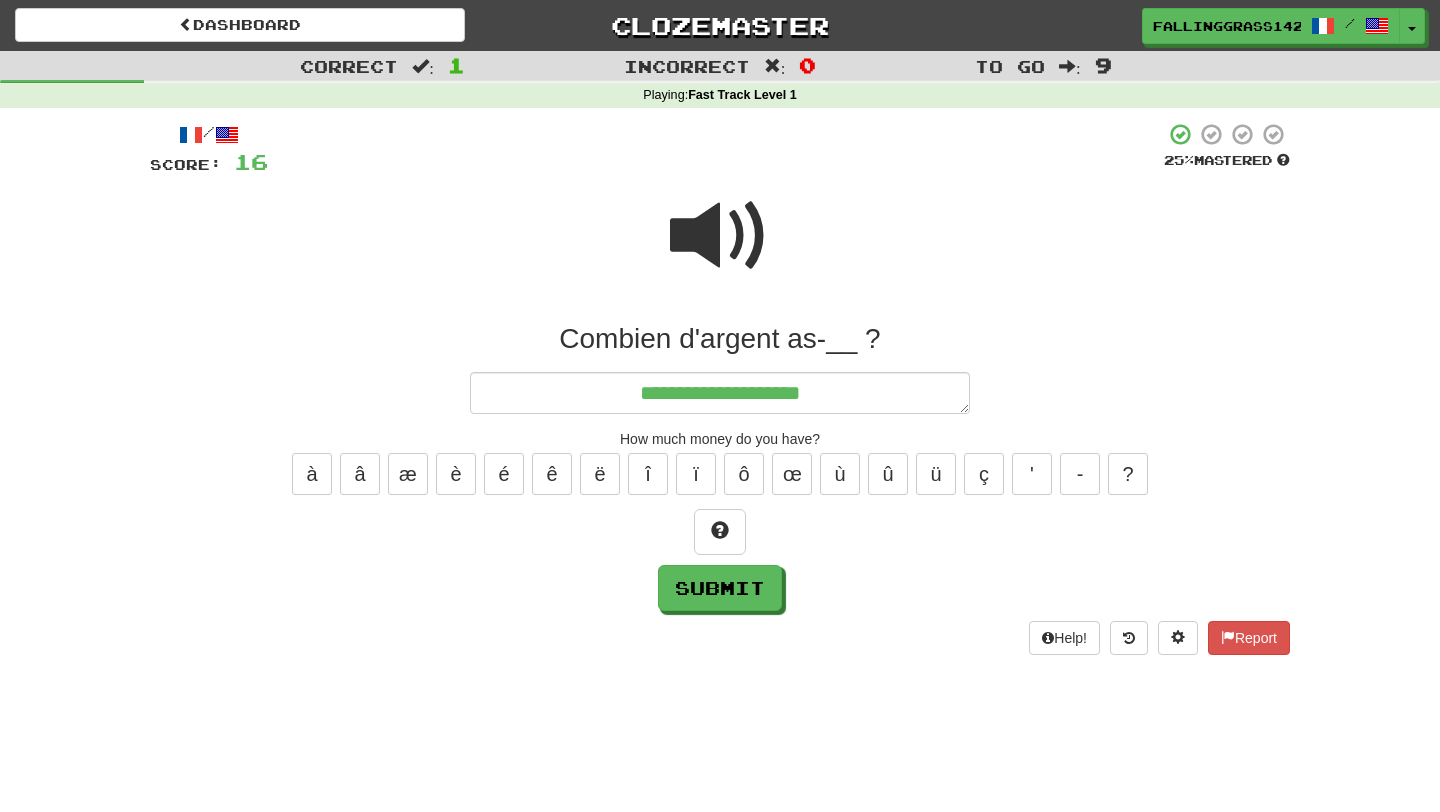 type on "*" 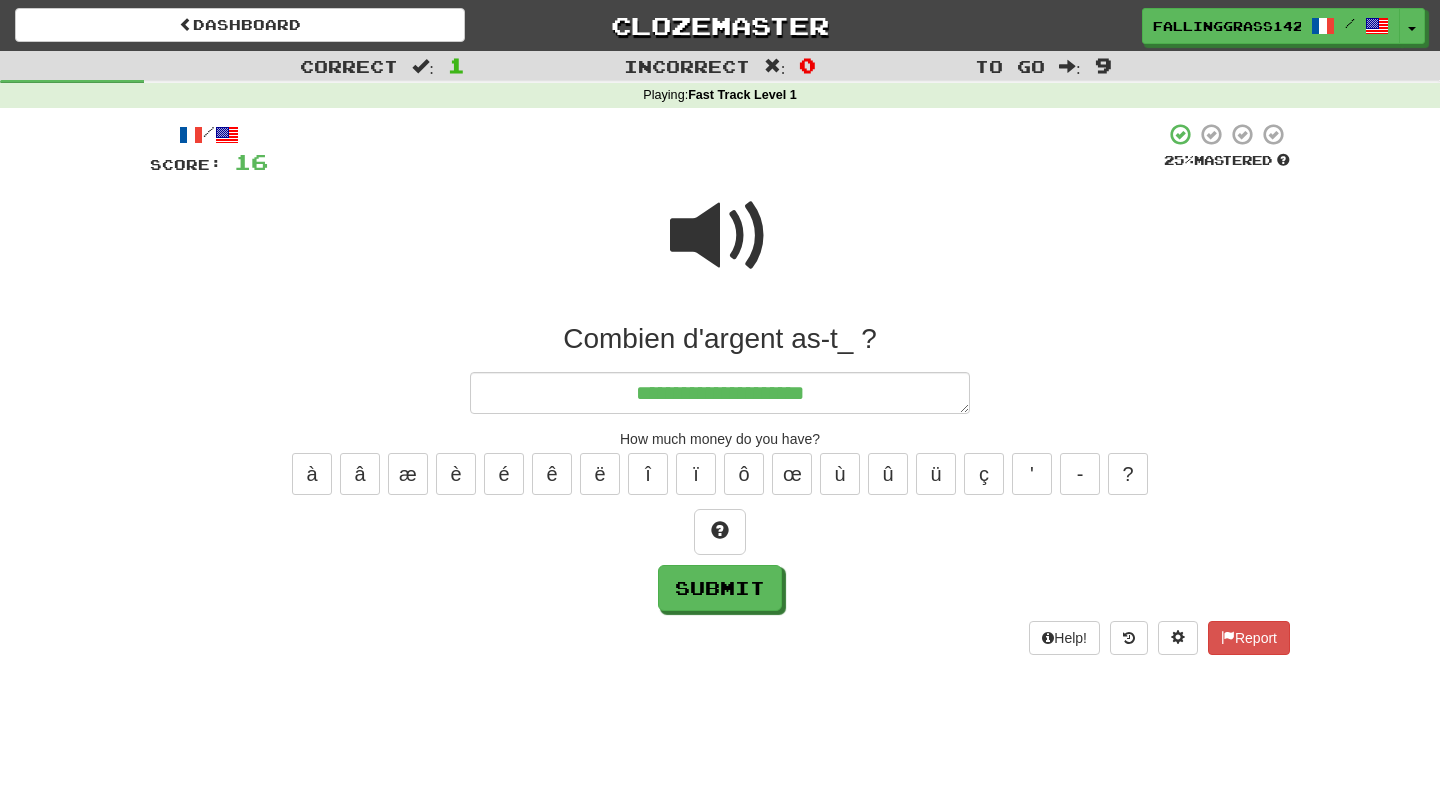 type on "*" 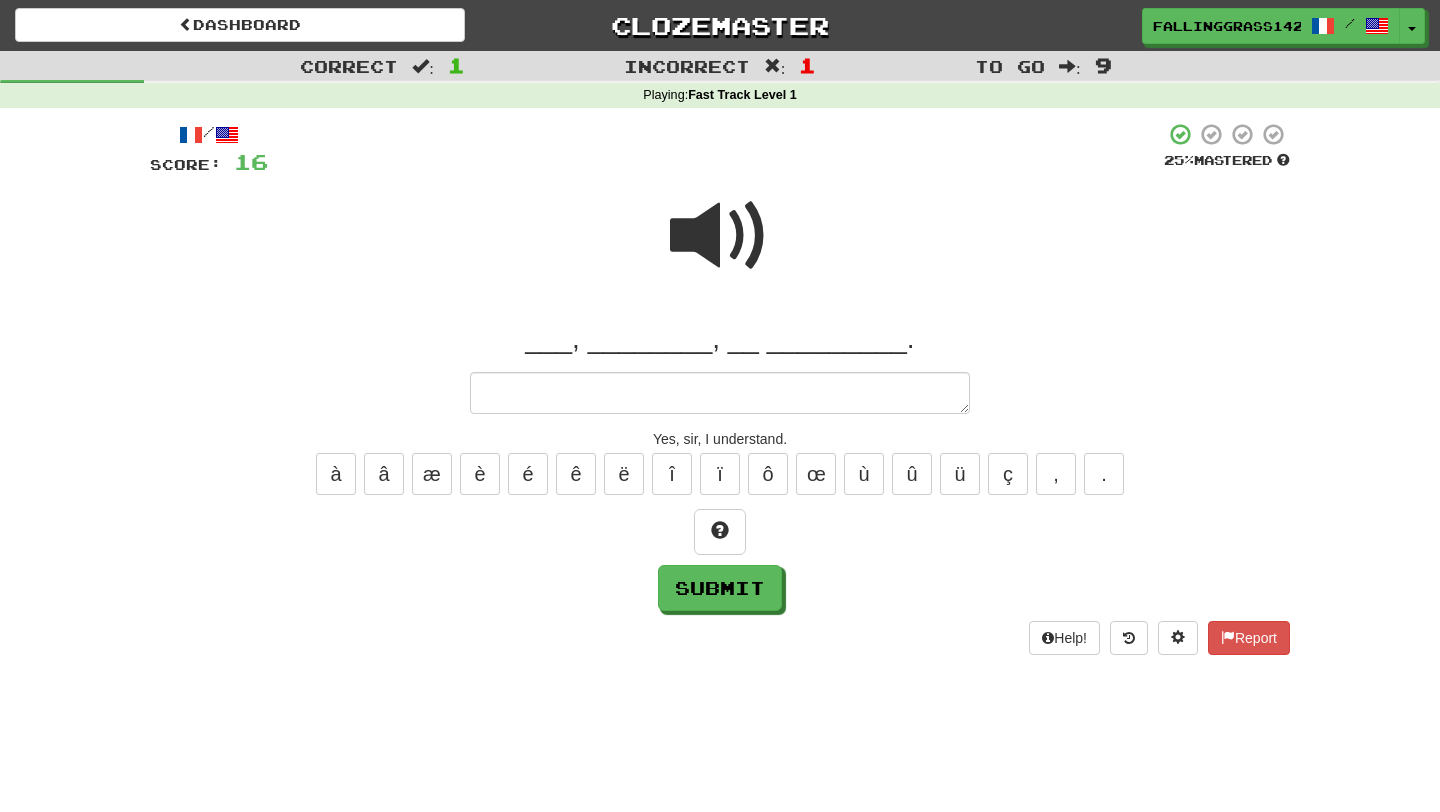 type on "*" 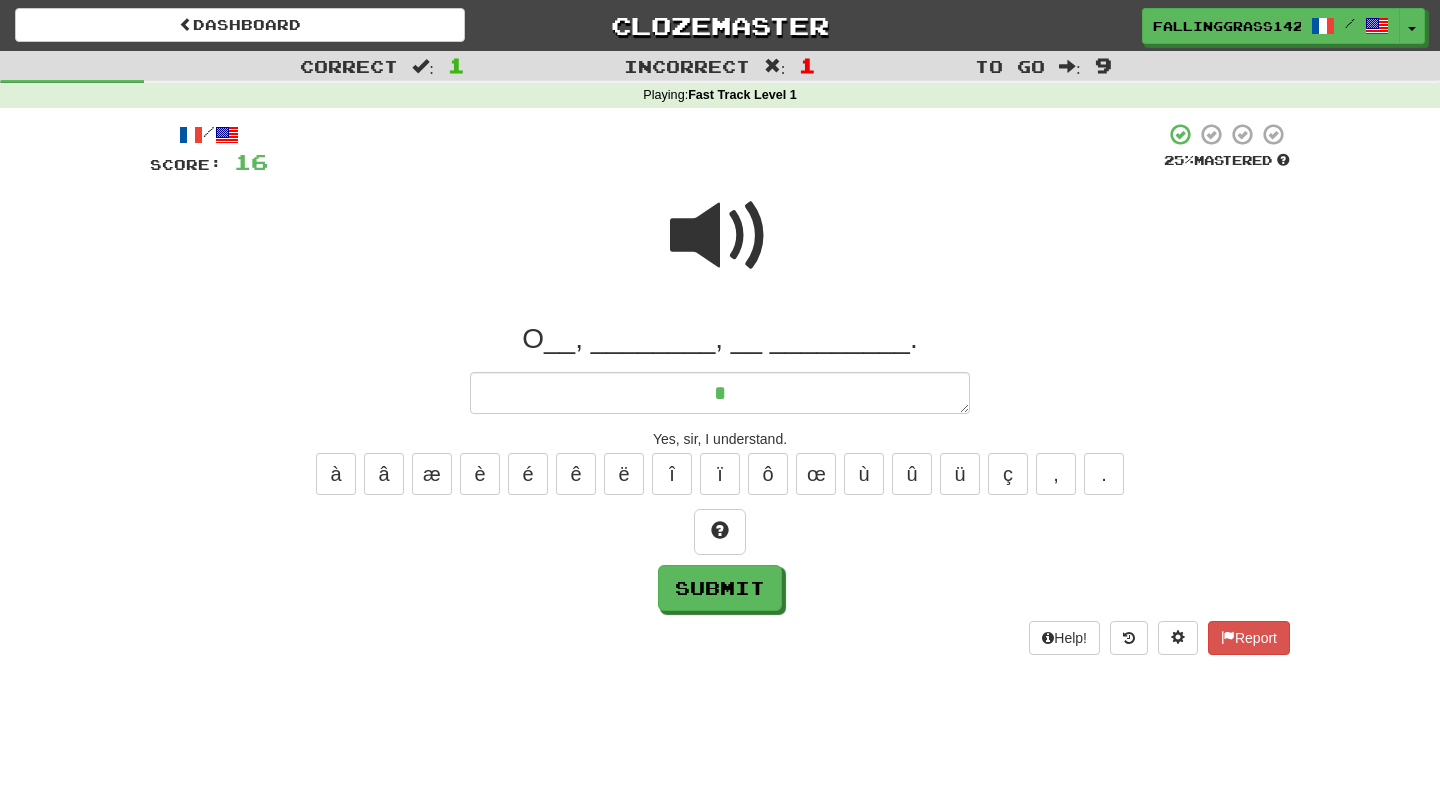 type on "*" 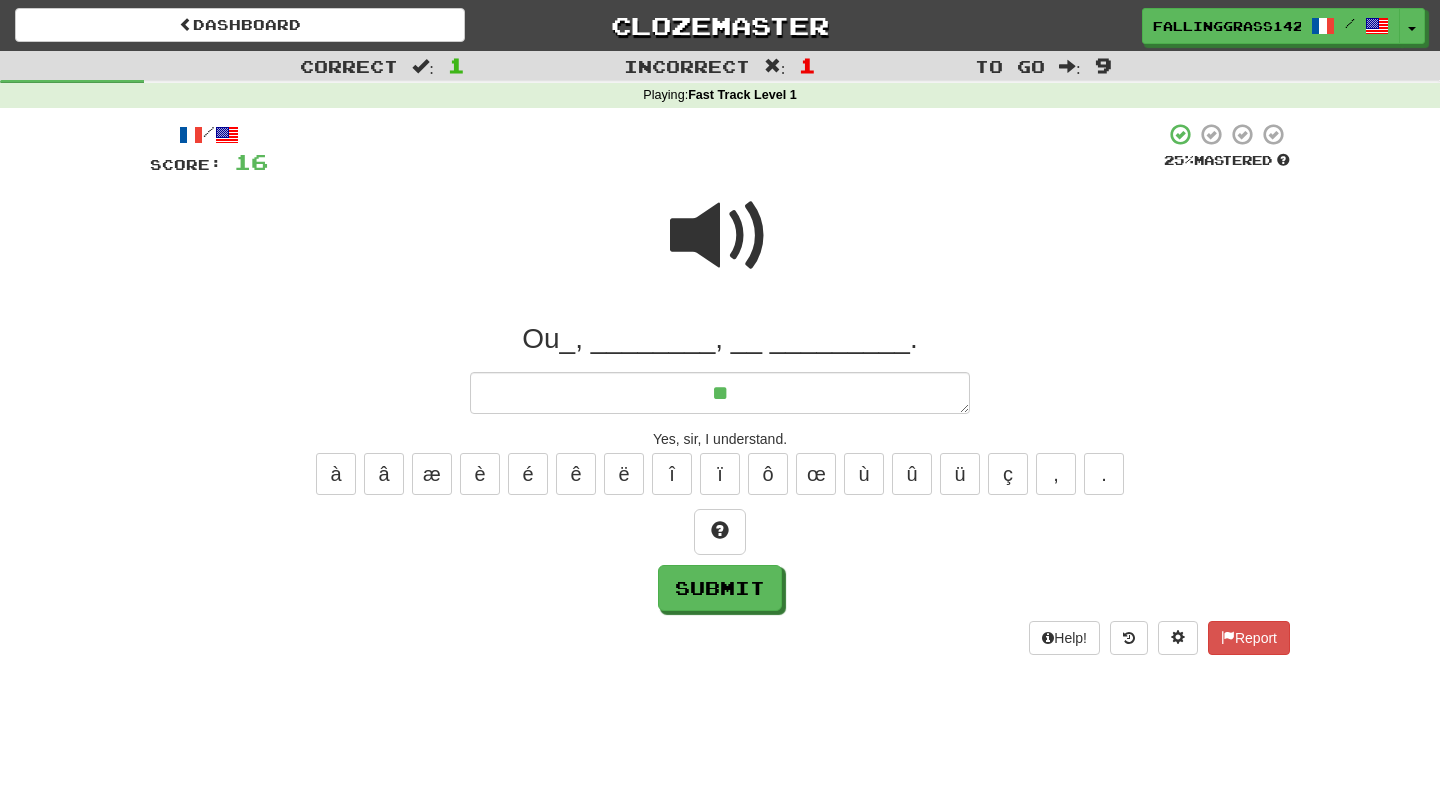 type on "***" 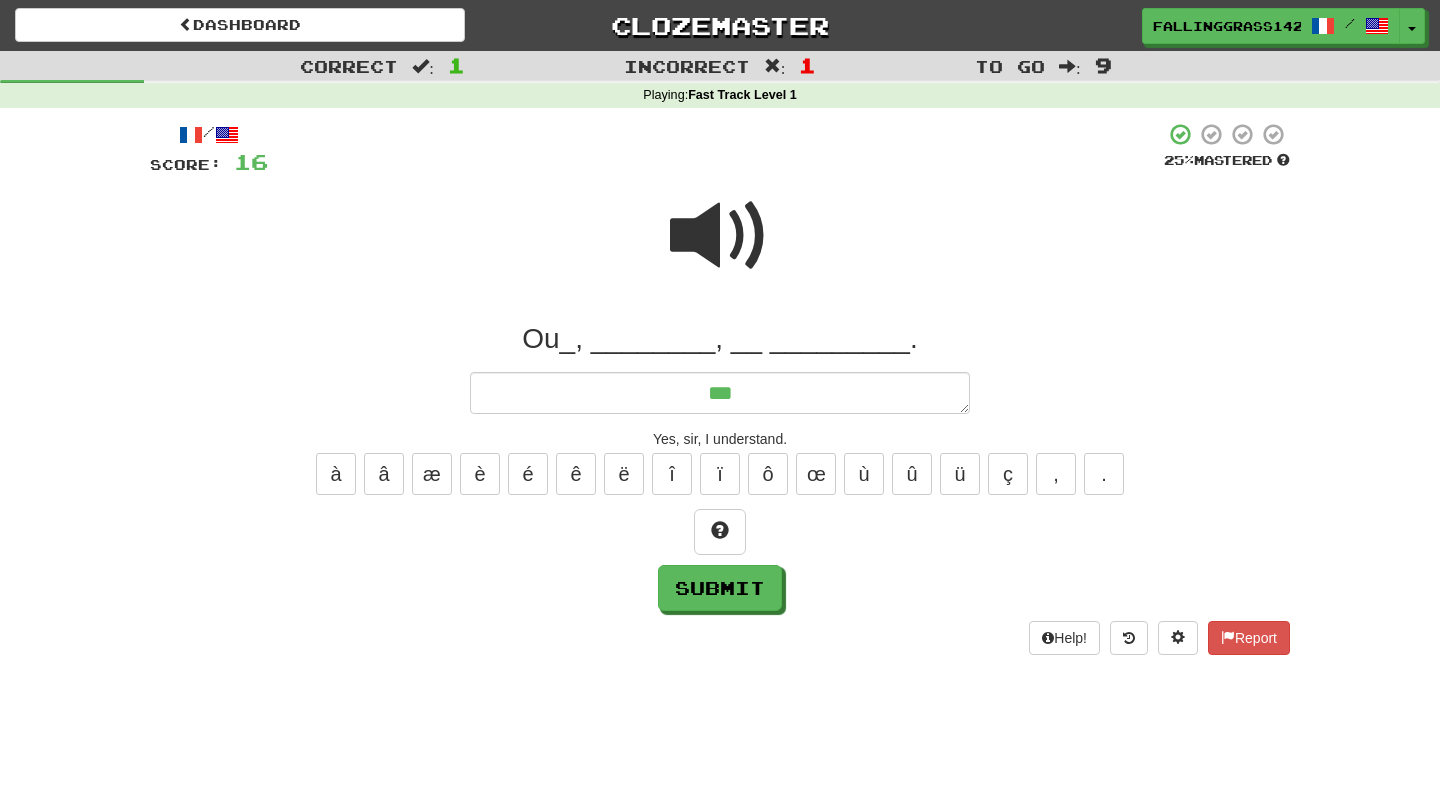 type on "*" 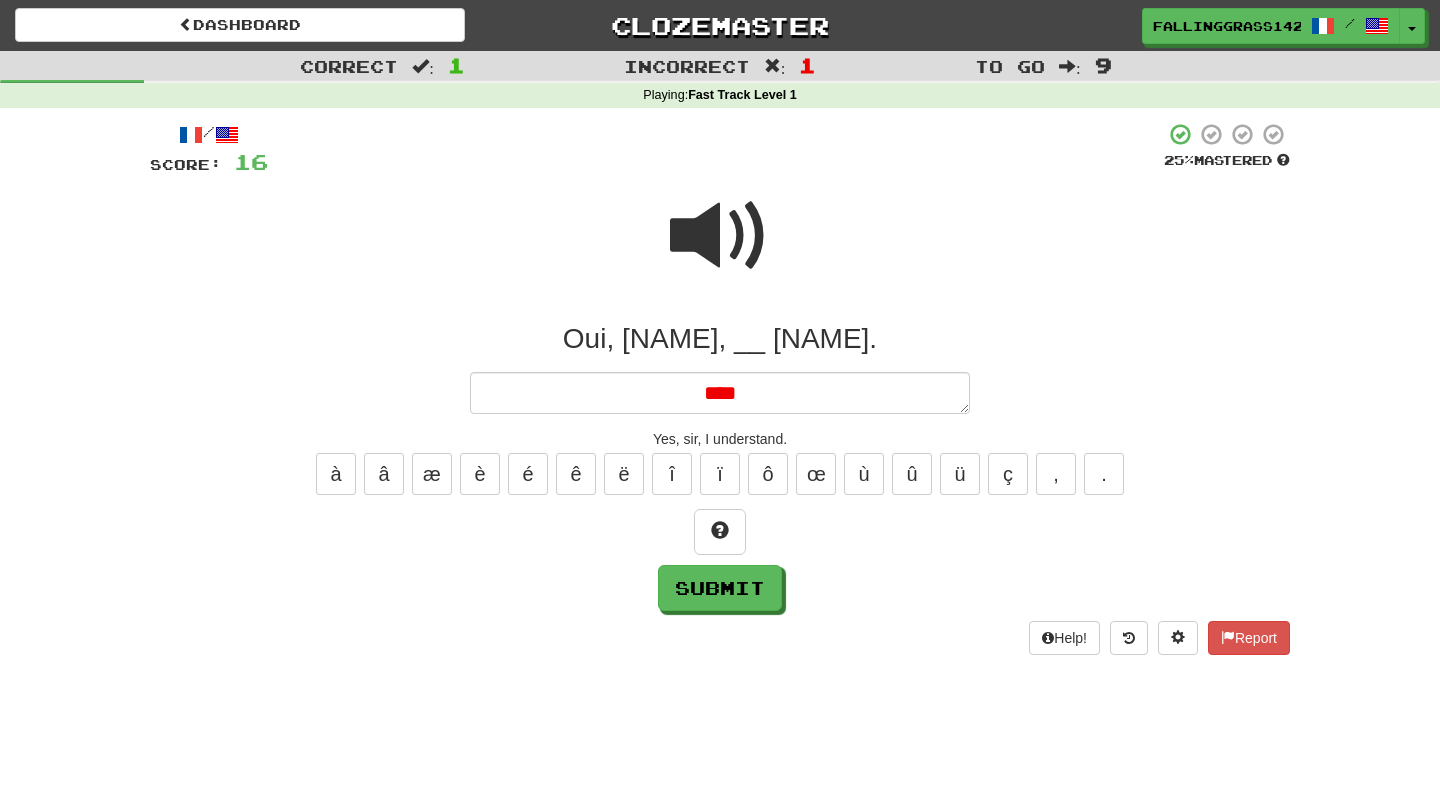 type on "*" 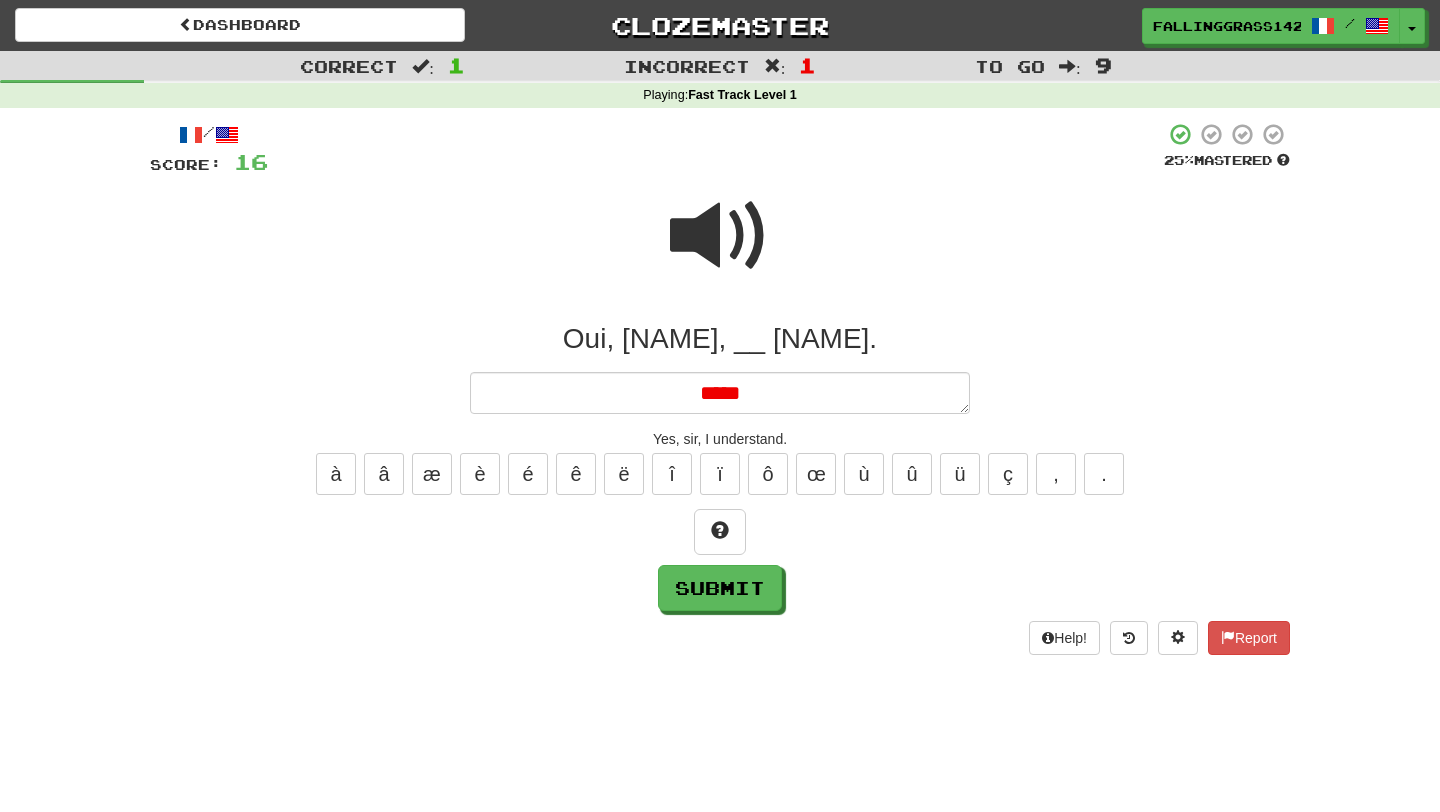 type on "*" 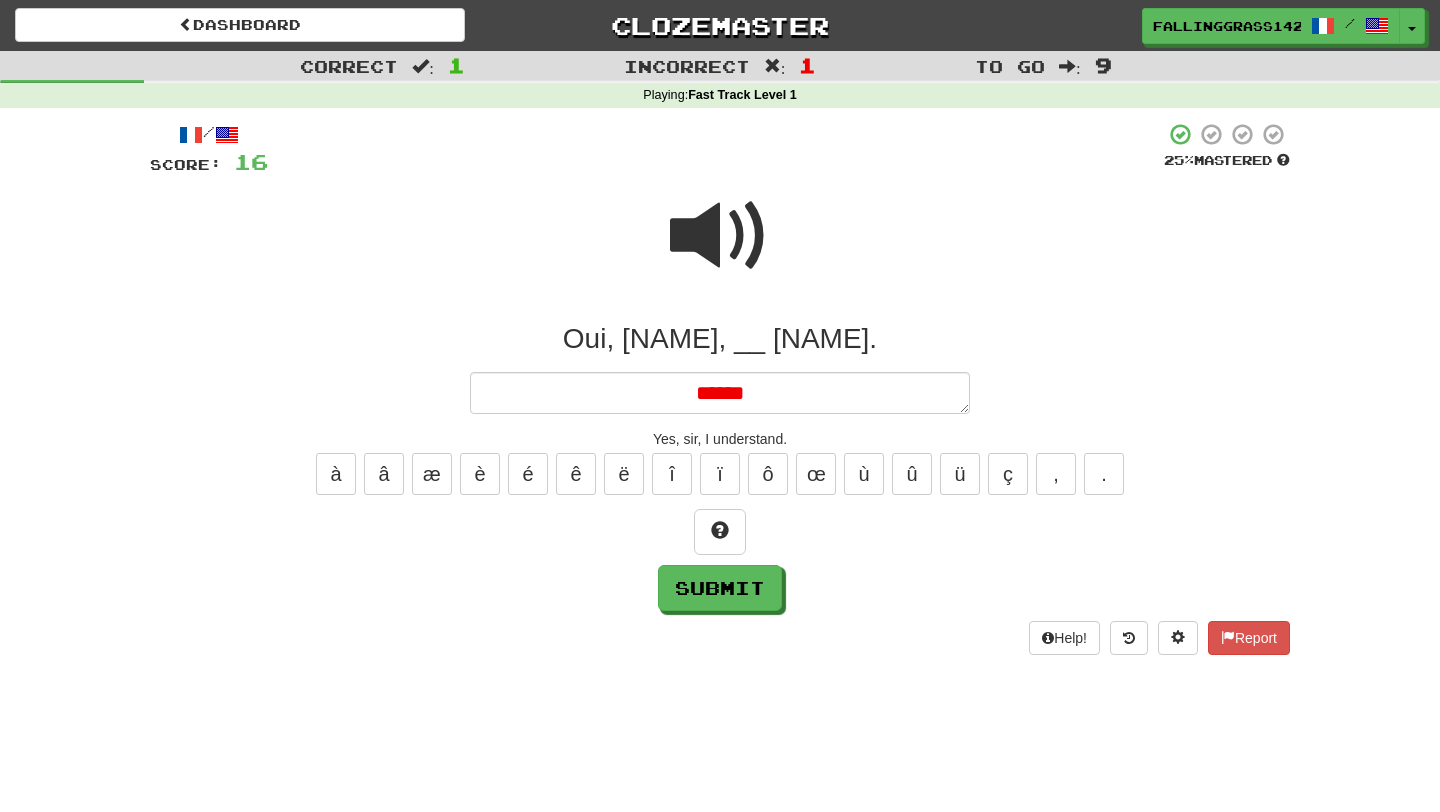 type on "*" 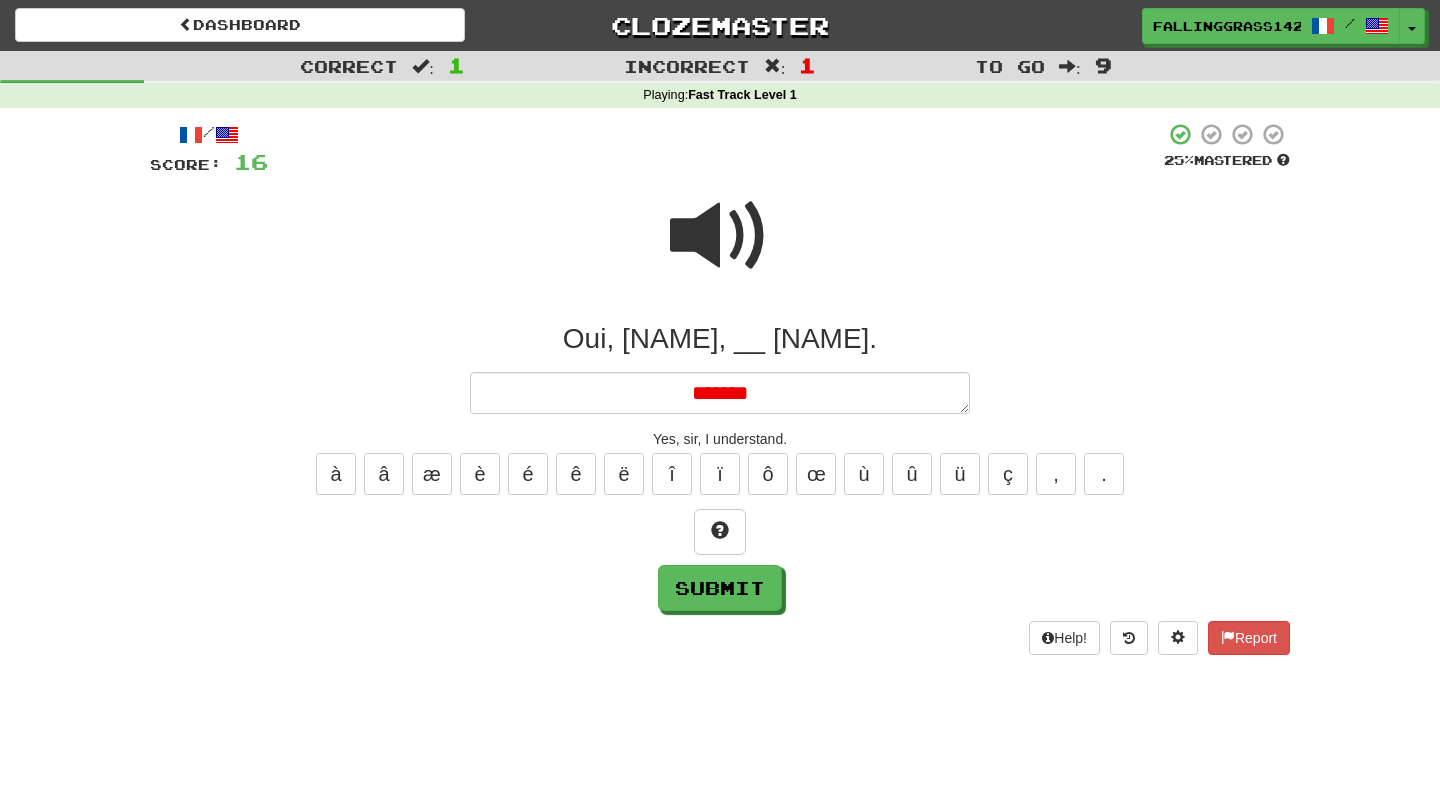 type on "*" 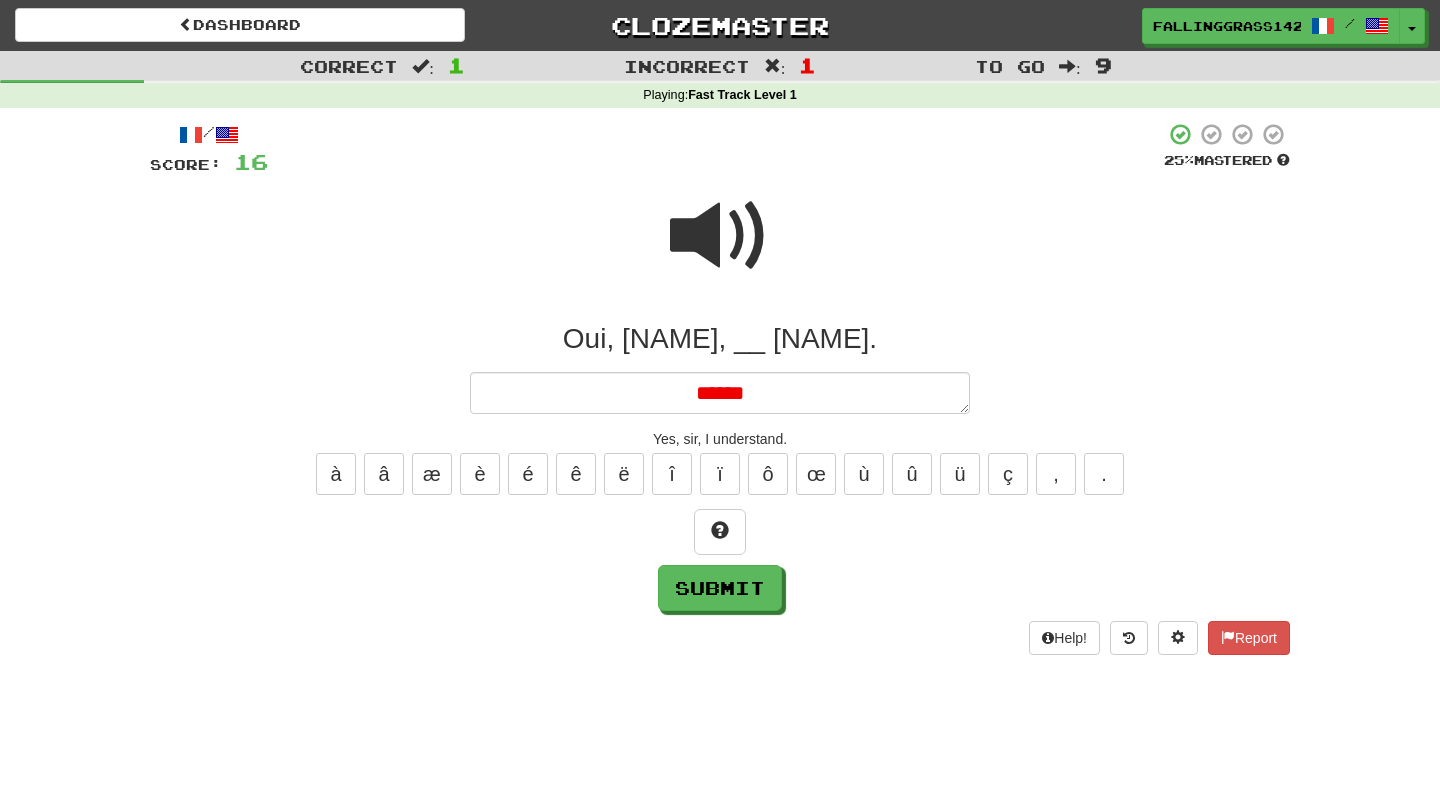 type on "*" 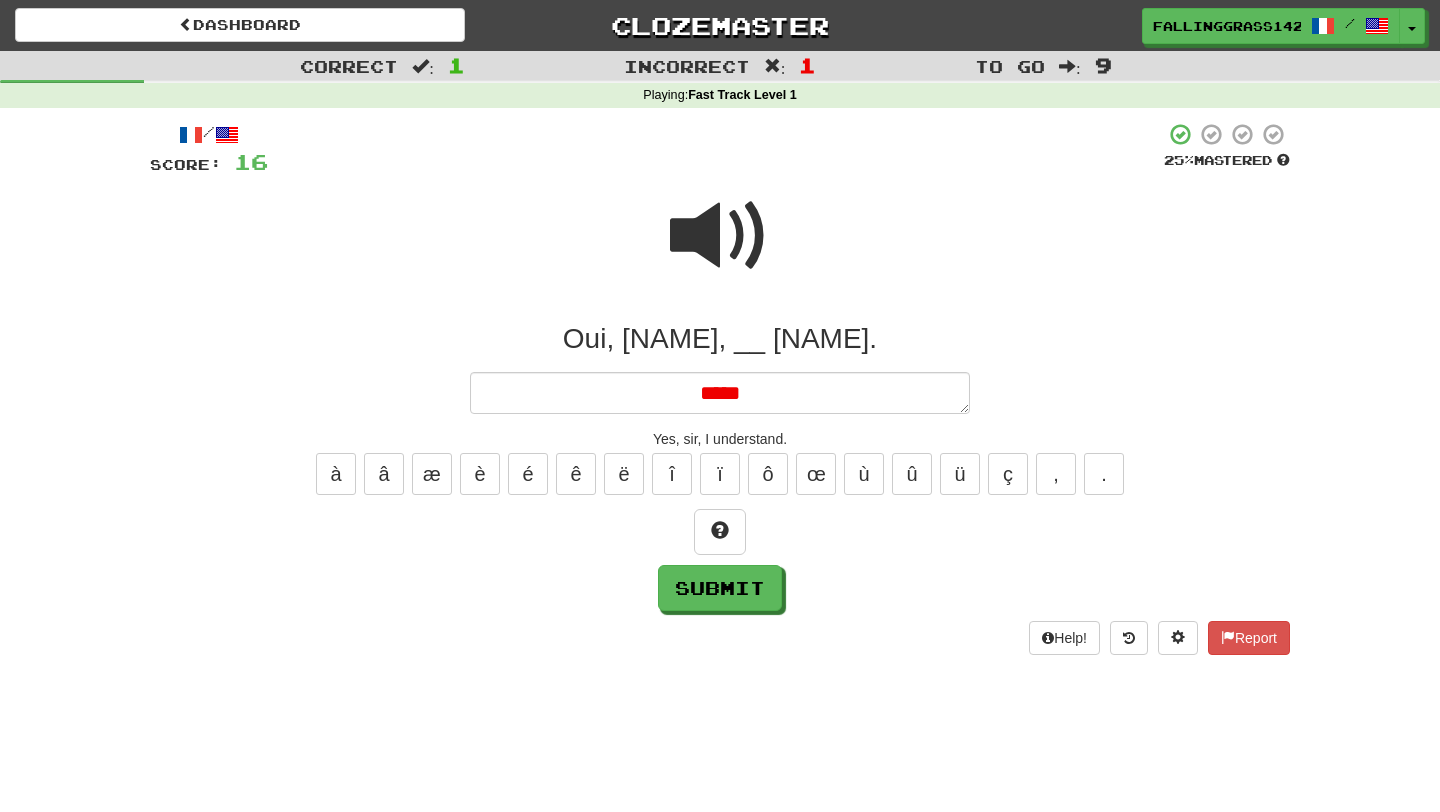 type on "*" 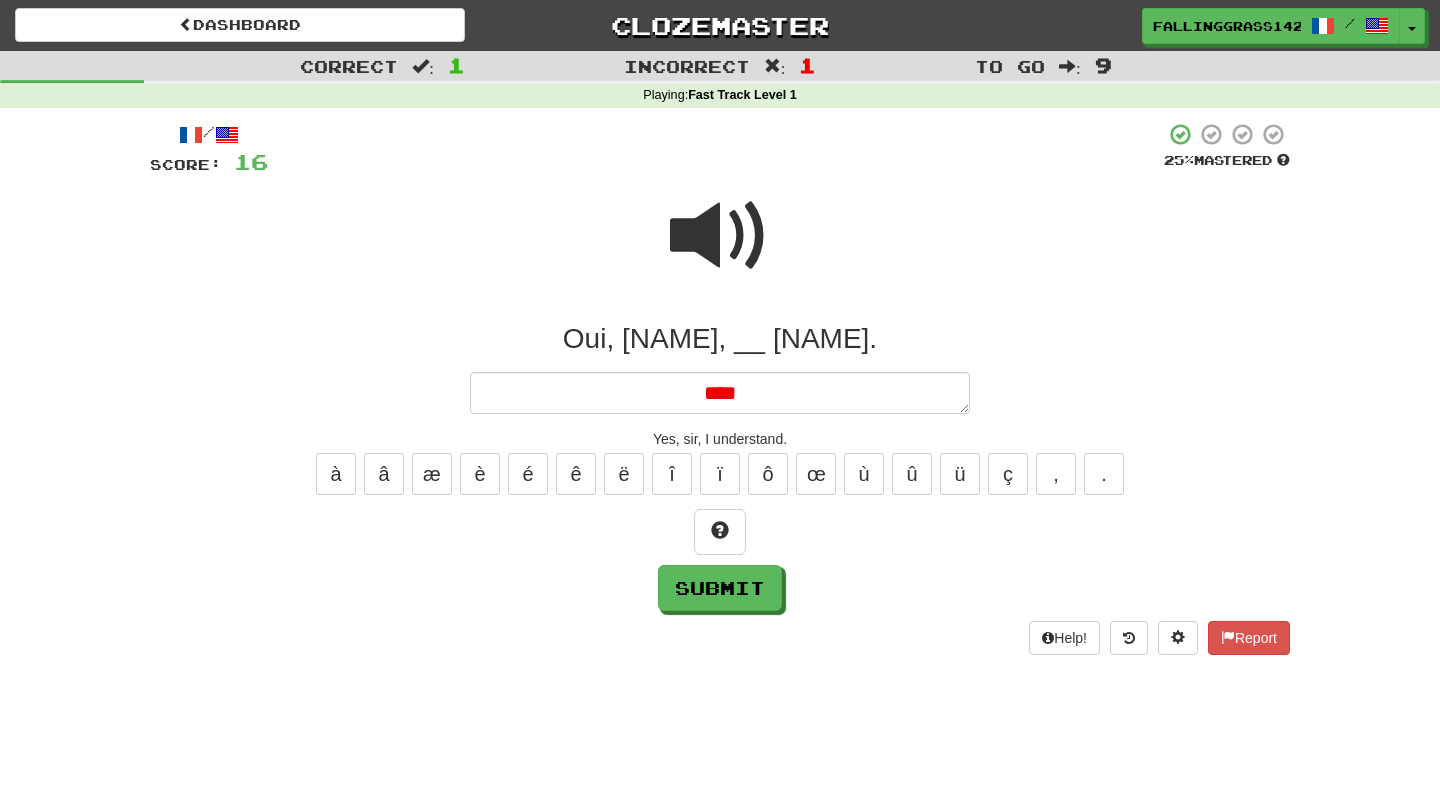 type on "*" 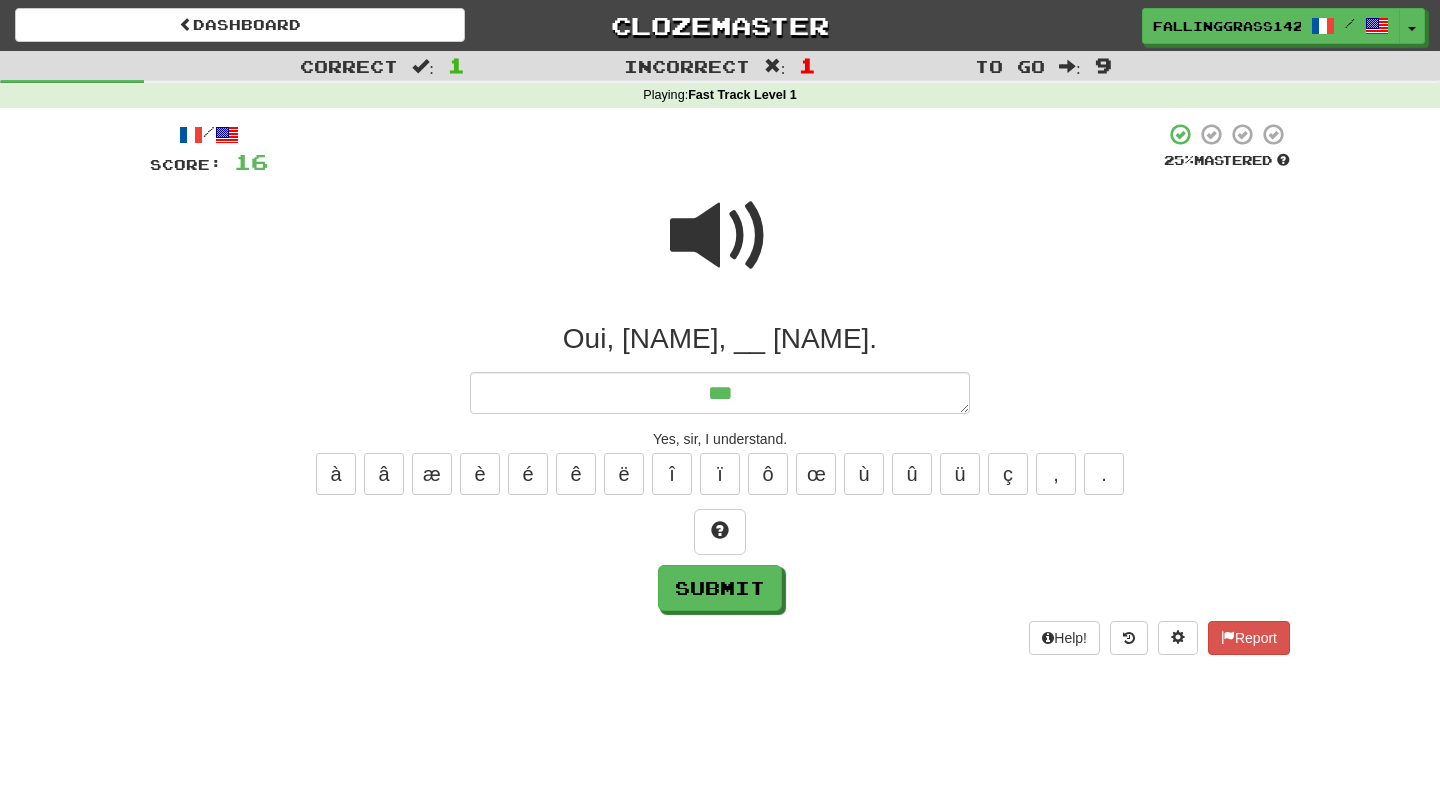 type on "*" 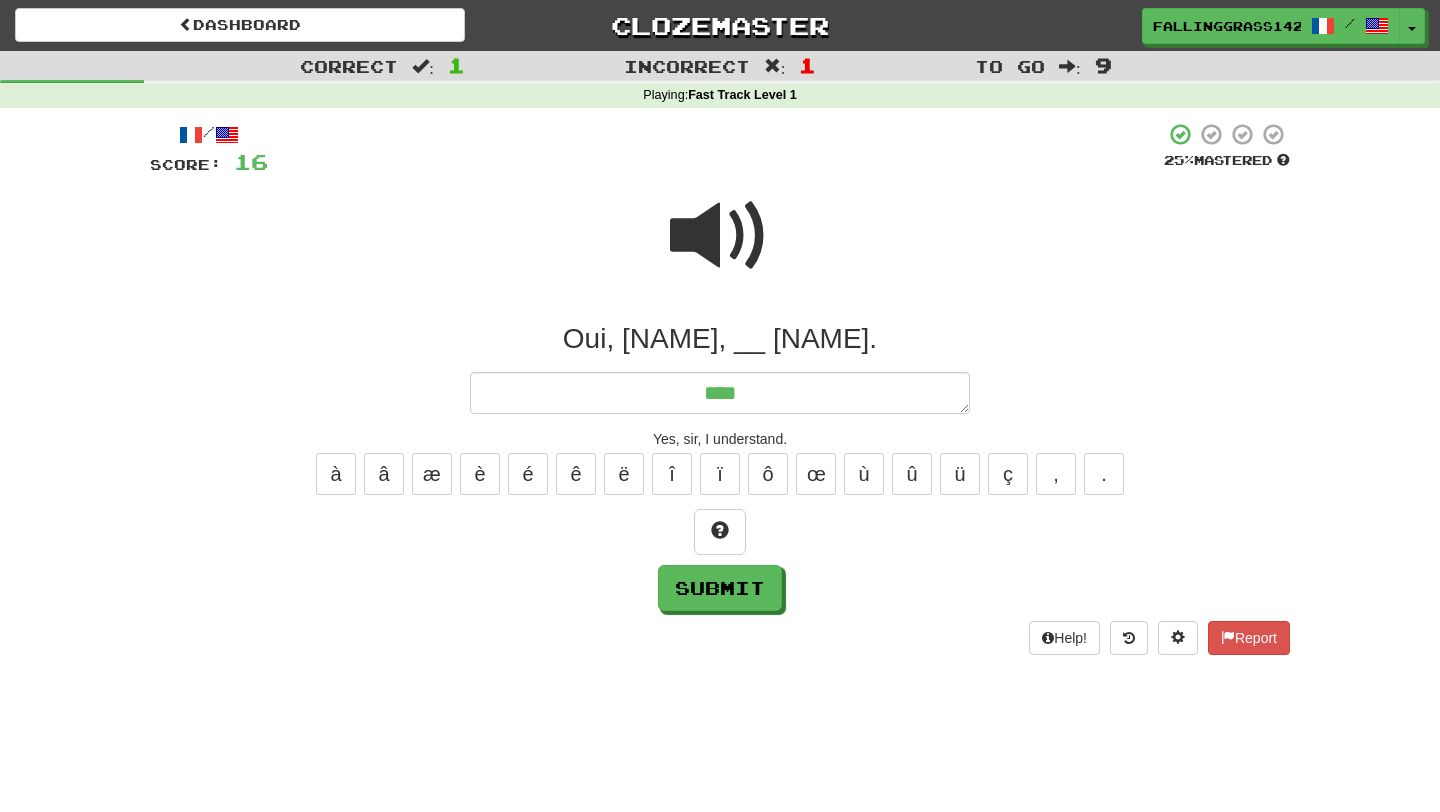 type on "*" 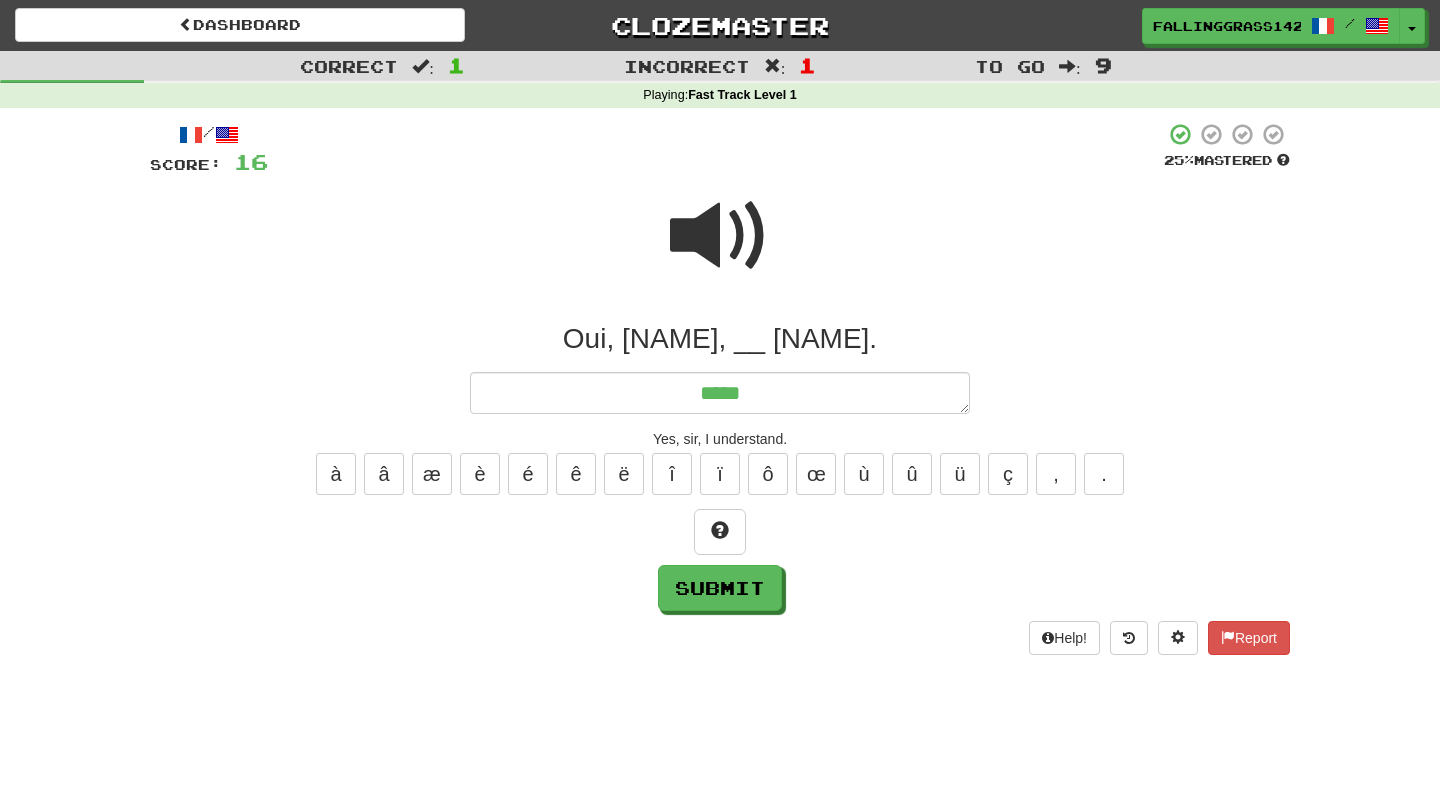 type on "*" 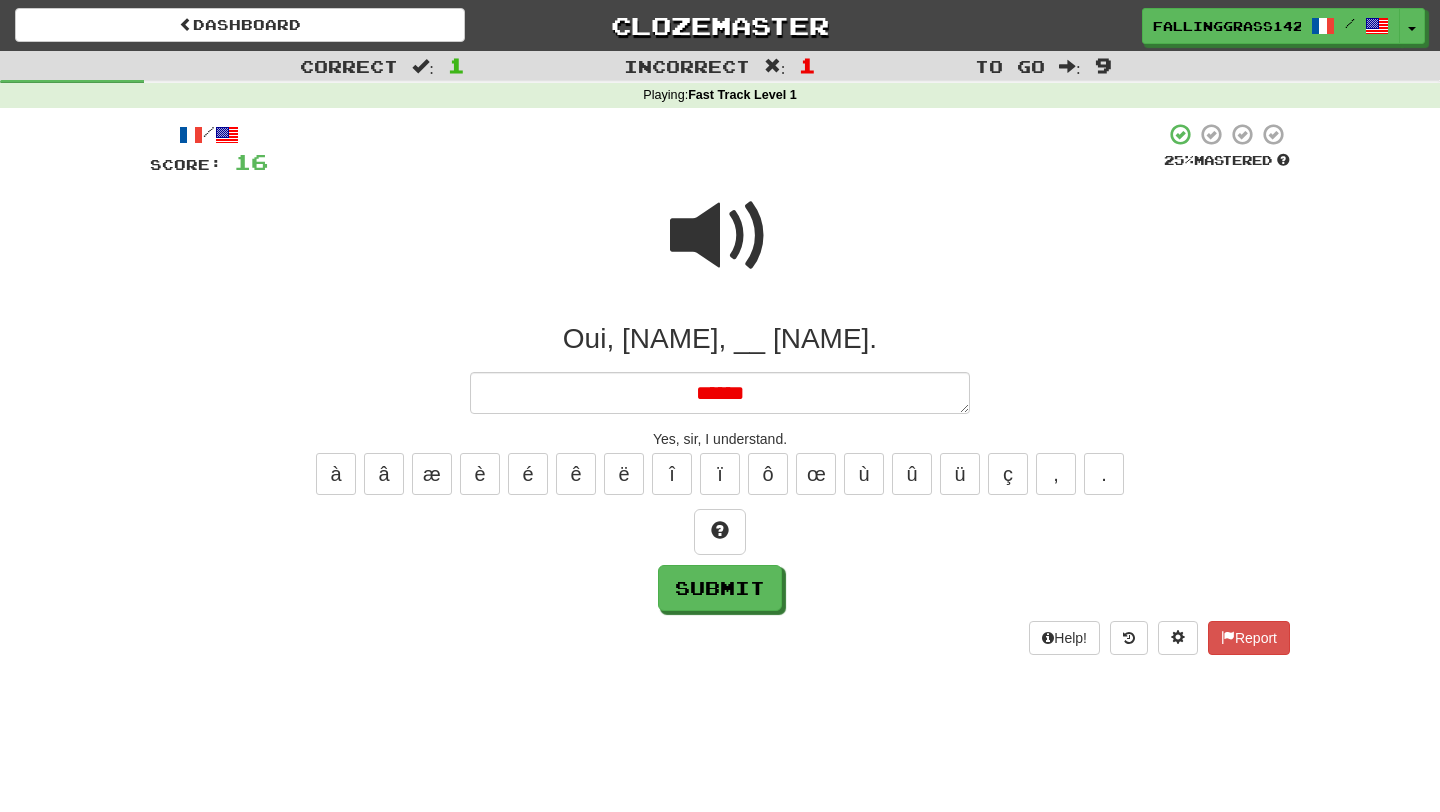 type on "*" 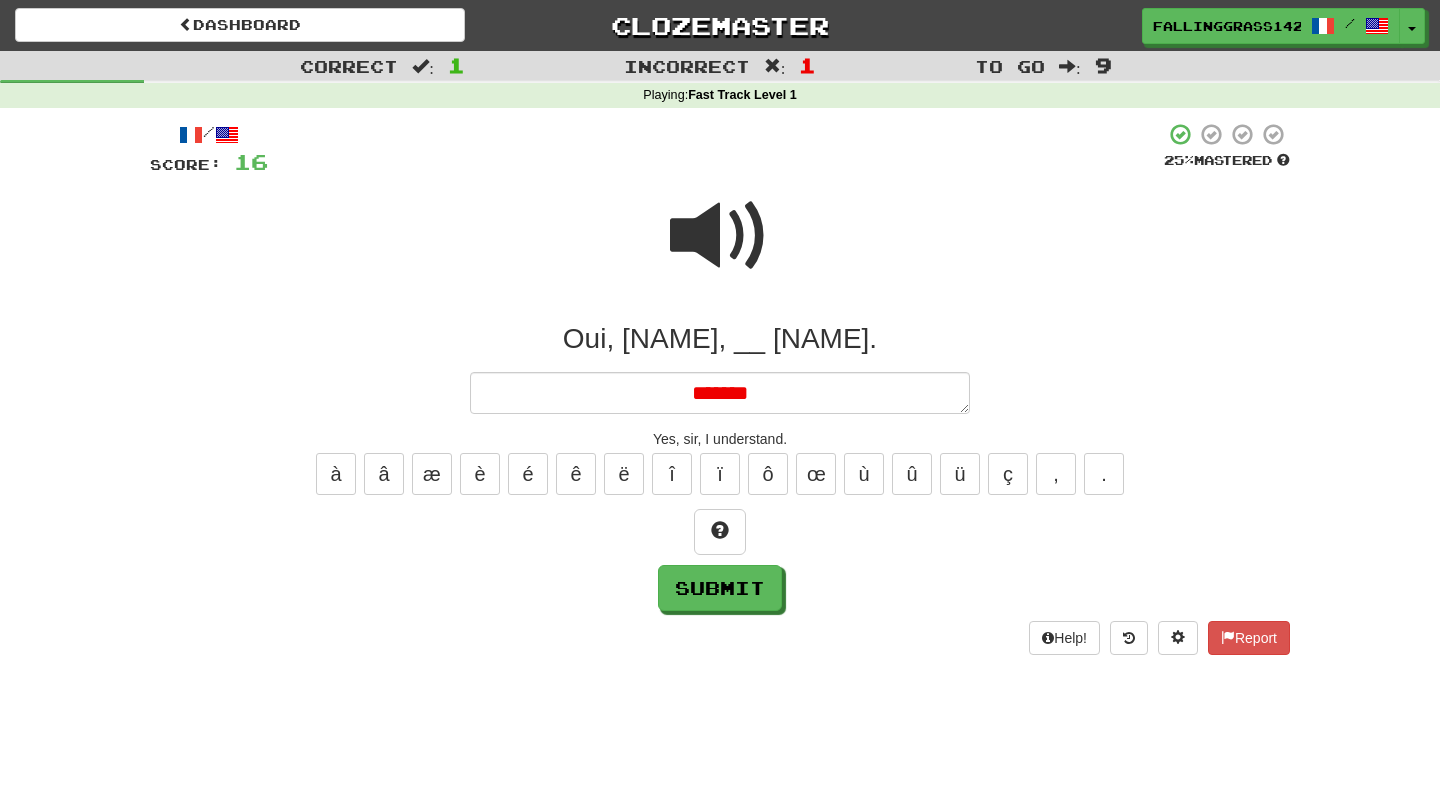 type on "*" 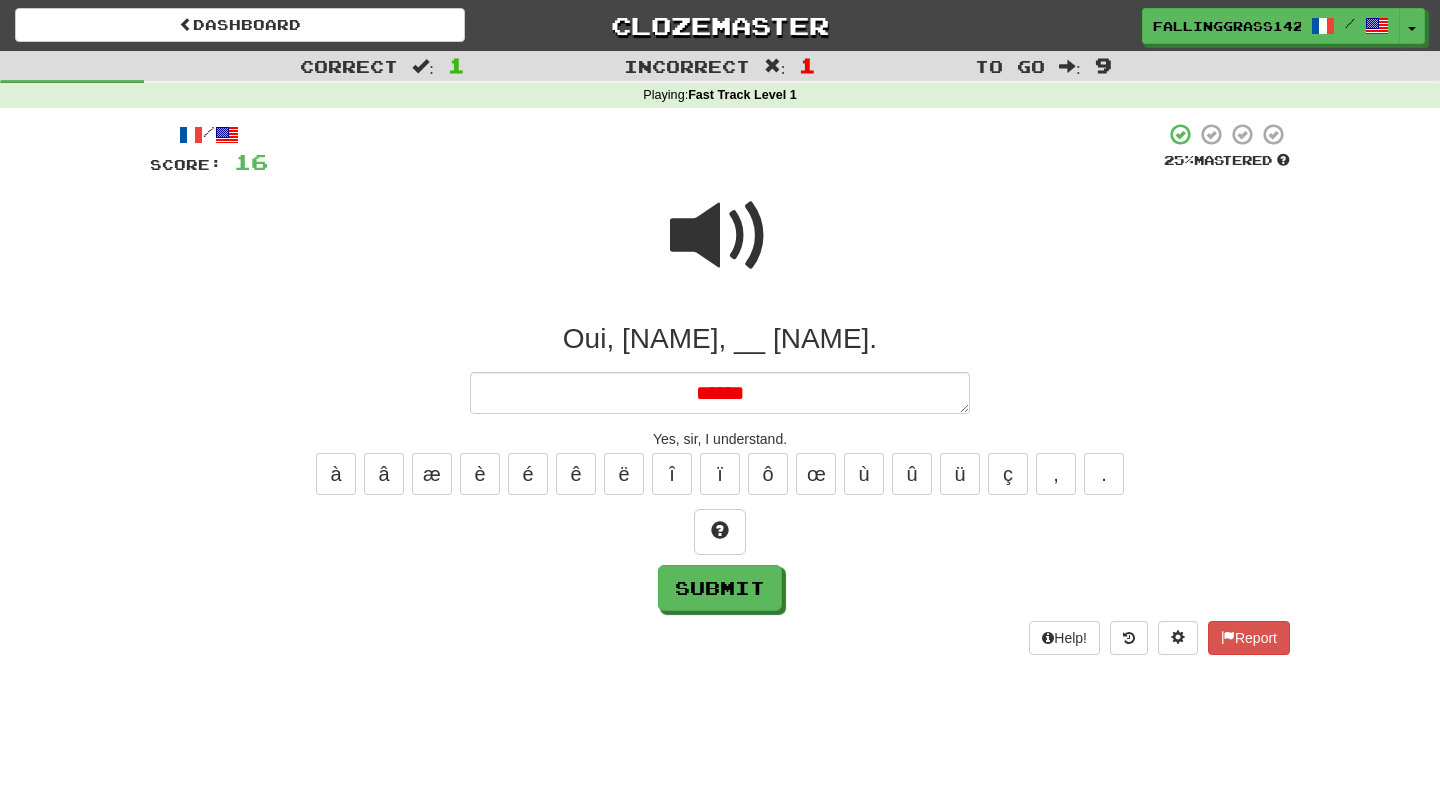 type on "*" 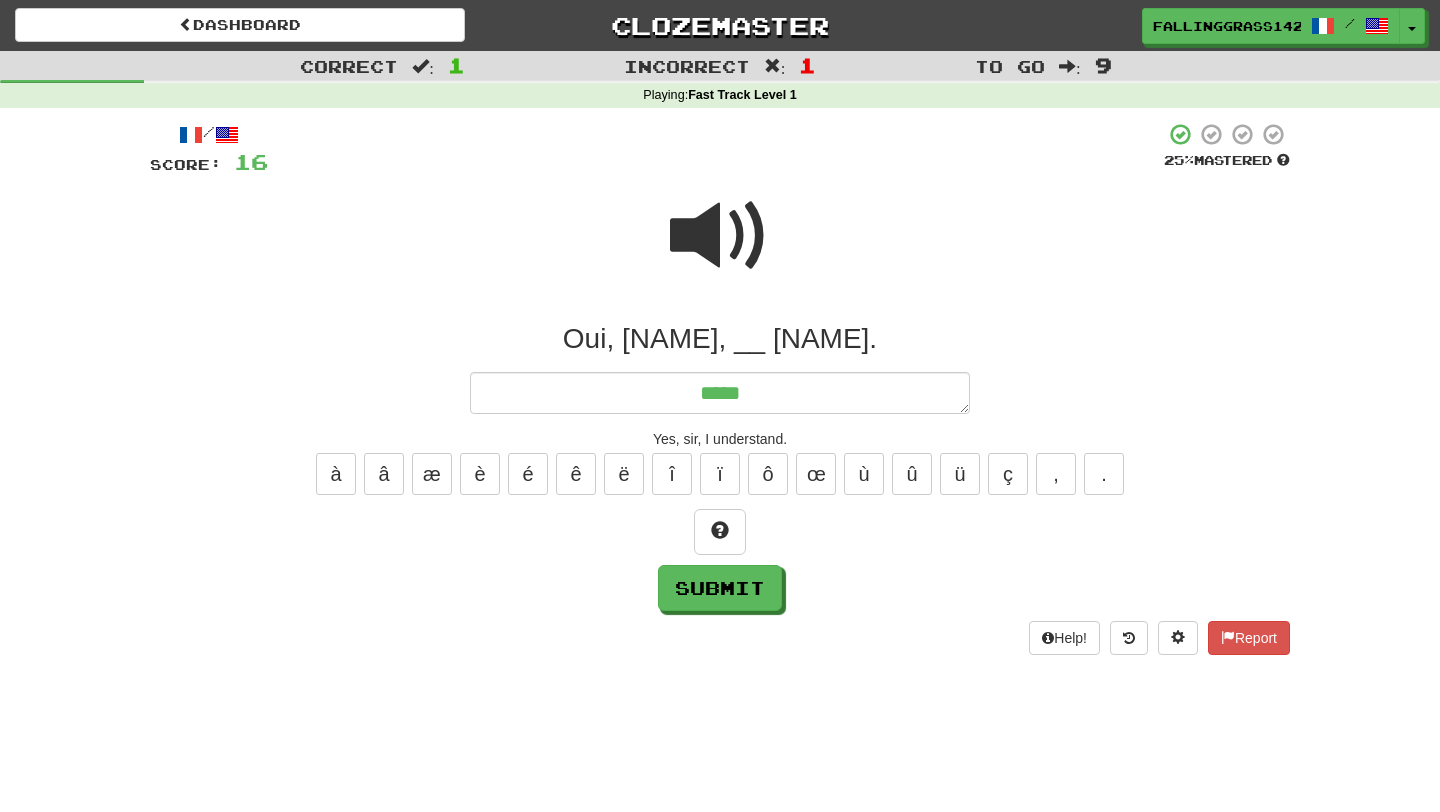 type on "*" 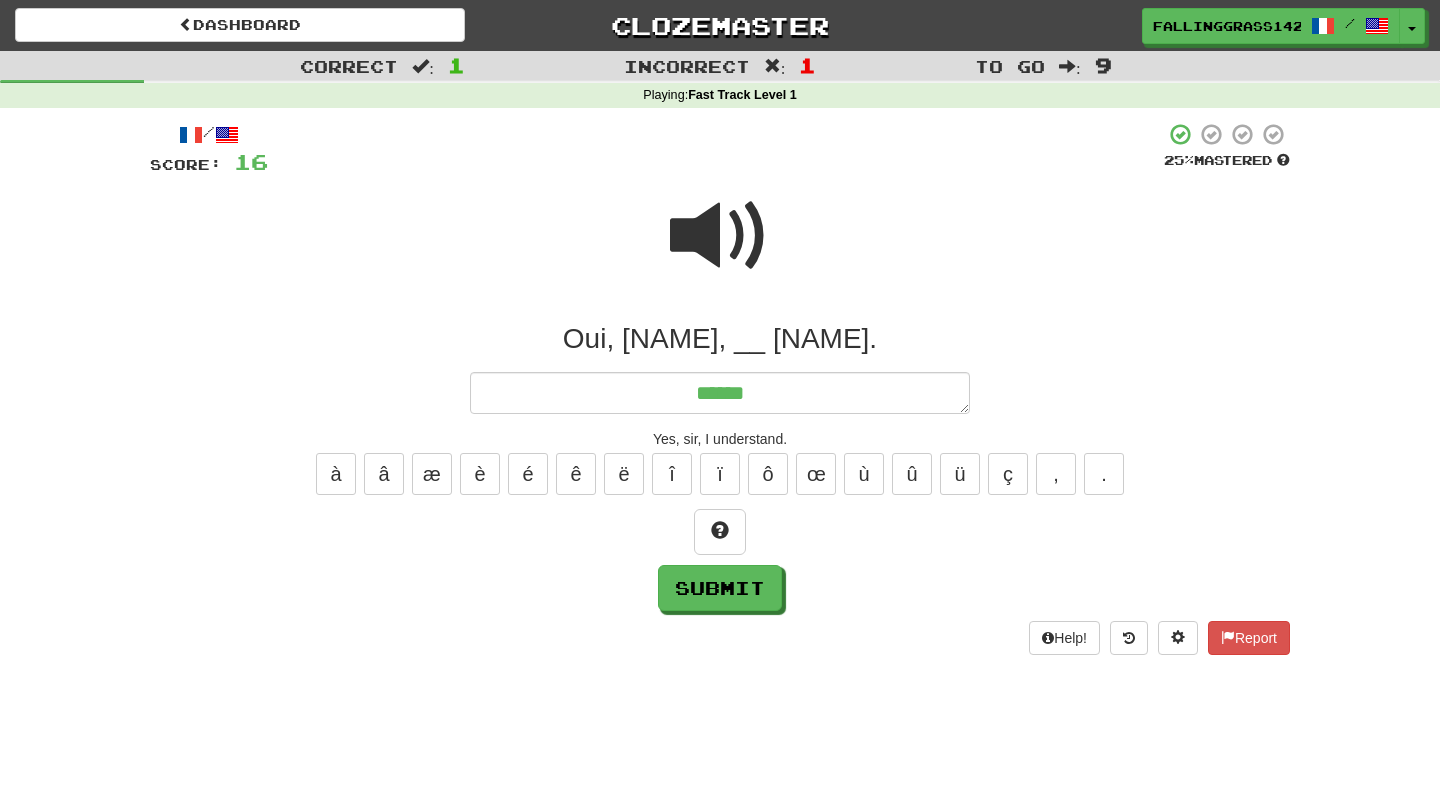type on "*" 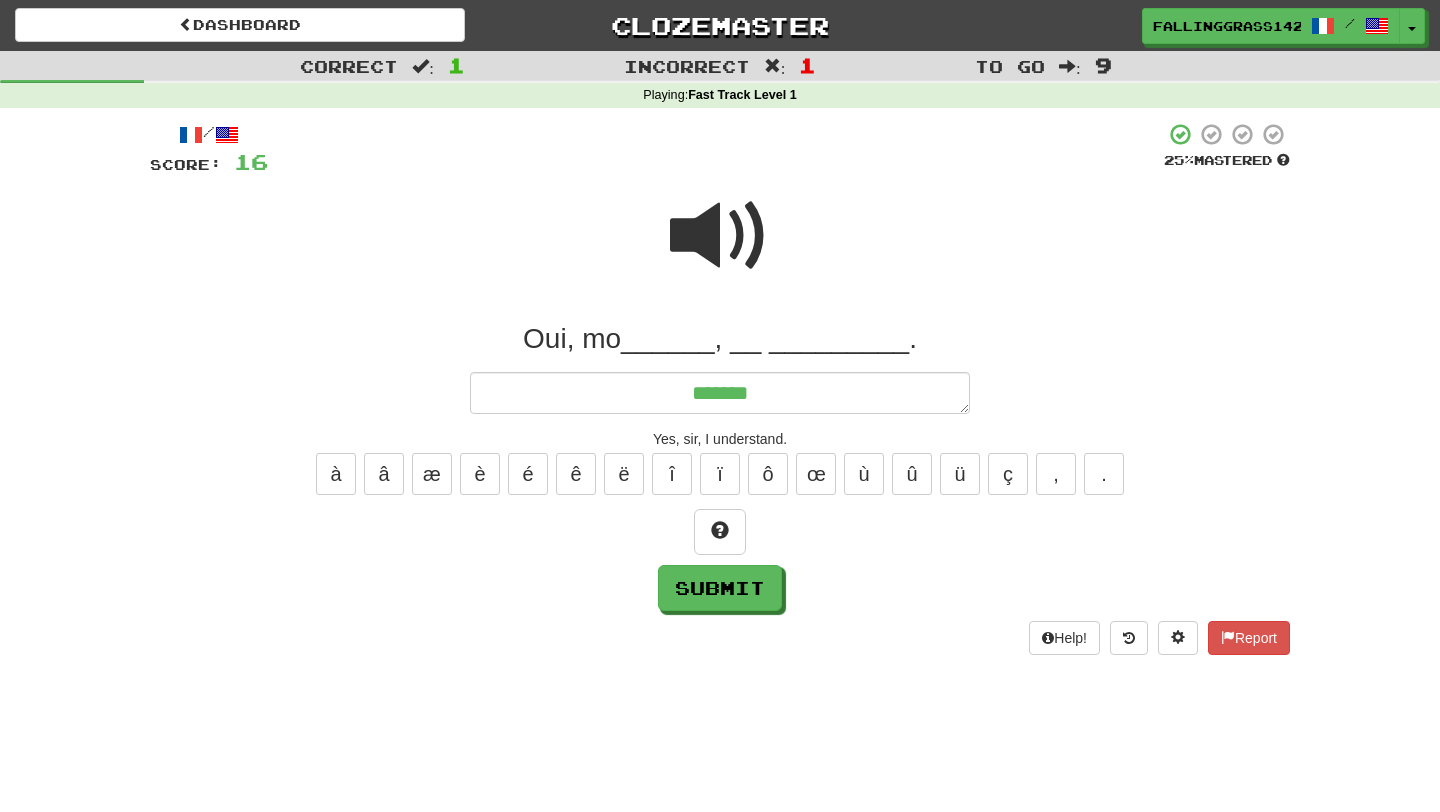 type on "*" 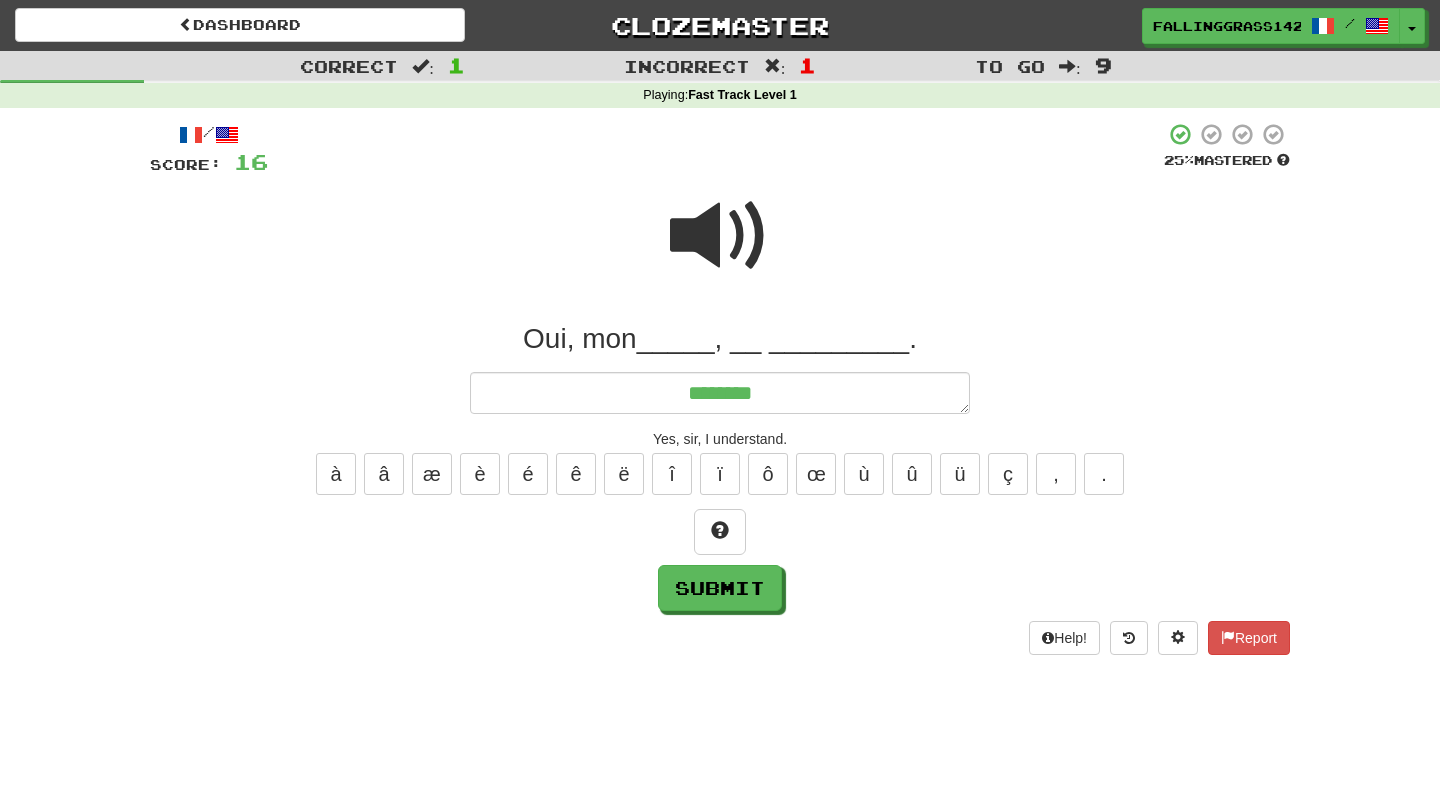 type on "*" 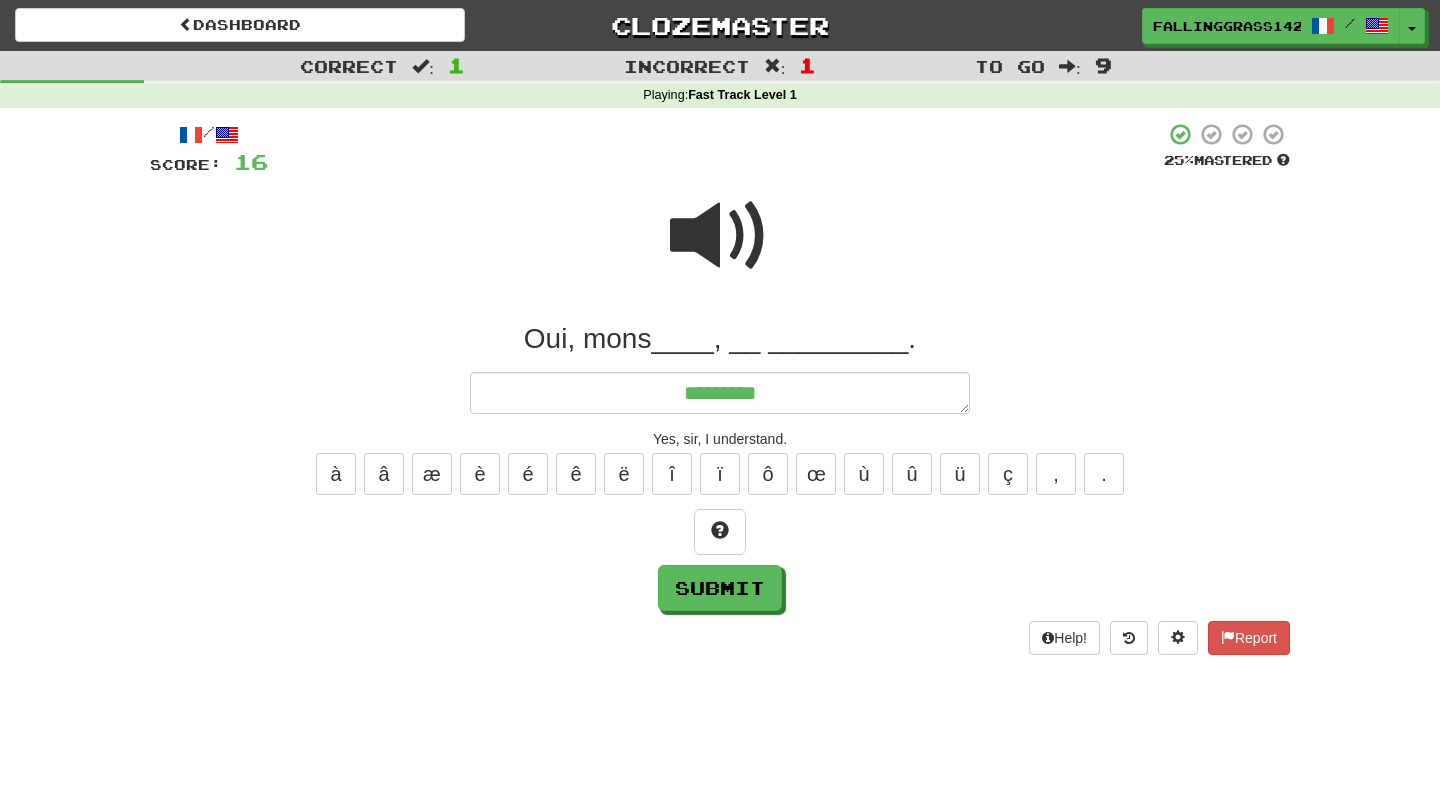 type on "*" 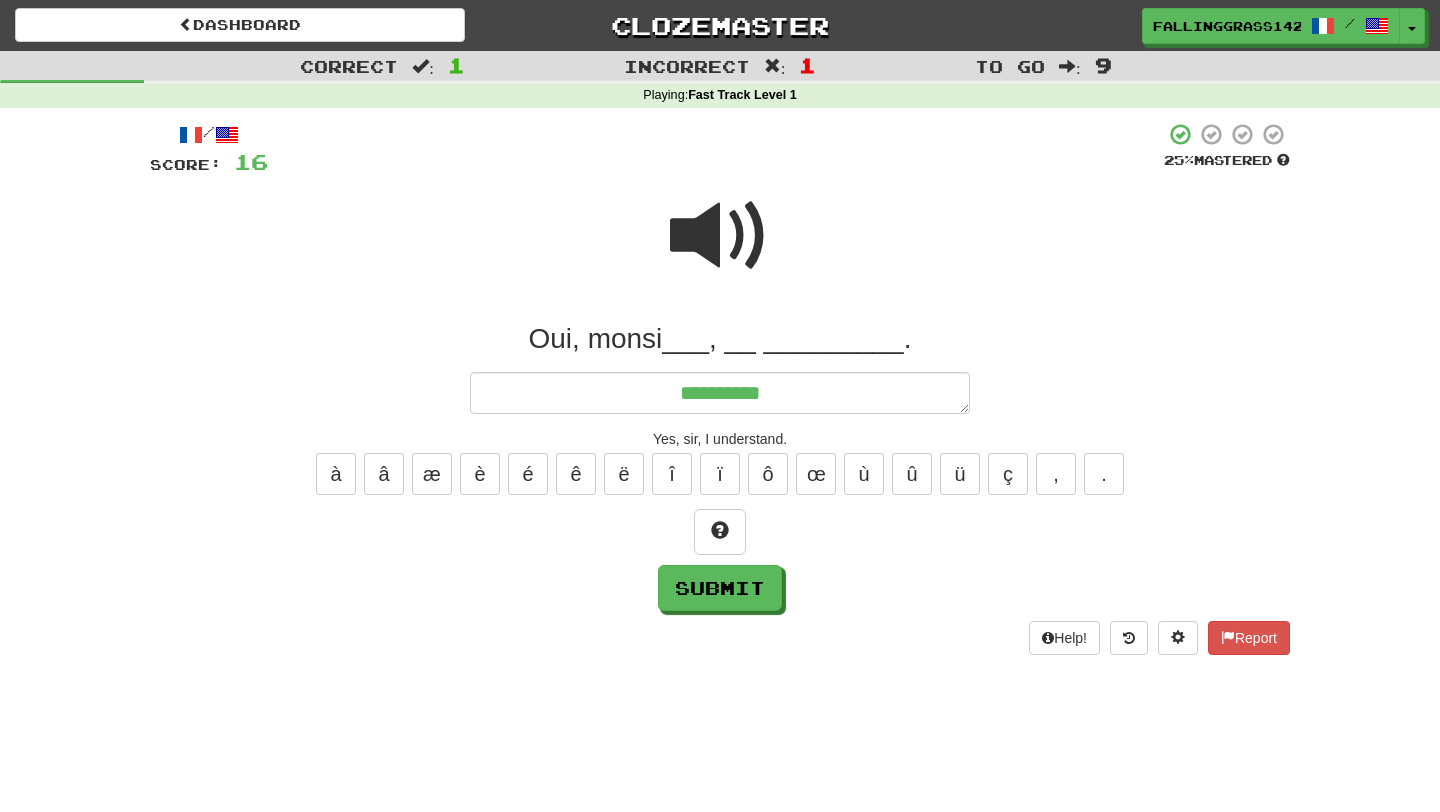 type on "*" 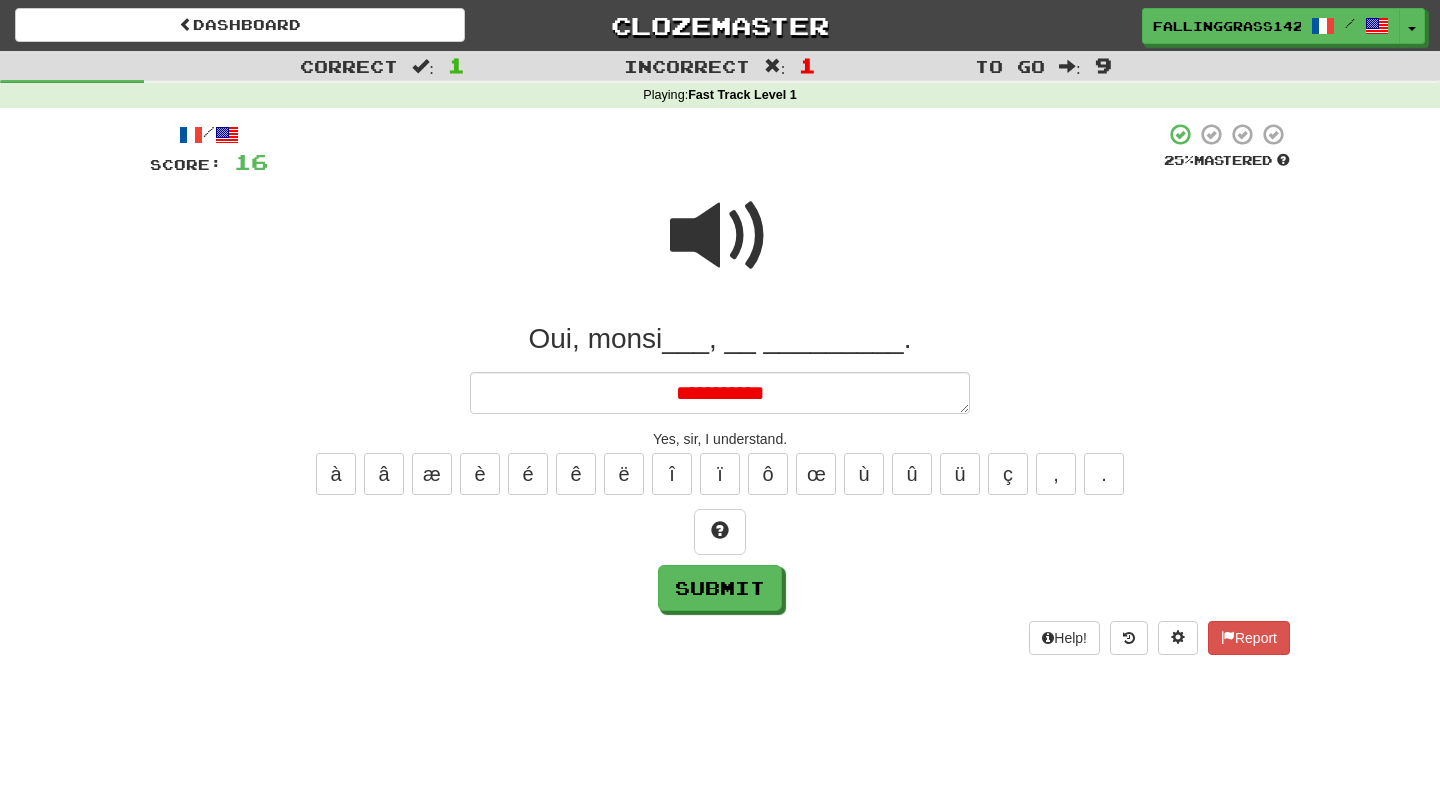 type on "*" 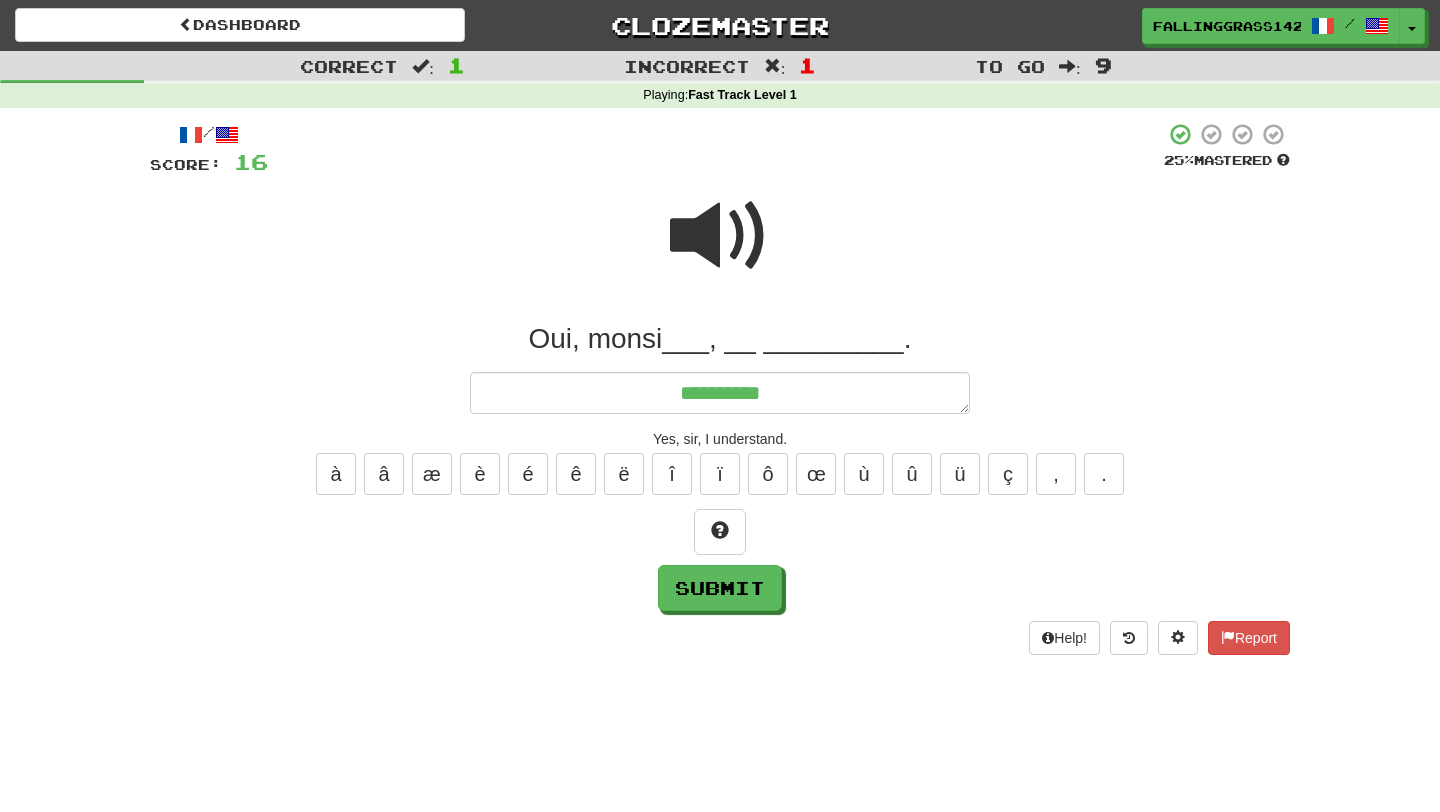 type on "*" 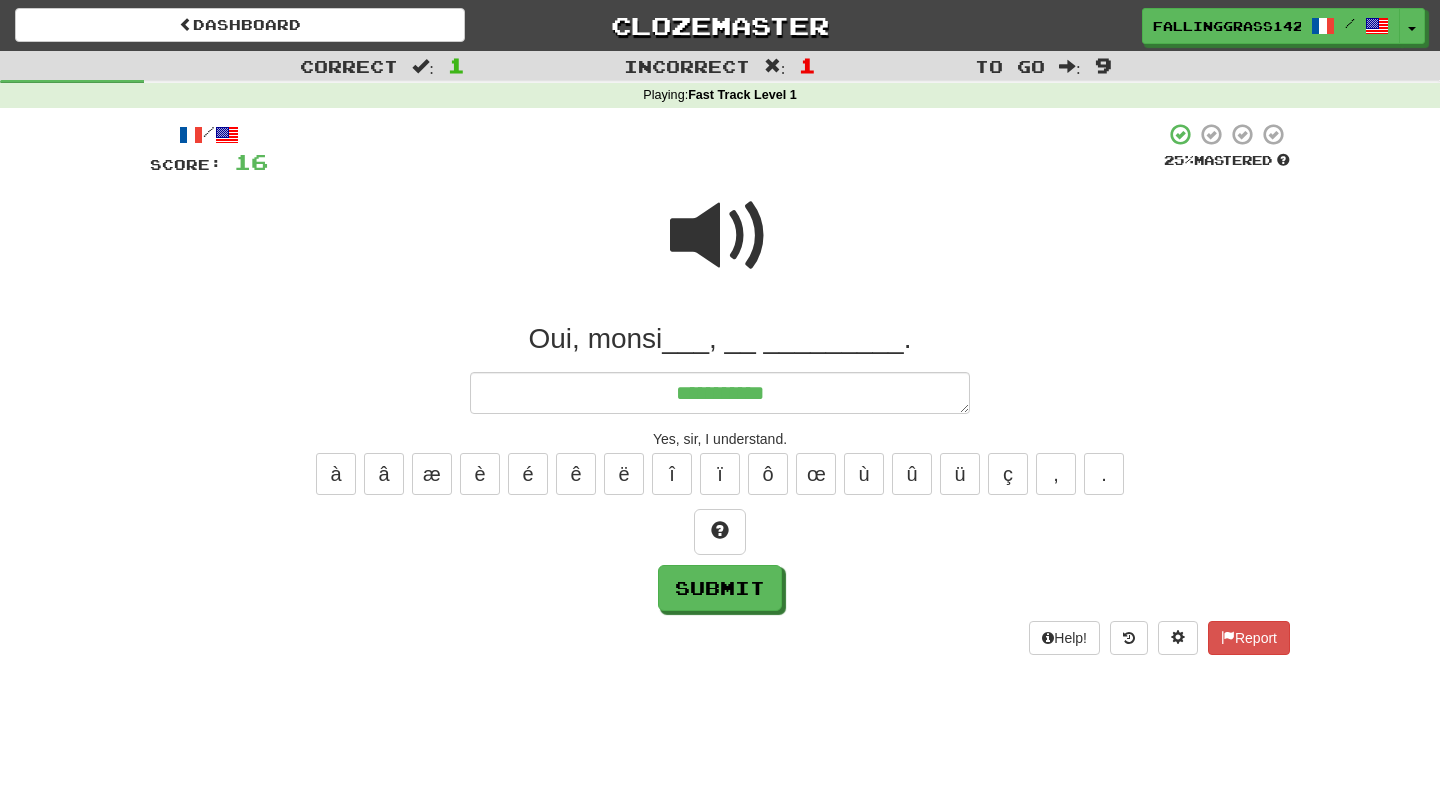 type on "*" 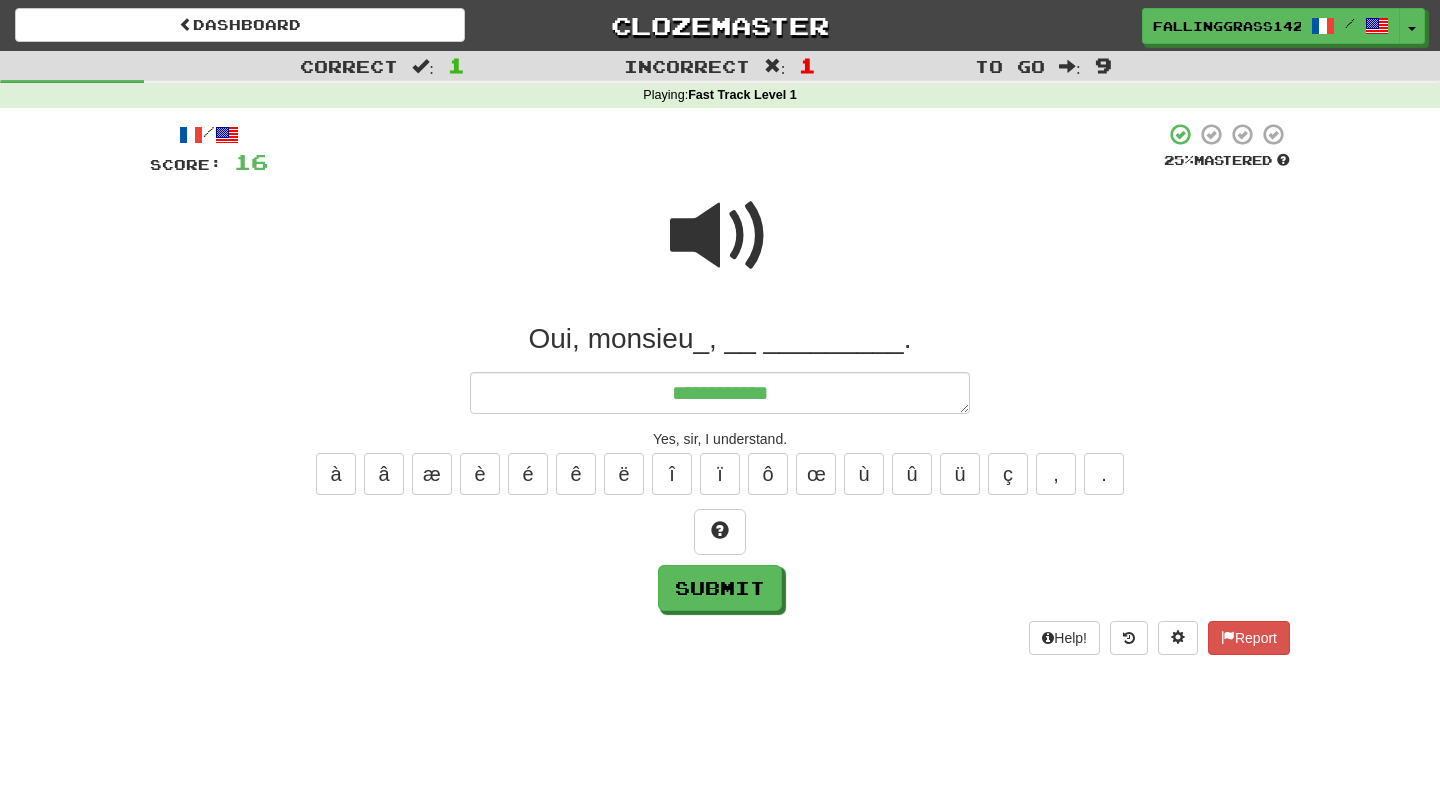 type on "*" 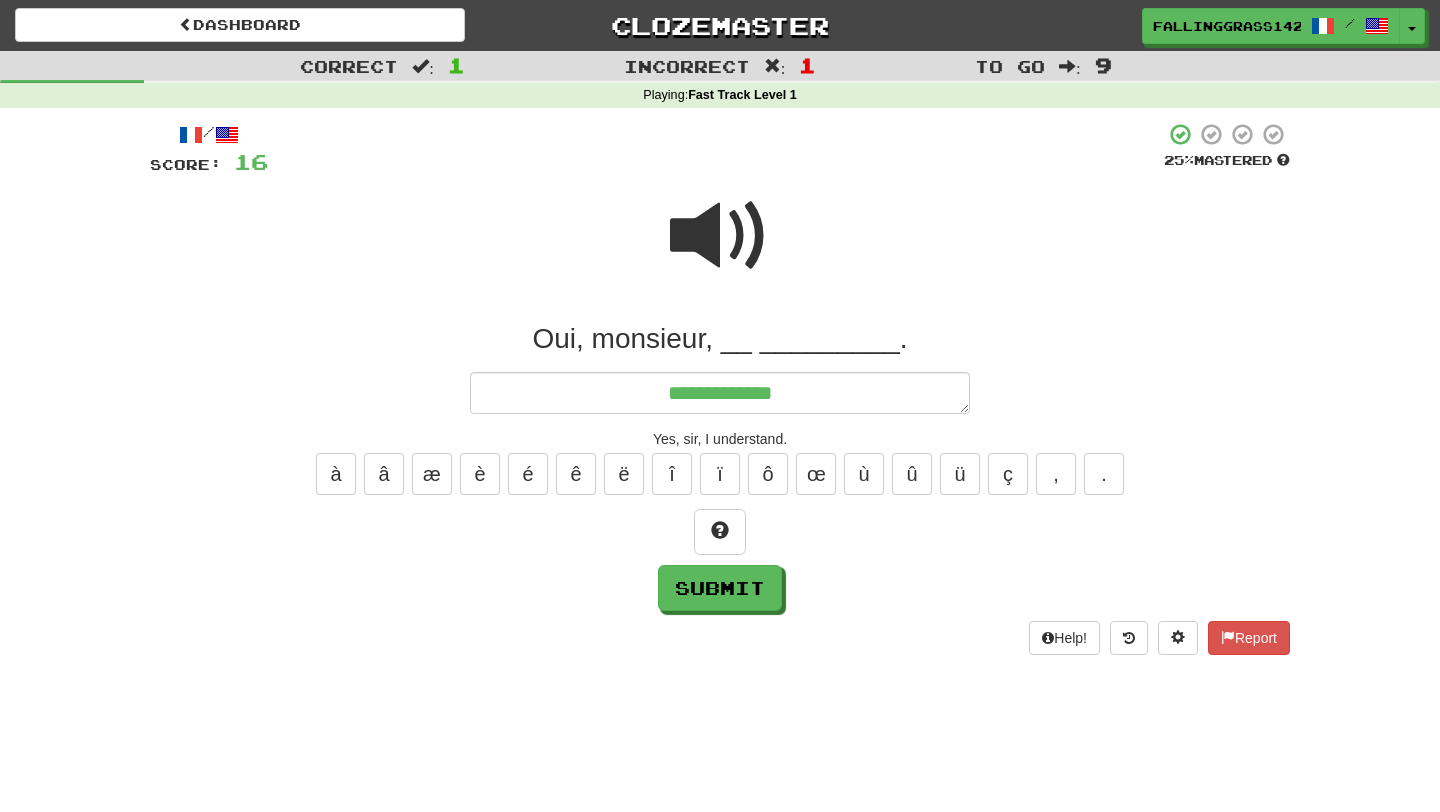 type on "*" 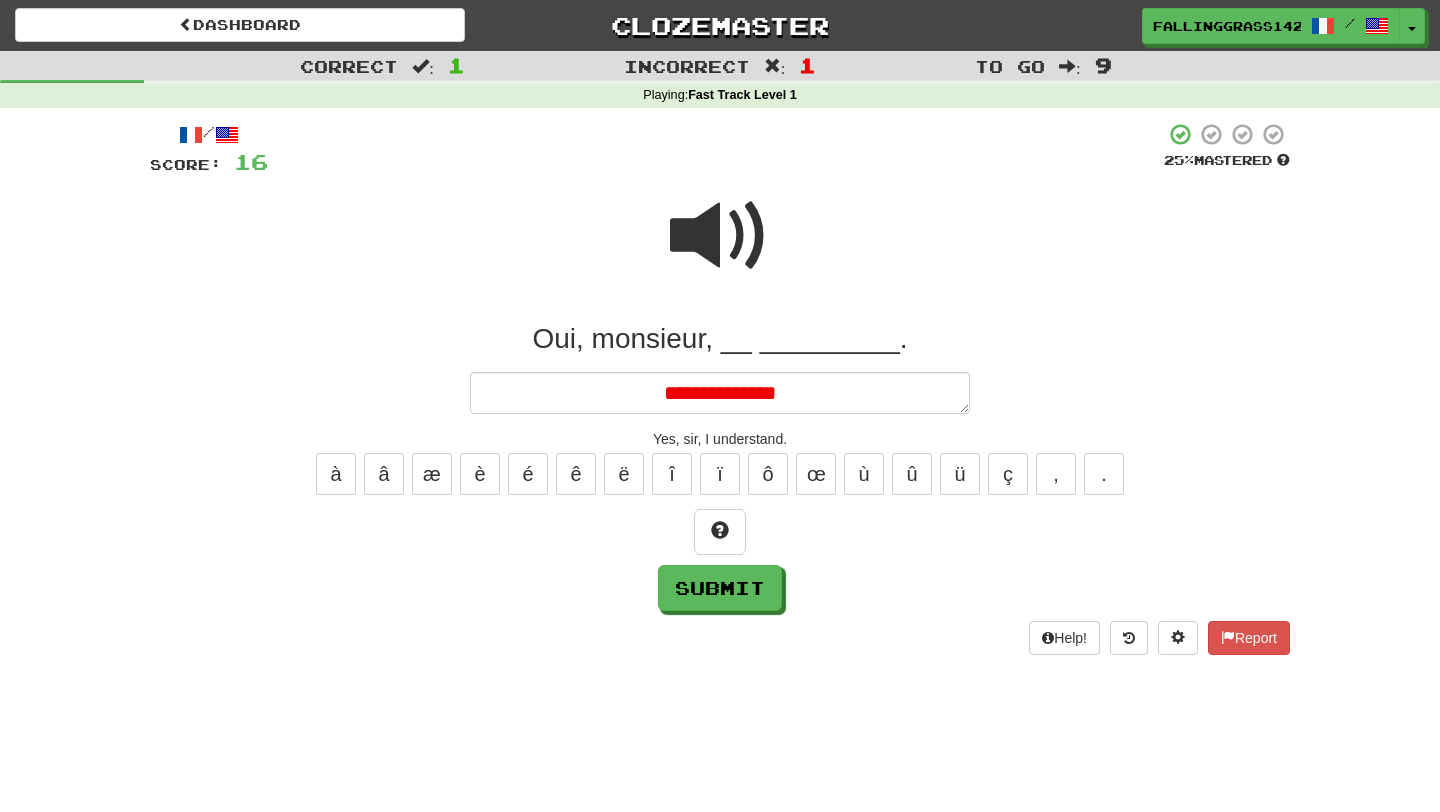 type on "*" 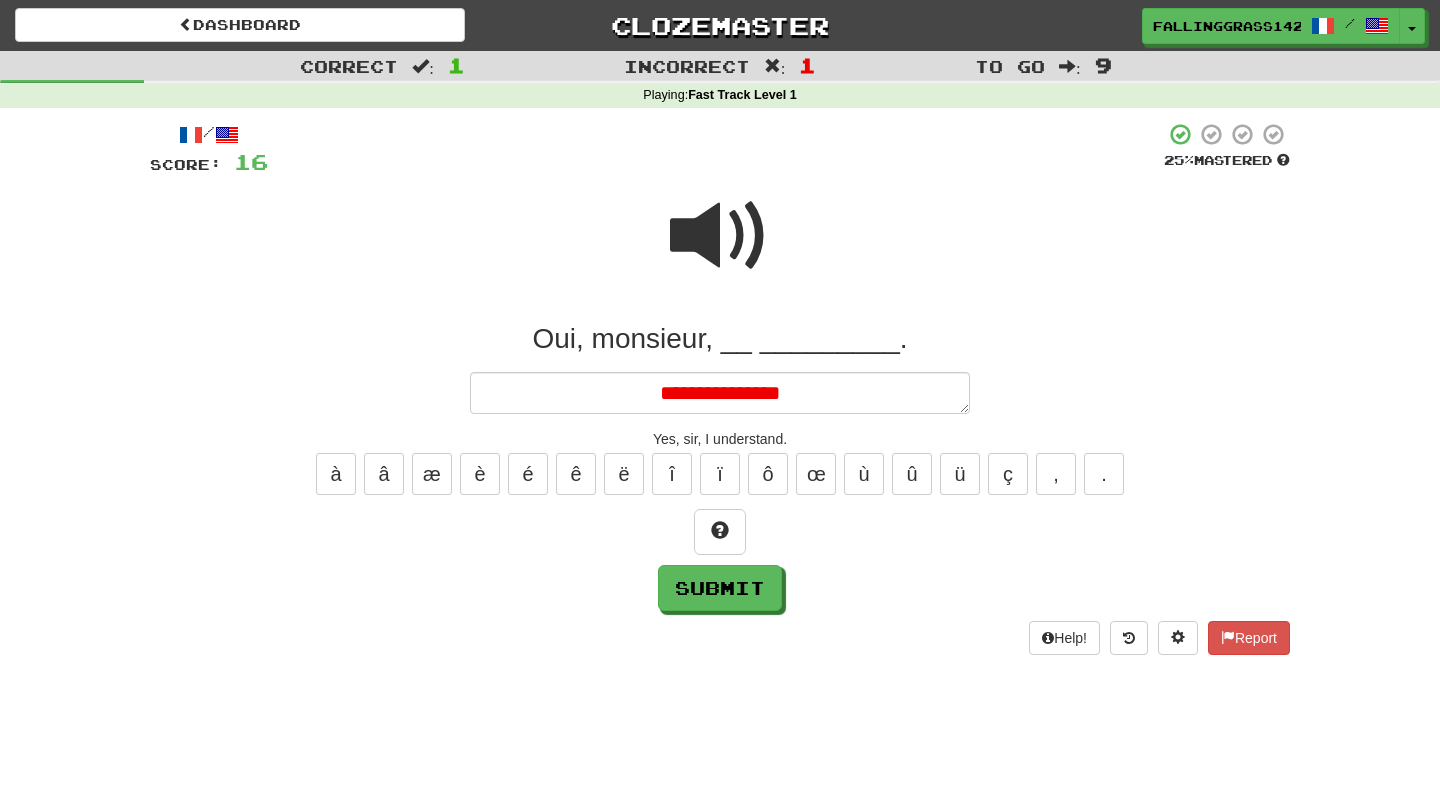 type on "*" 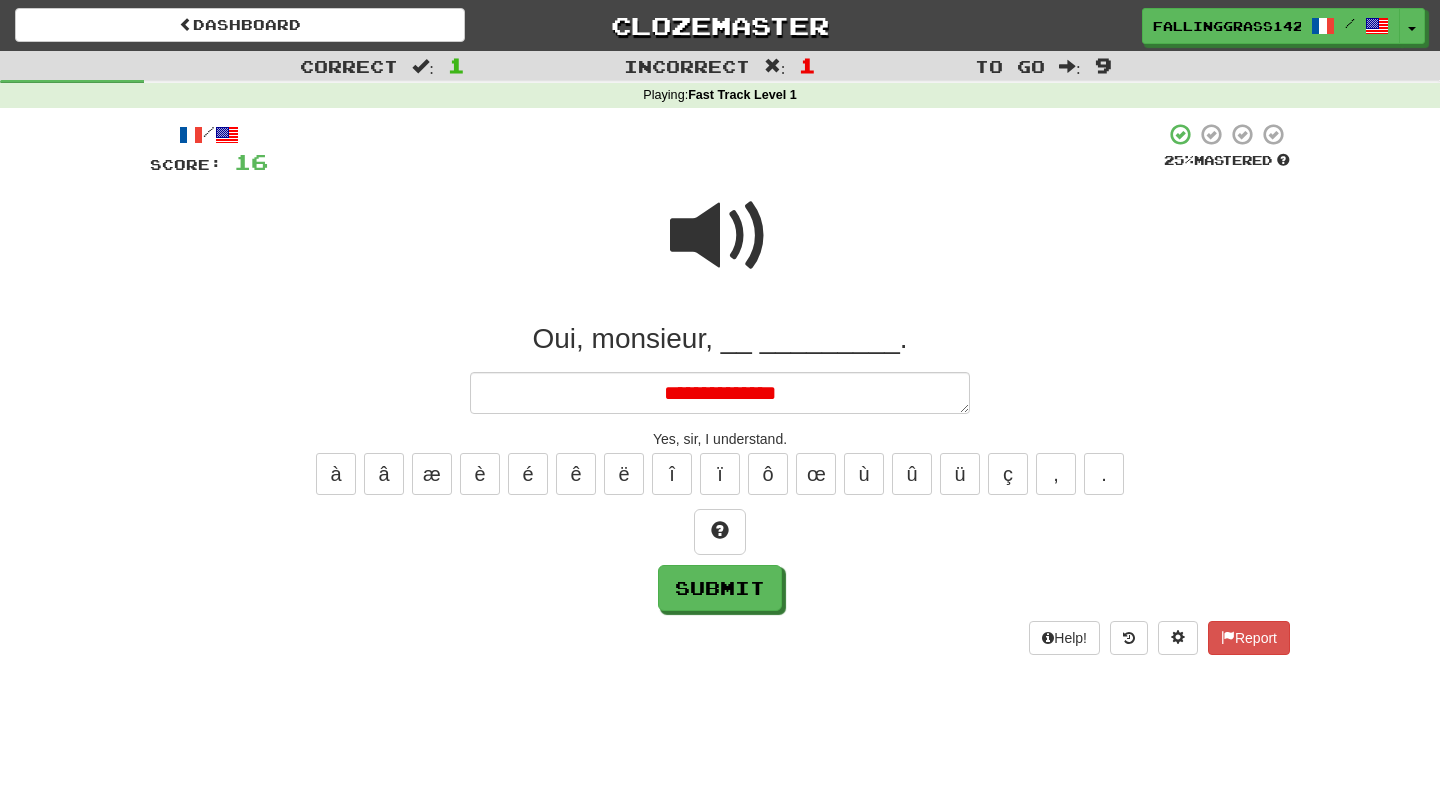 type on "*" 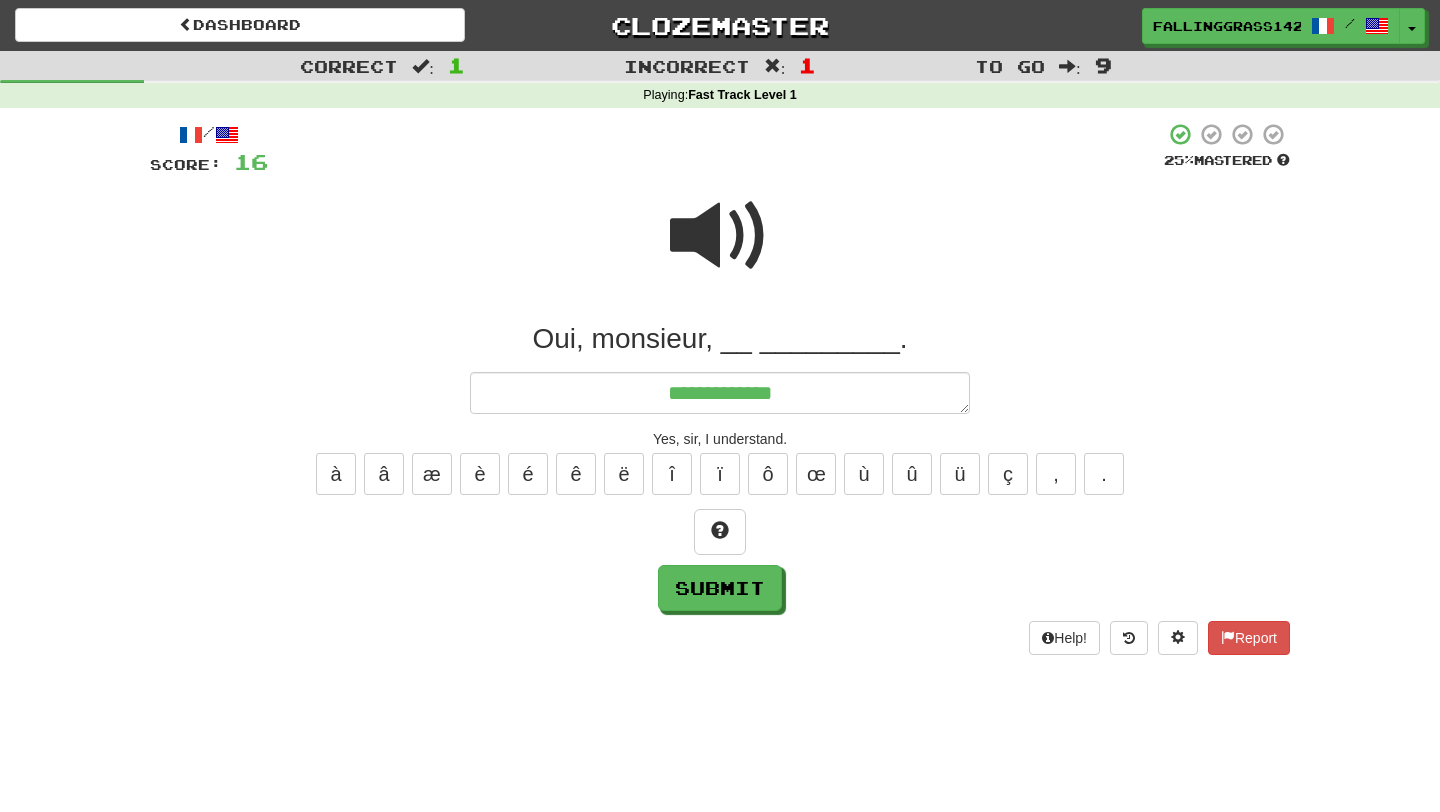 type on "*" 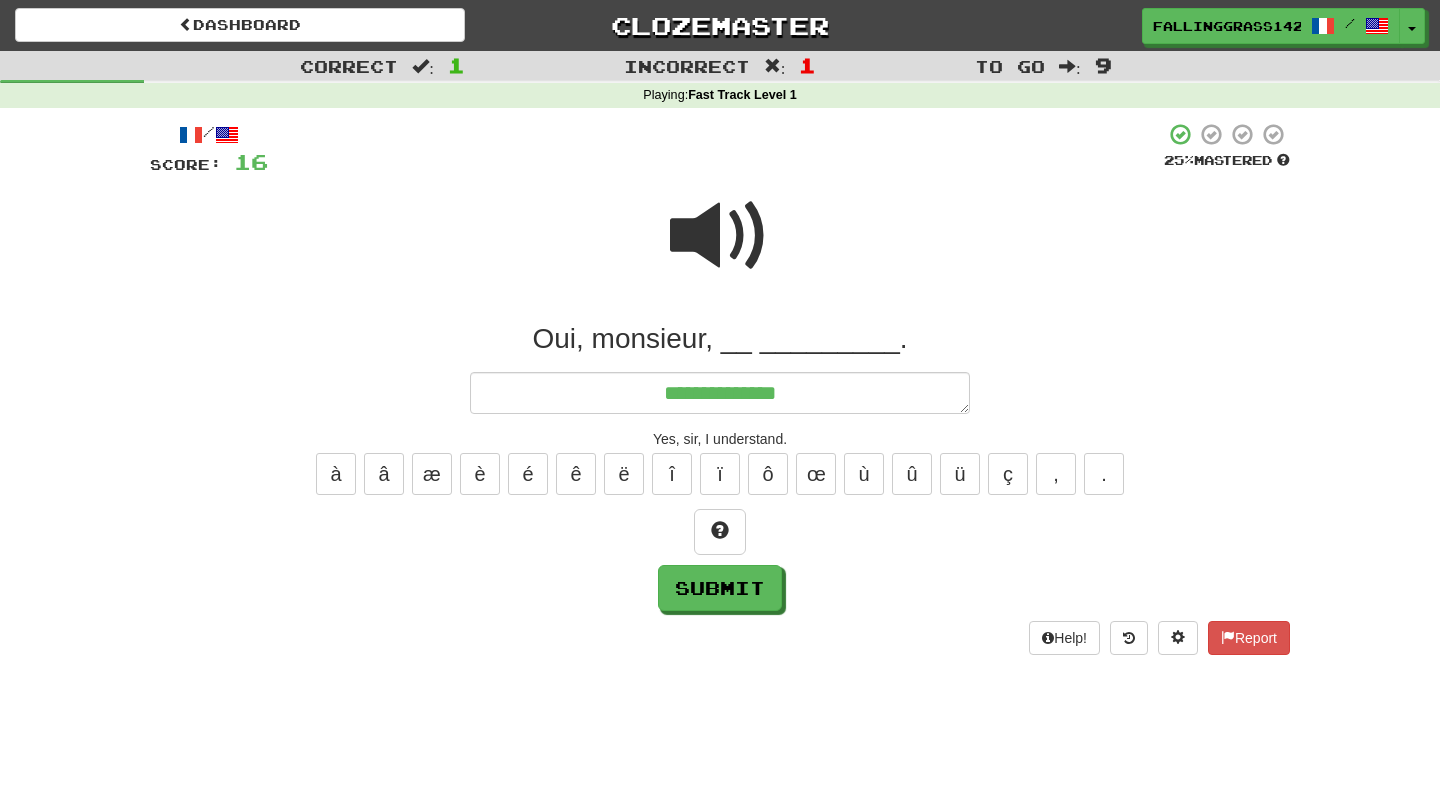 type on "*" 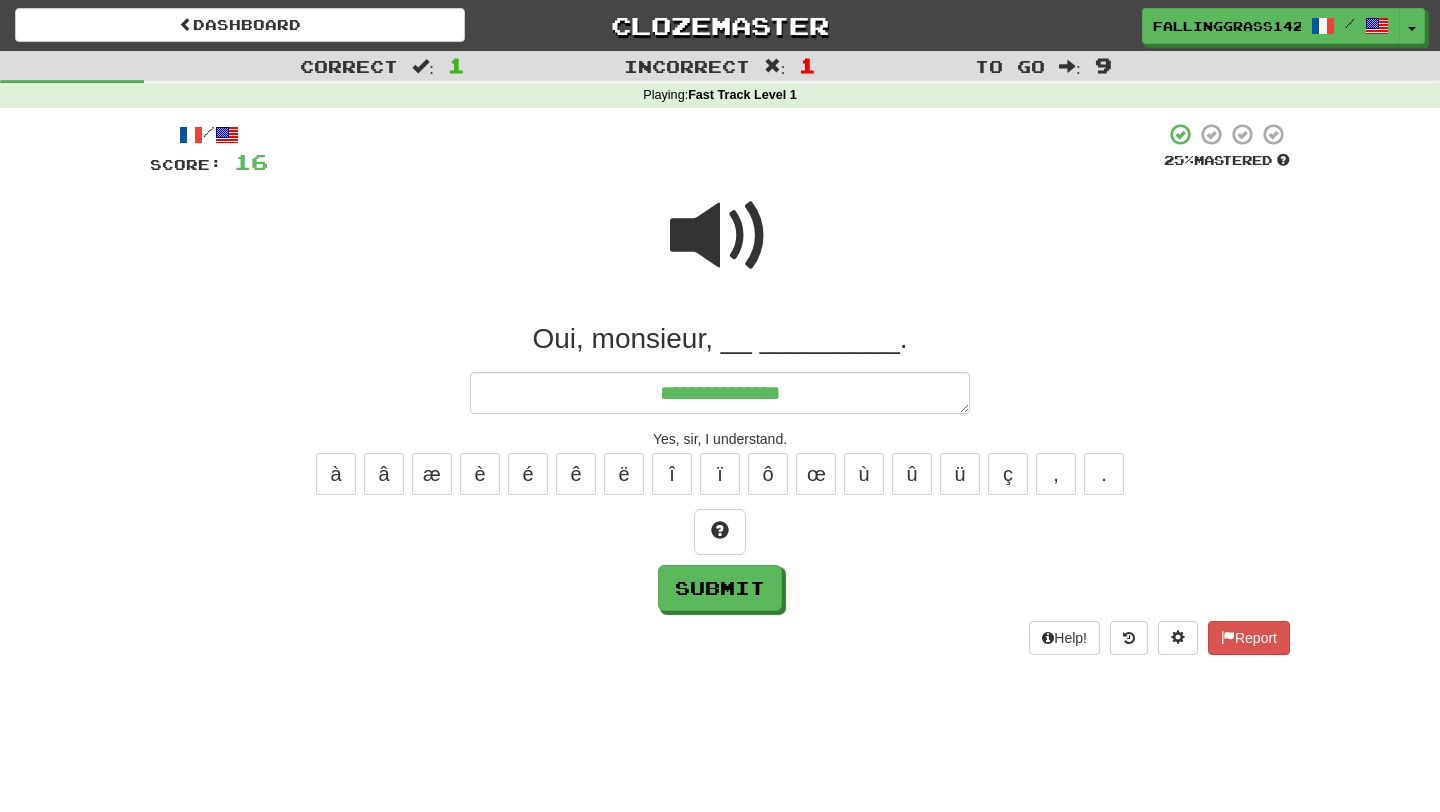 type on "*" 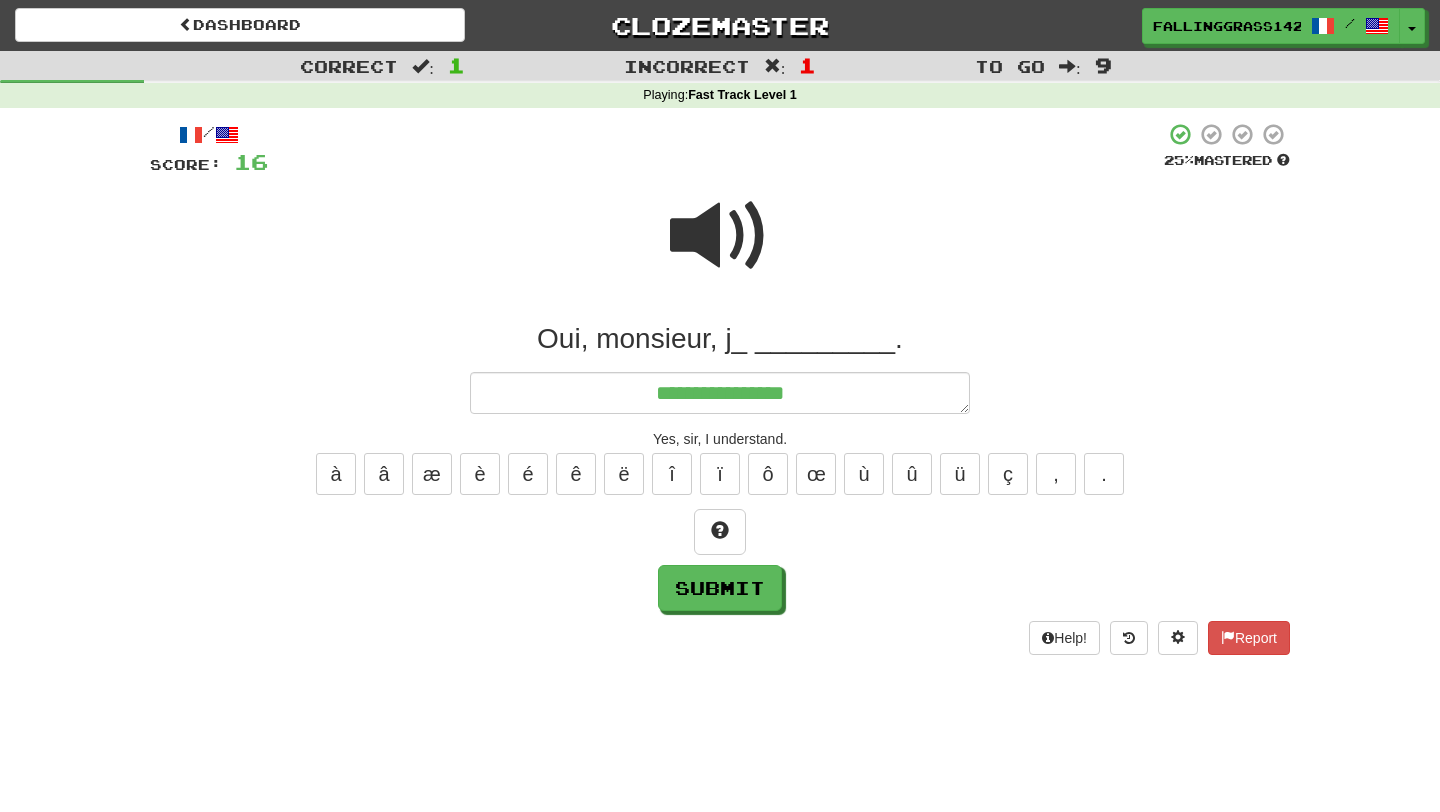 type on "*" 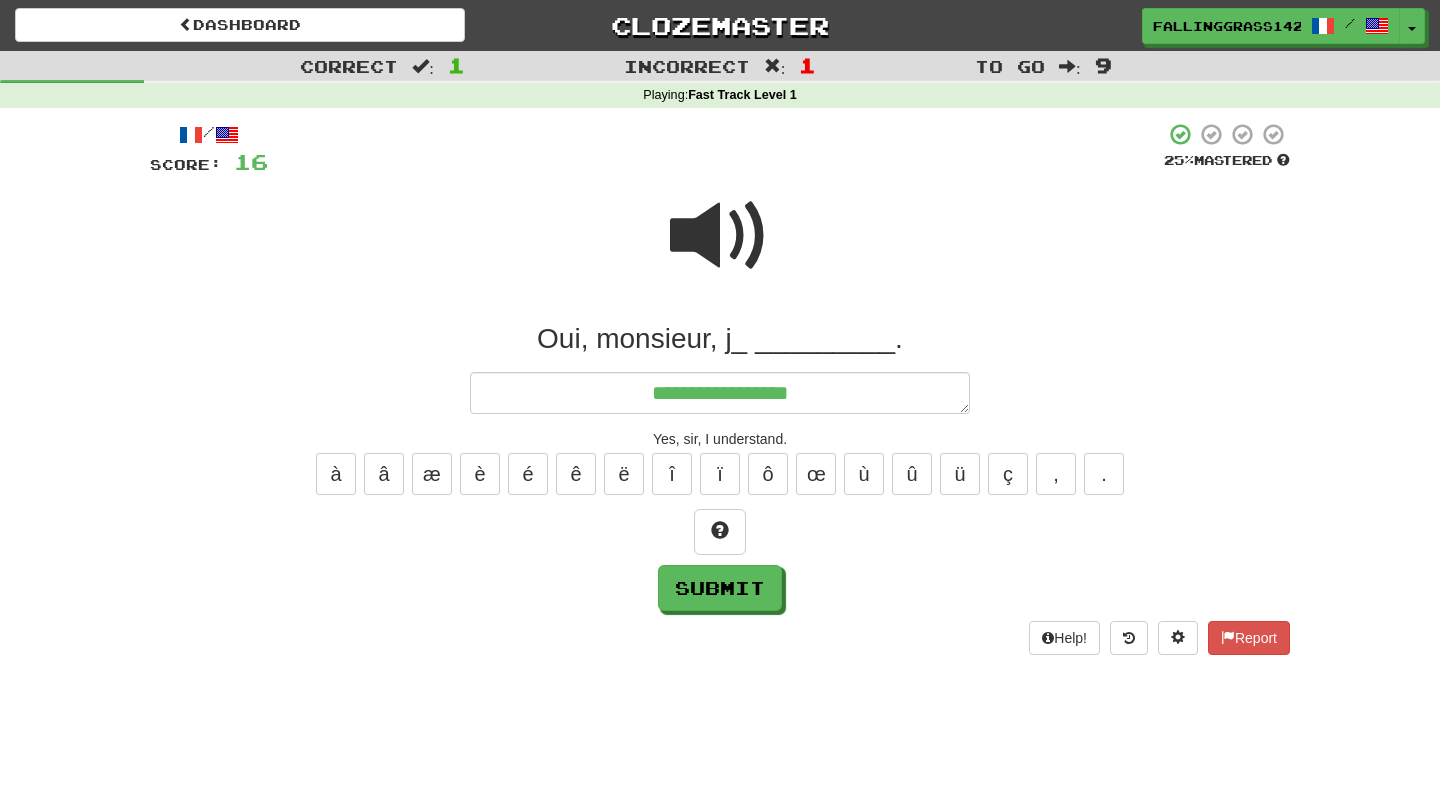 type on "*" 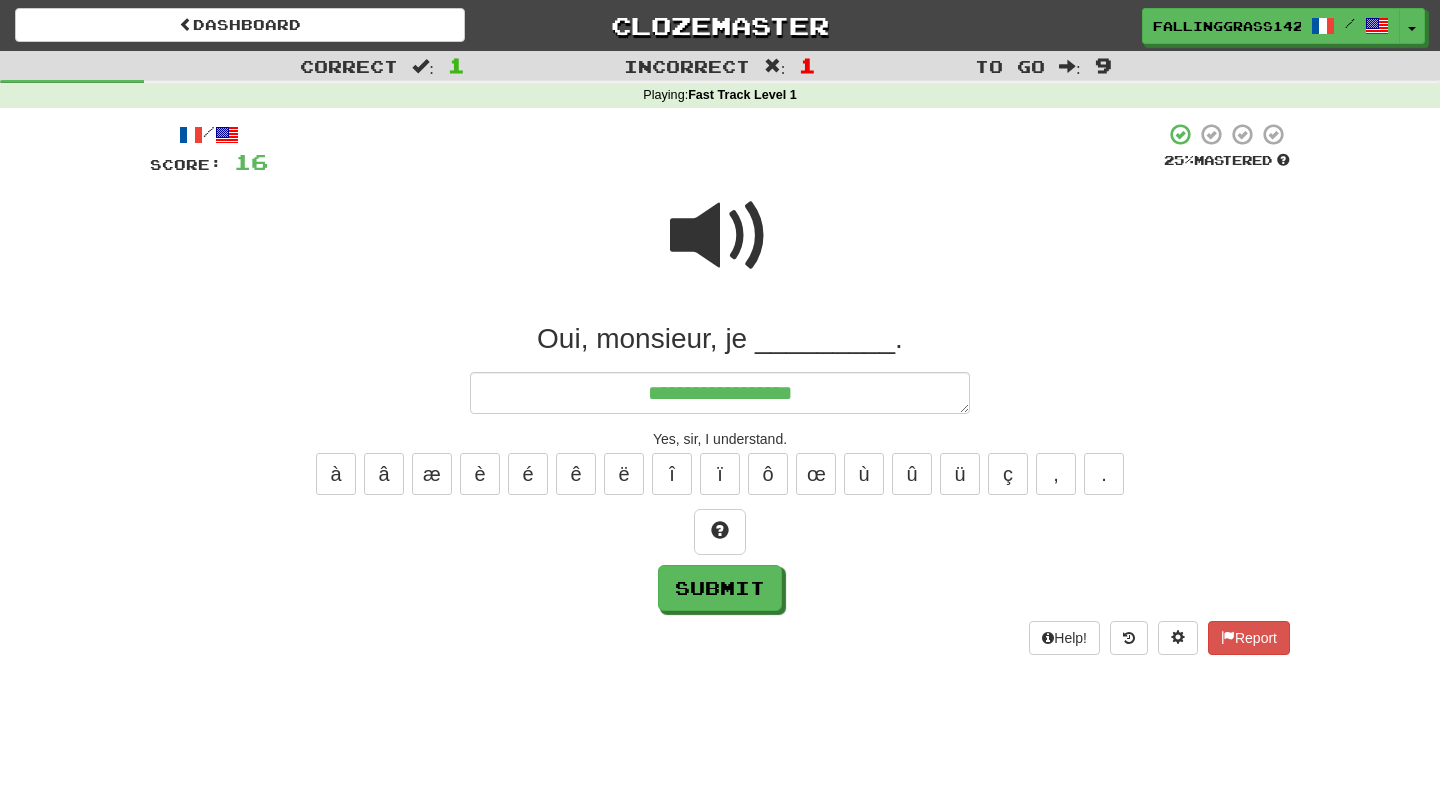 type on "*" 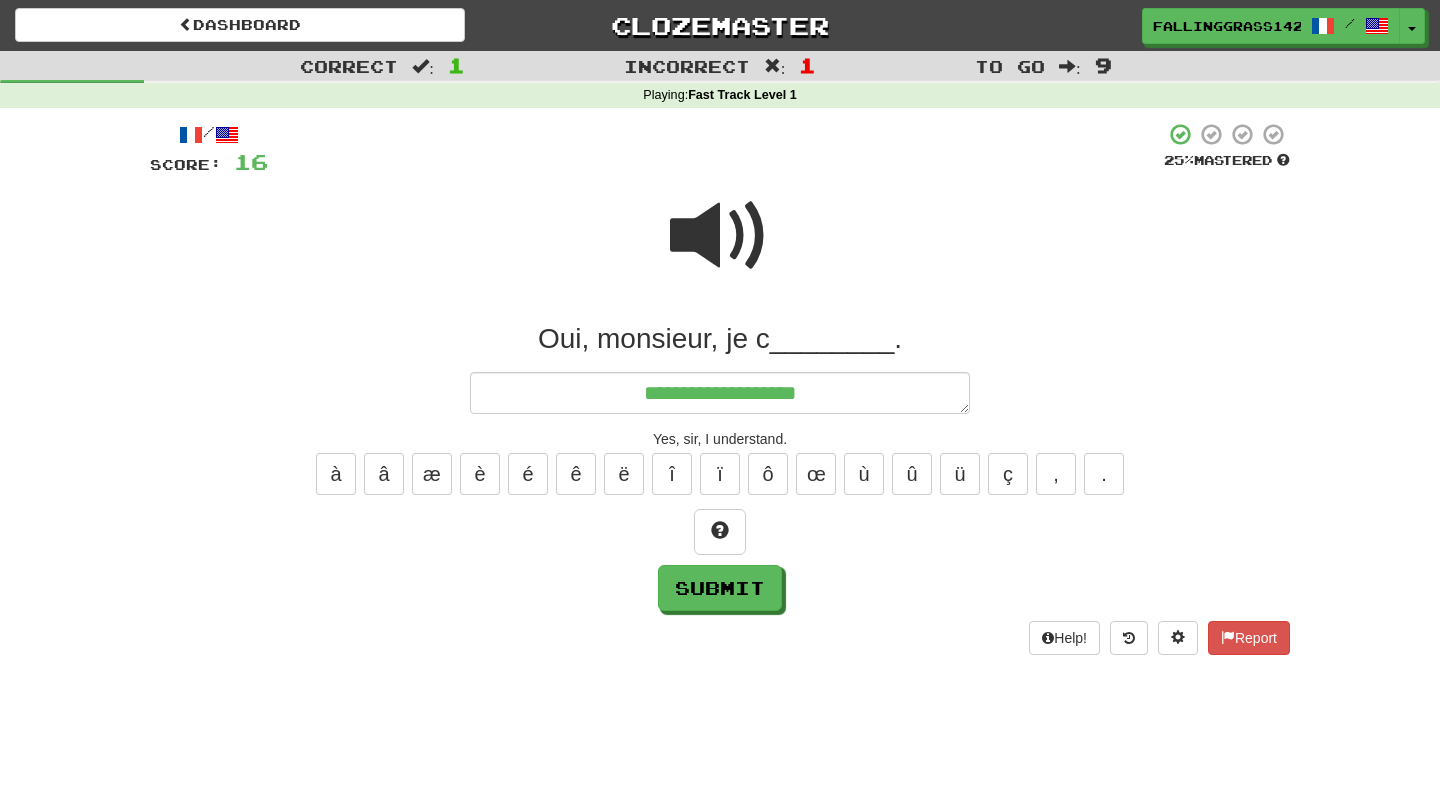 type on "*" 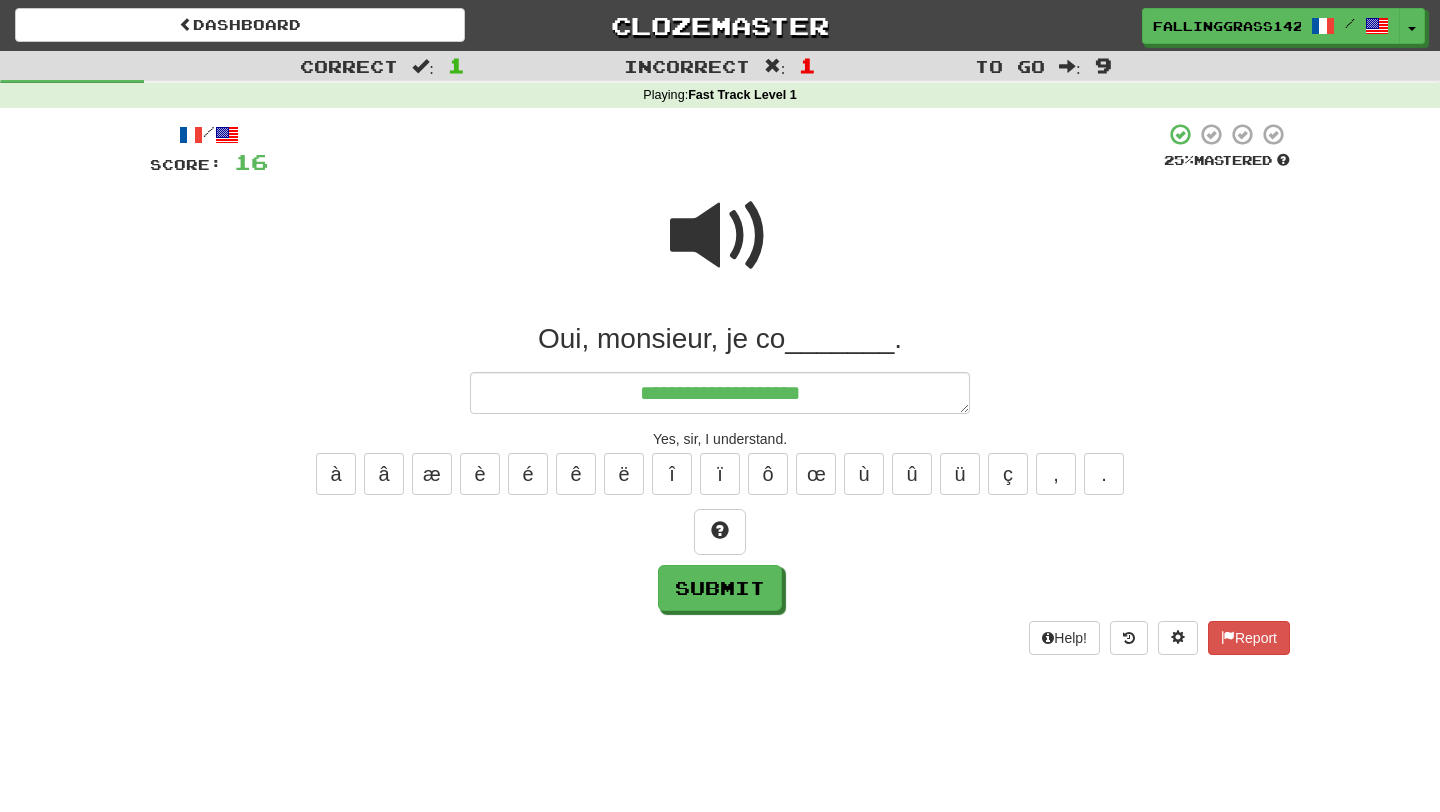 type on "*" 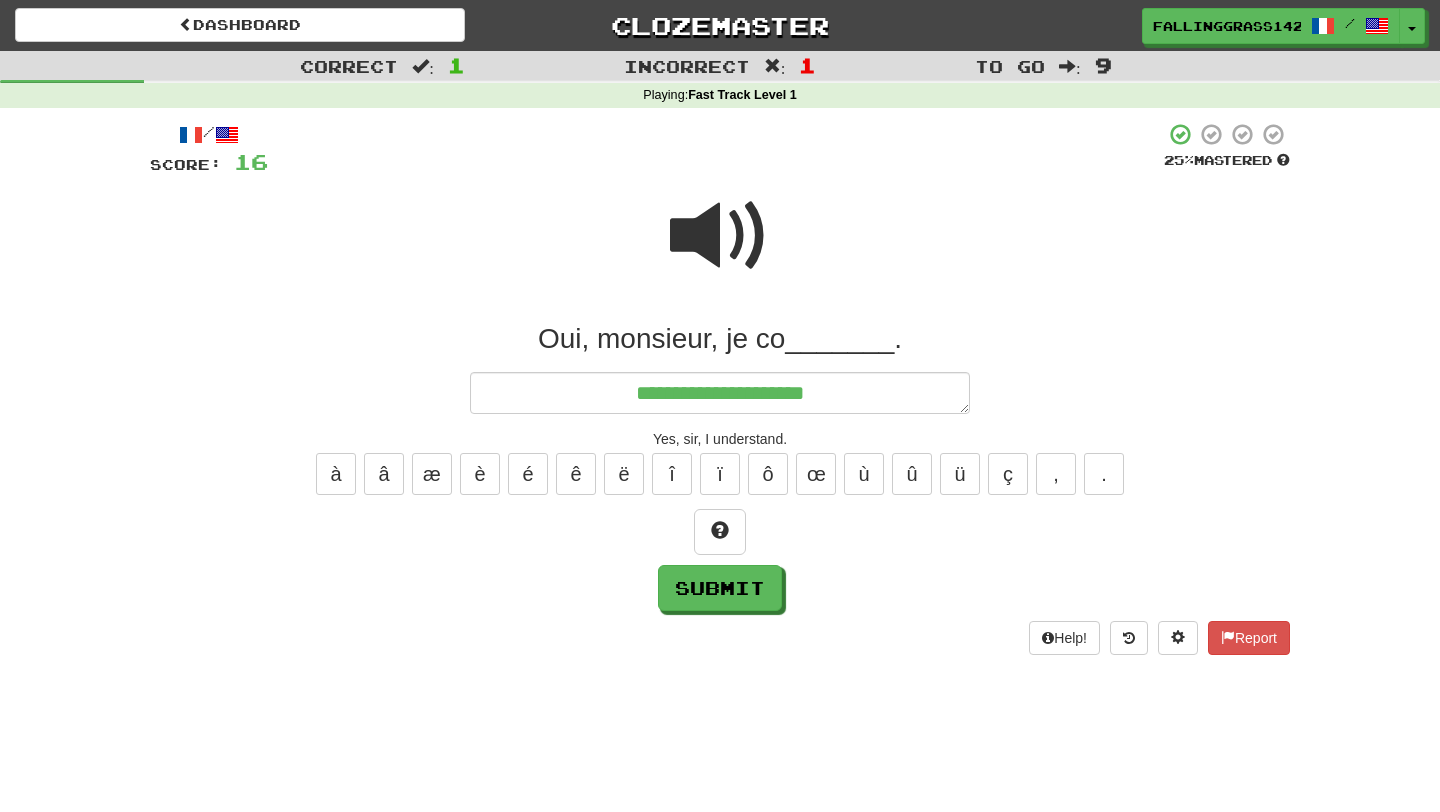 type on "*" 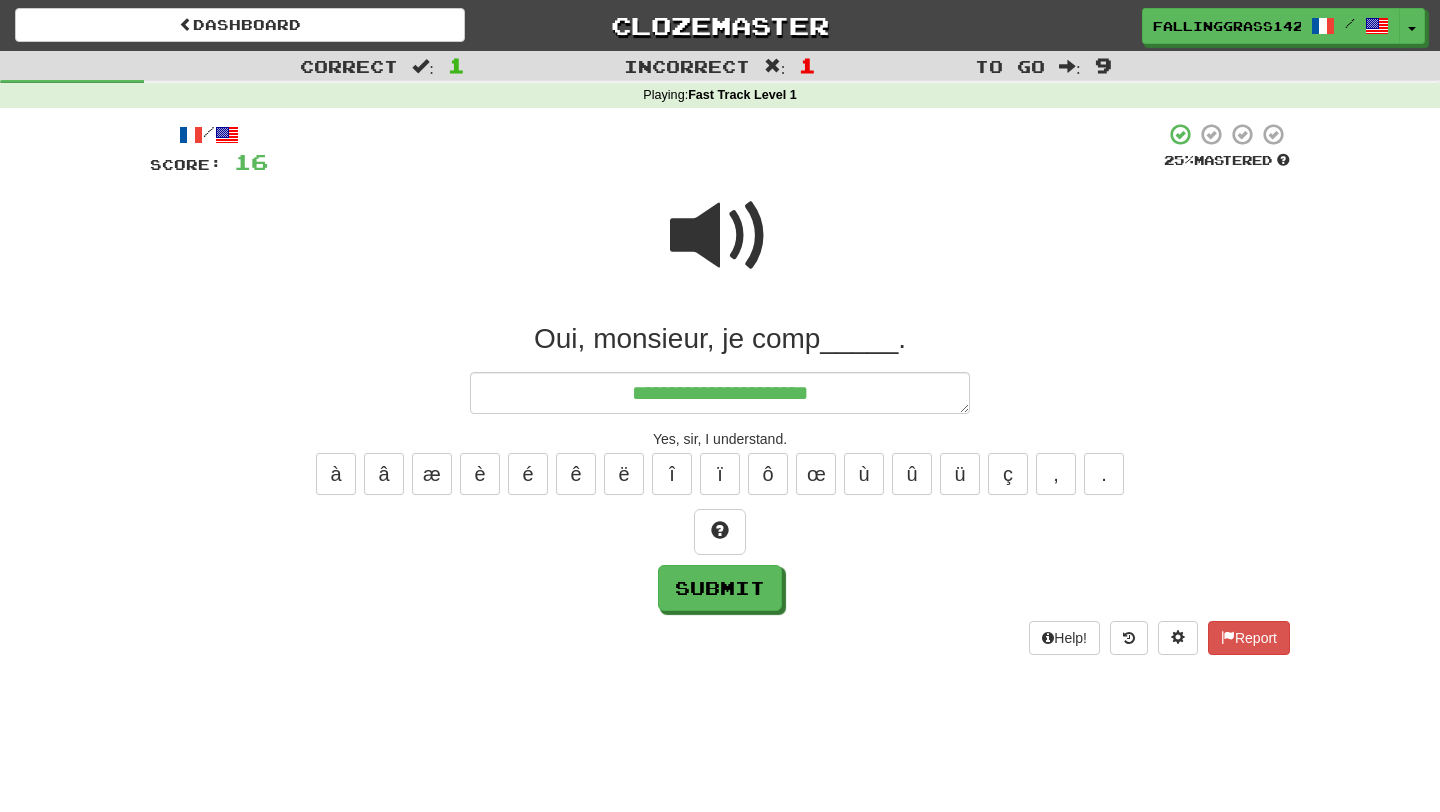 type on "*" 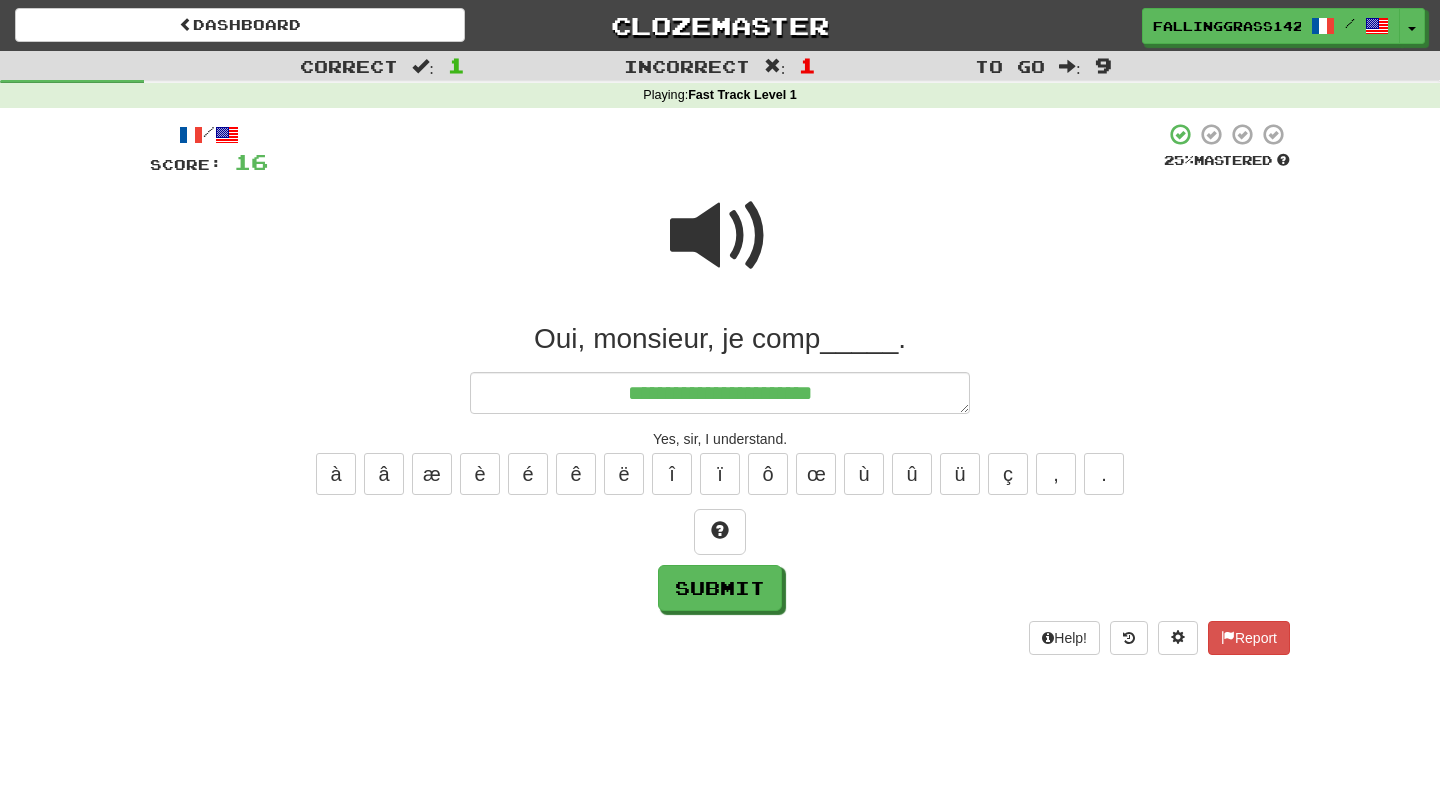 type on "*" 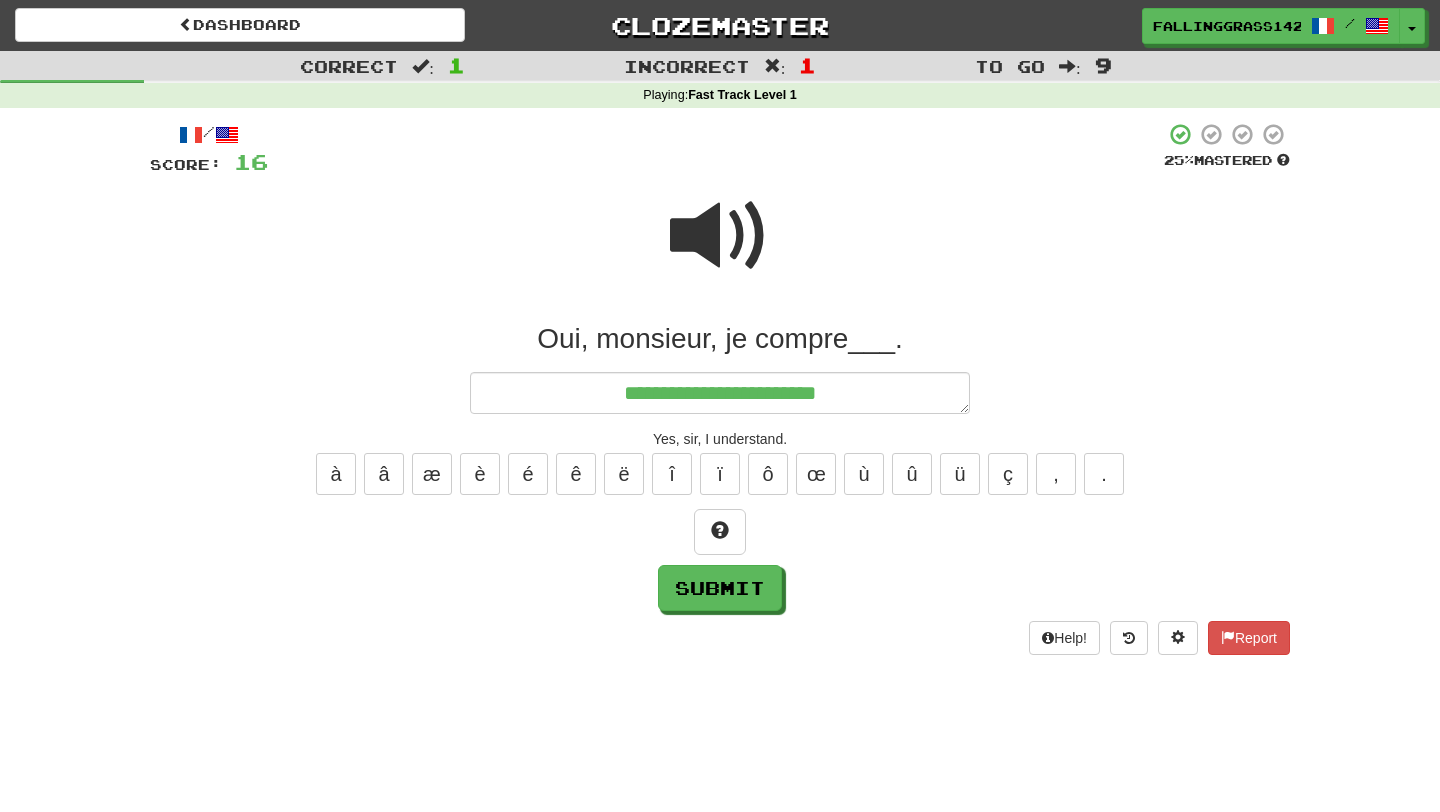 type on "**********" 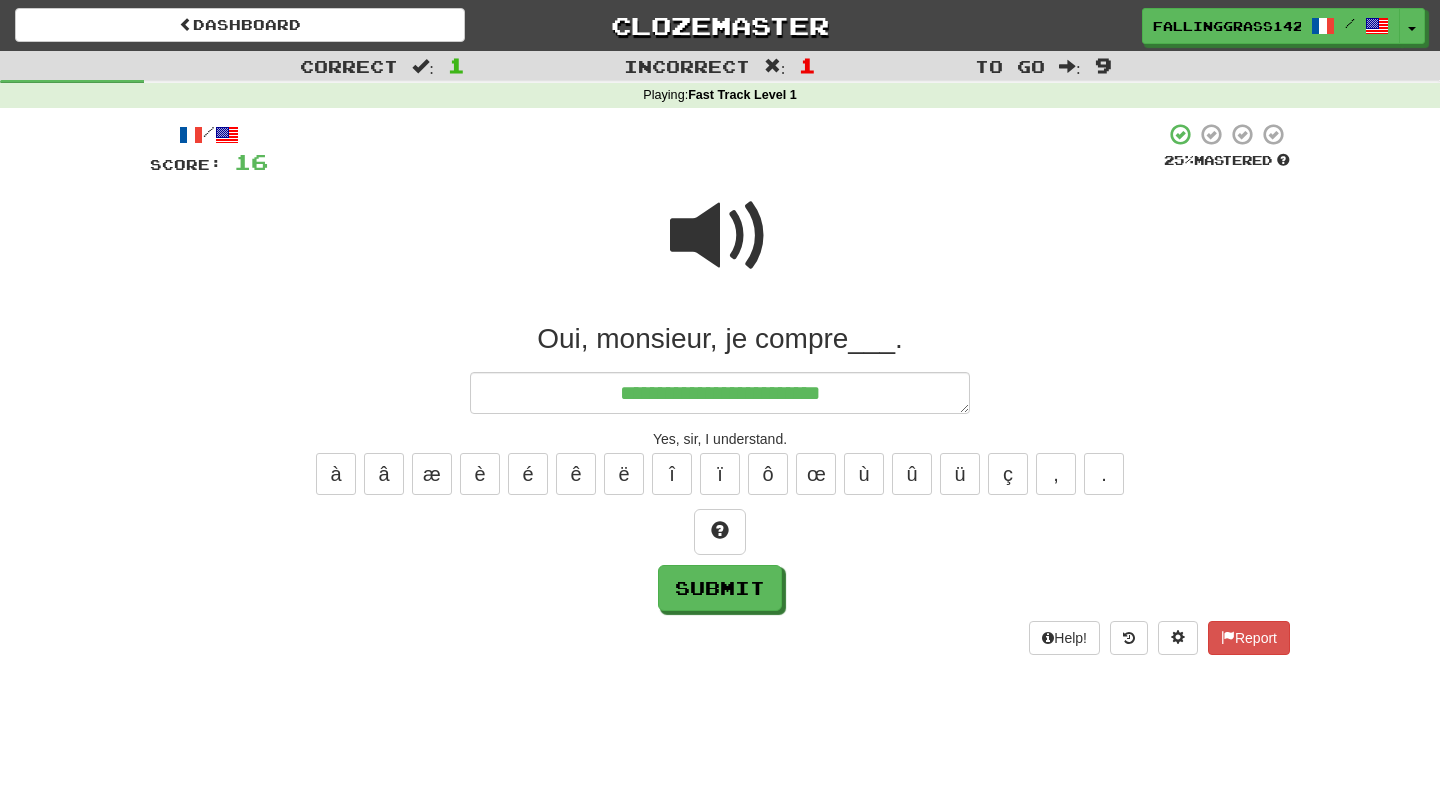 type on "*" 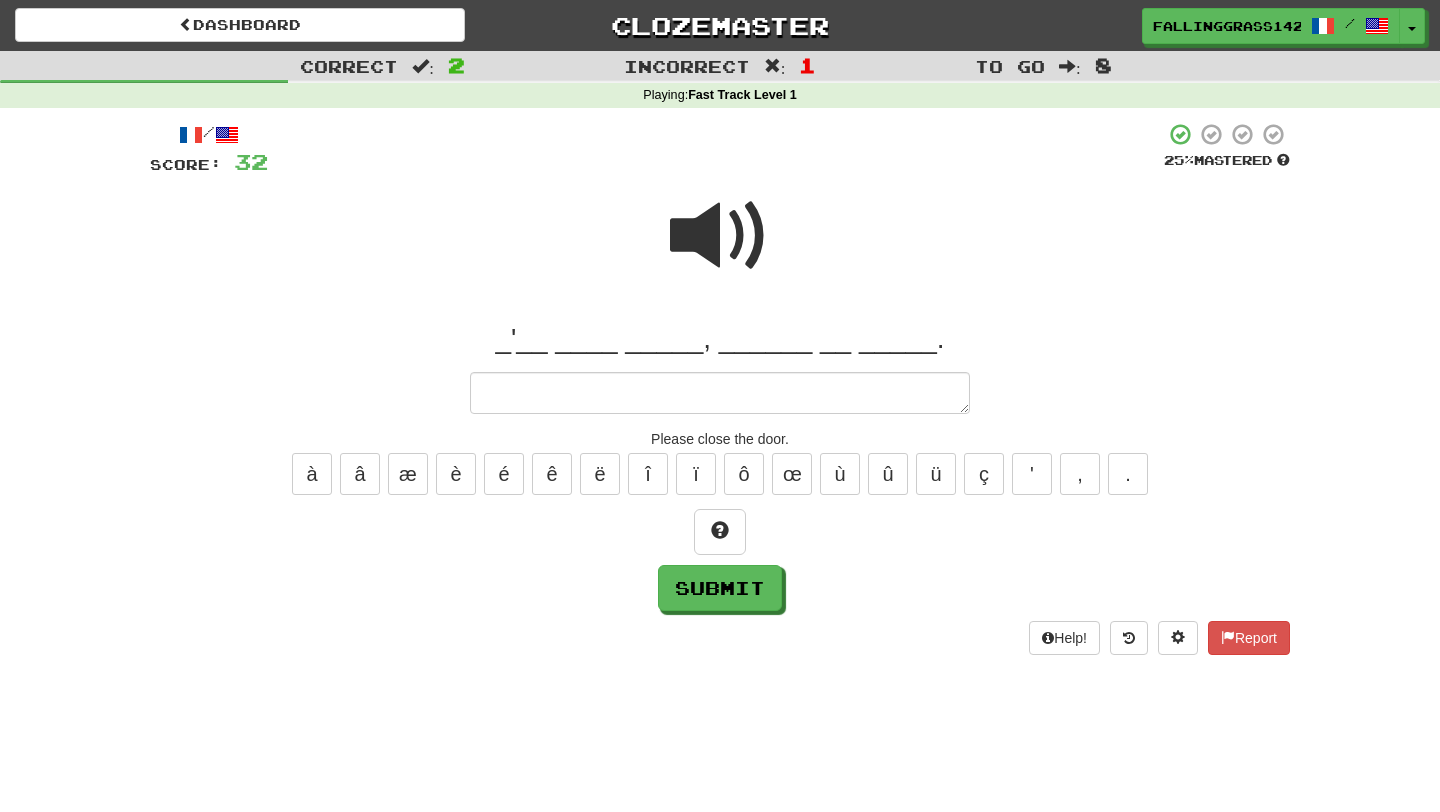 type on "*" 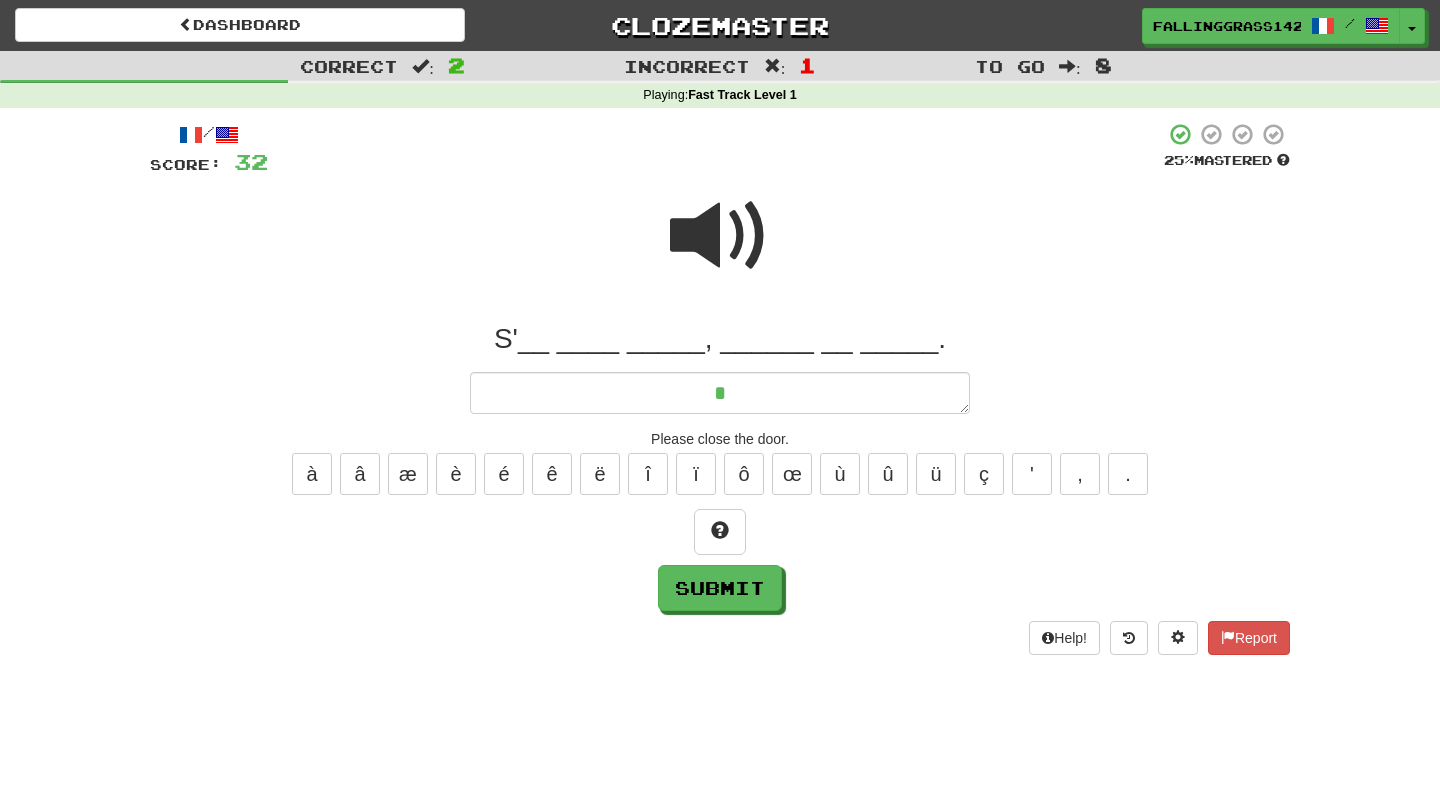 type on "*" 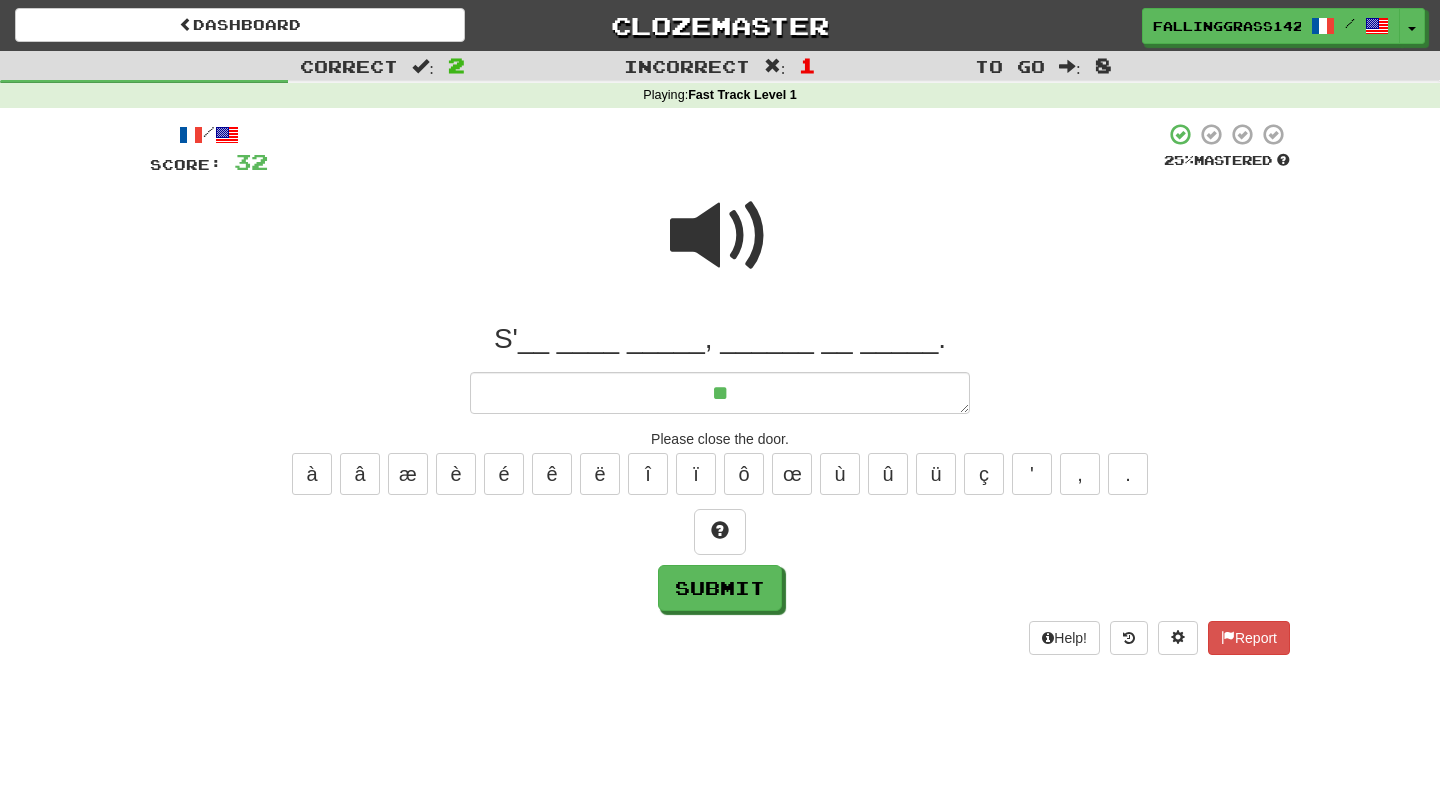 type on "*" 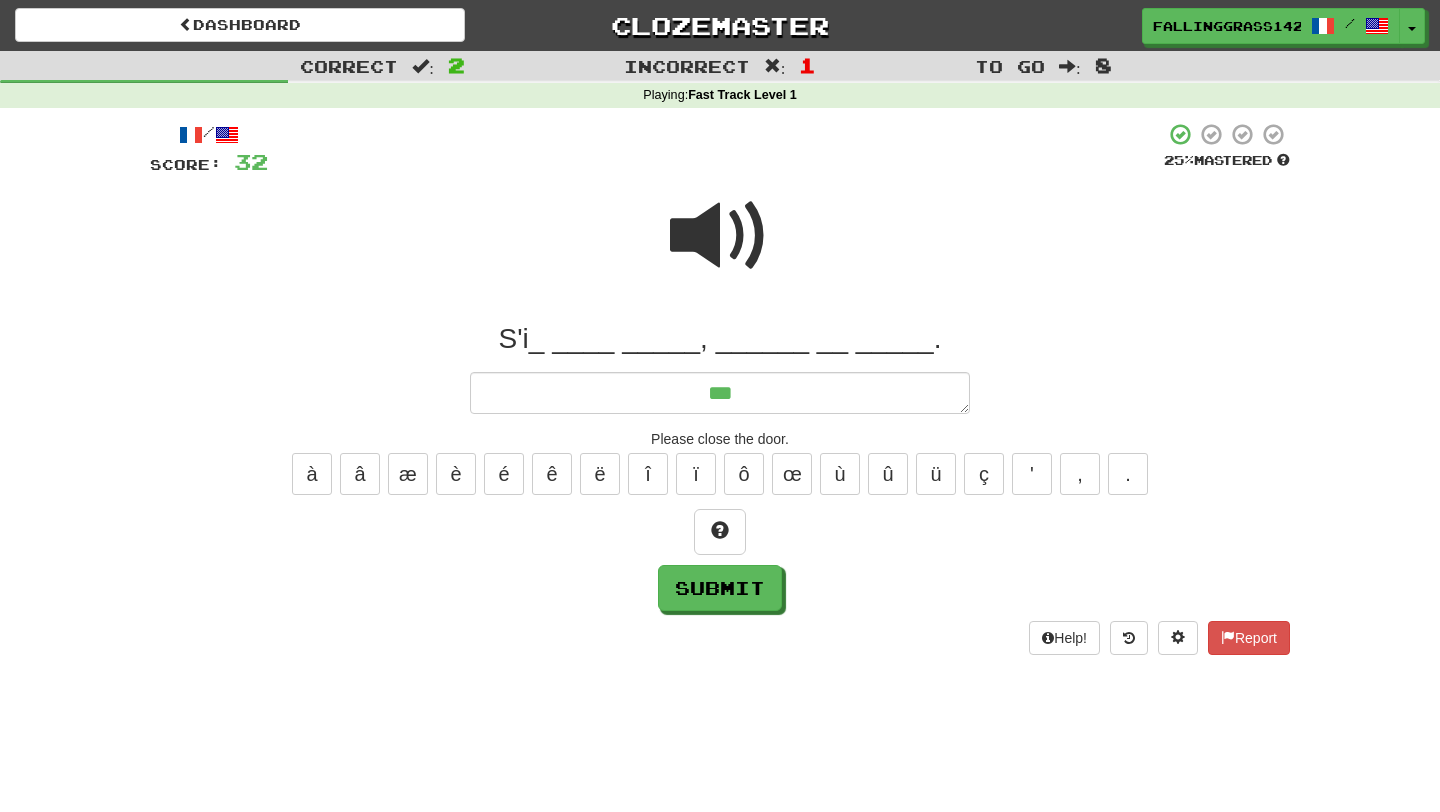 type on "*" 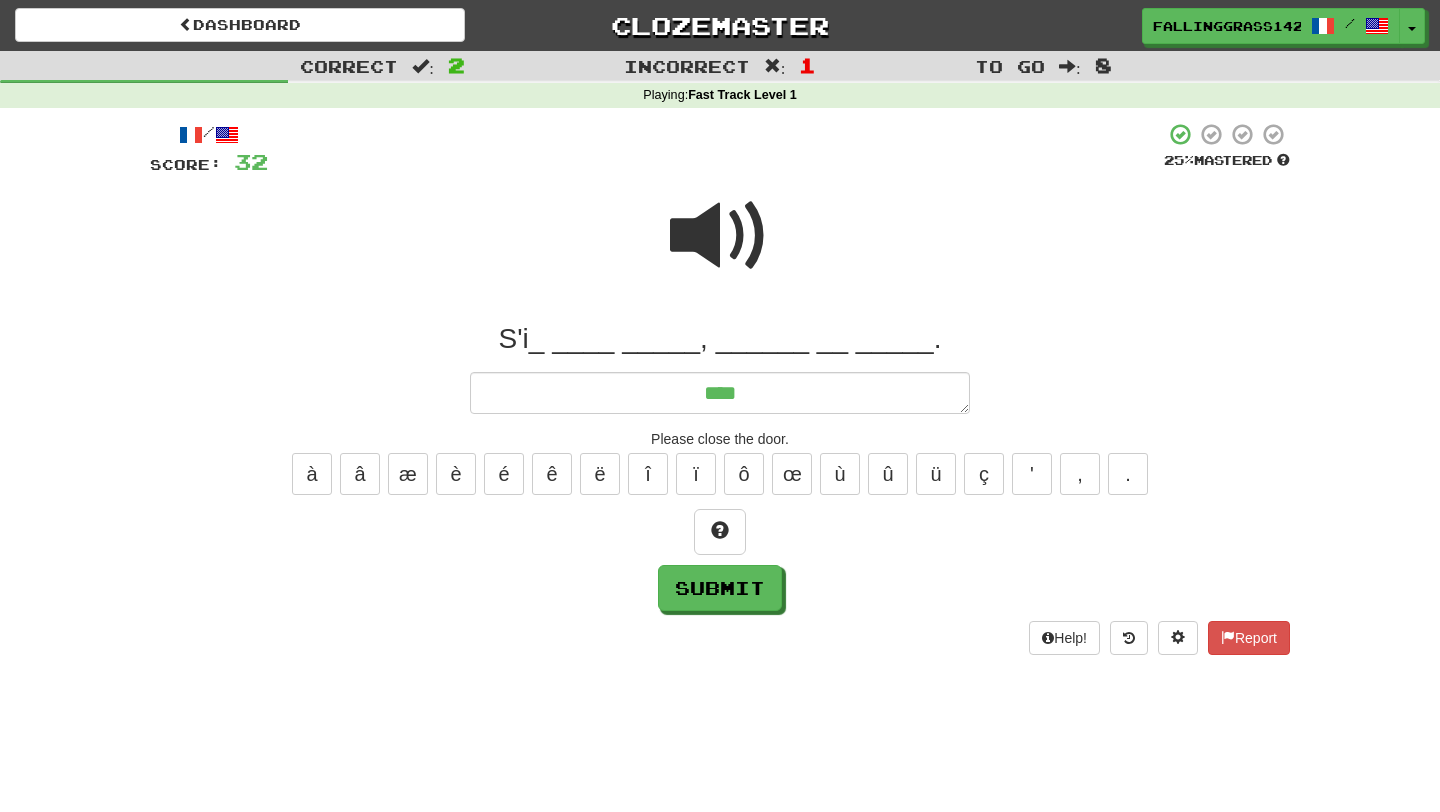 type on "*" 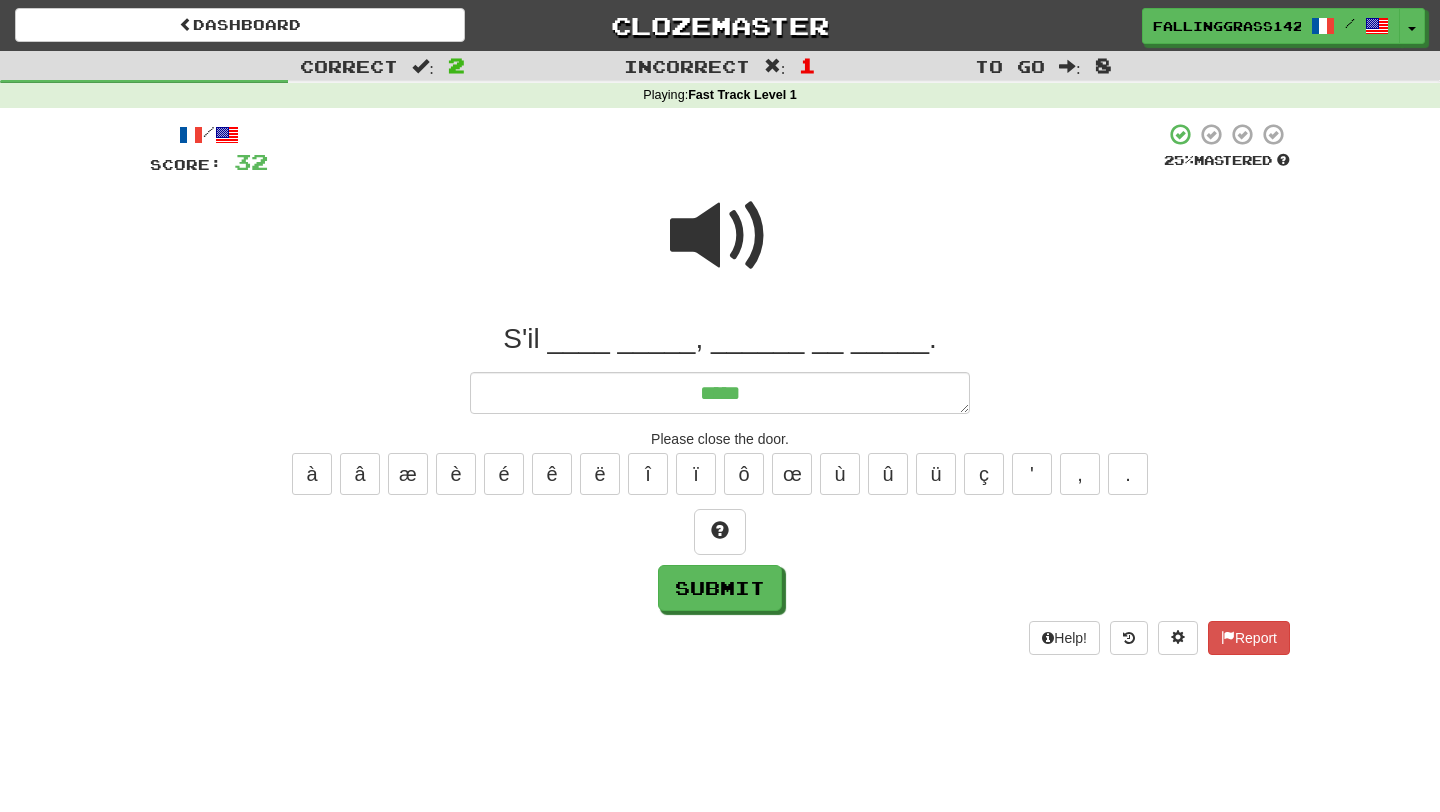 type on "*" 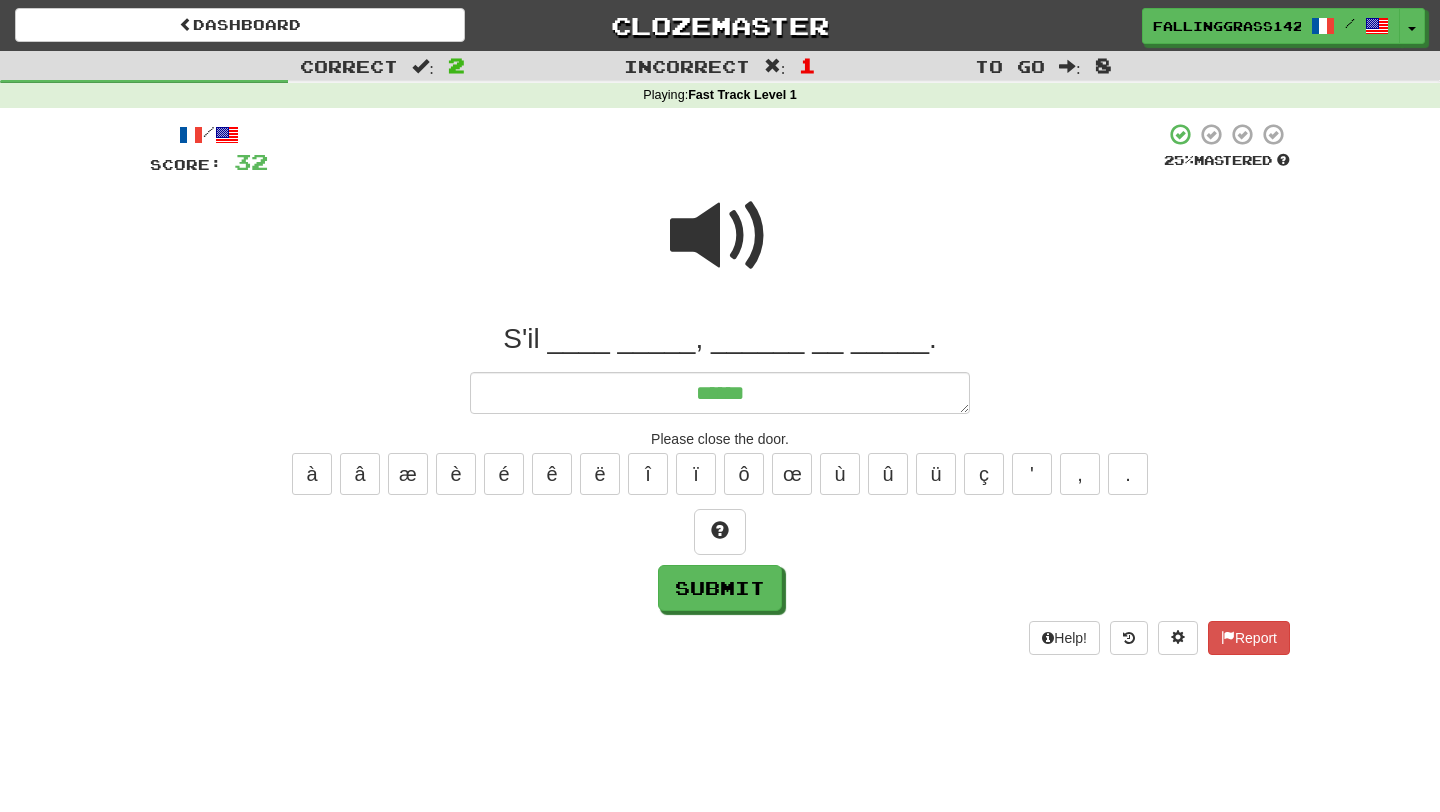 type 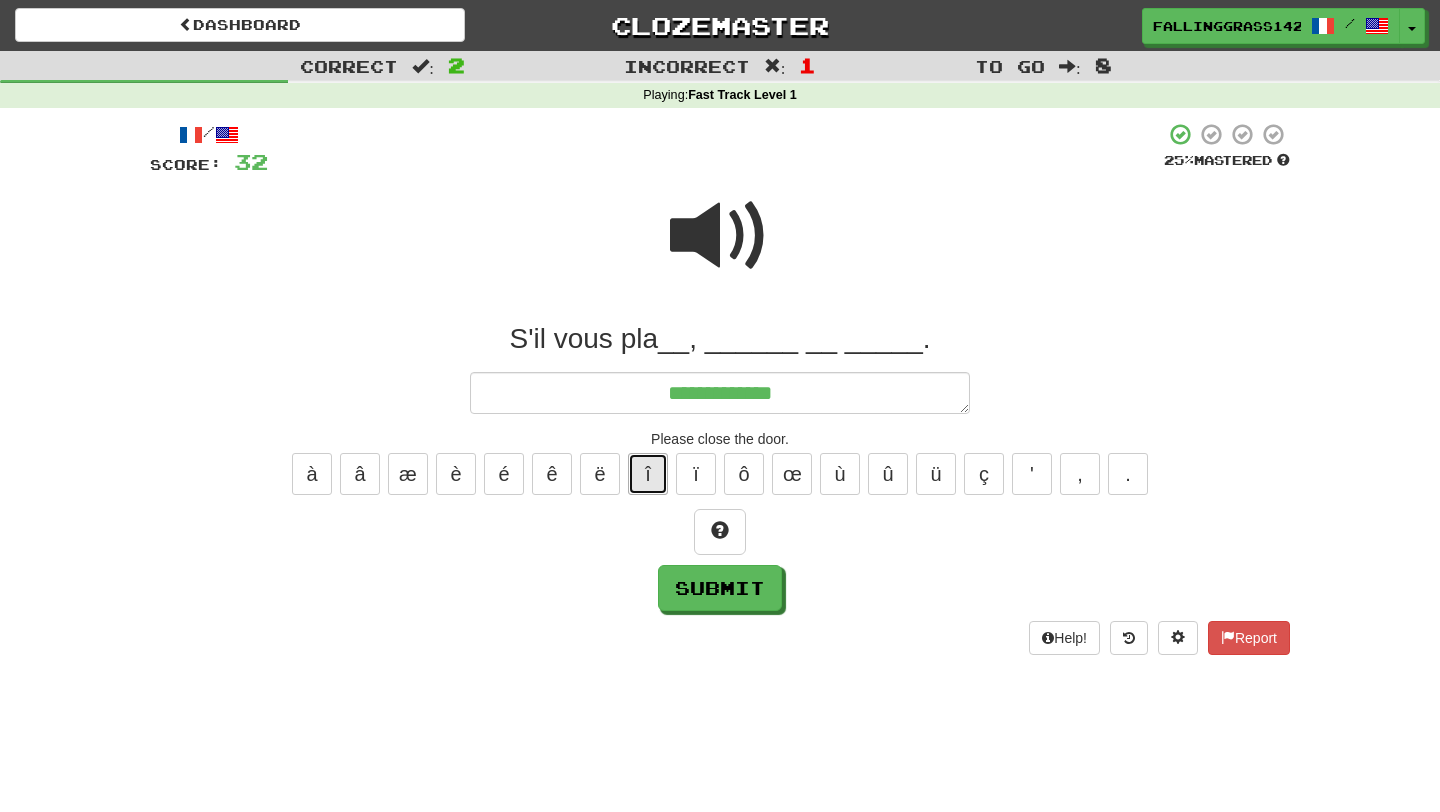 click on "î" at bounding box center (648, 474) 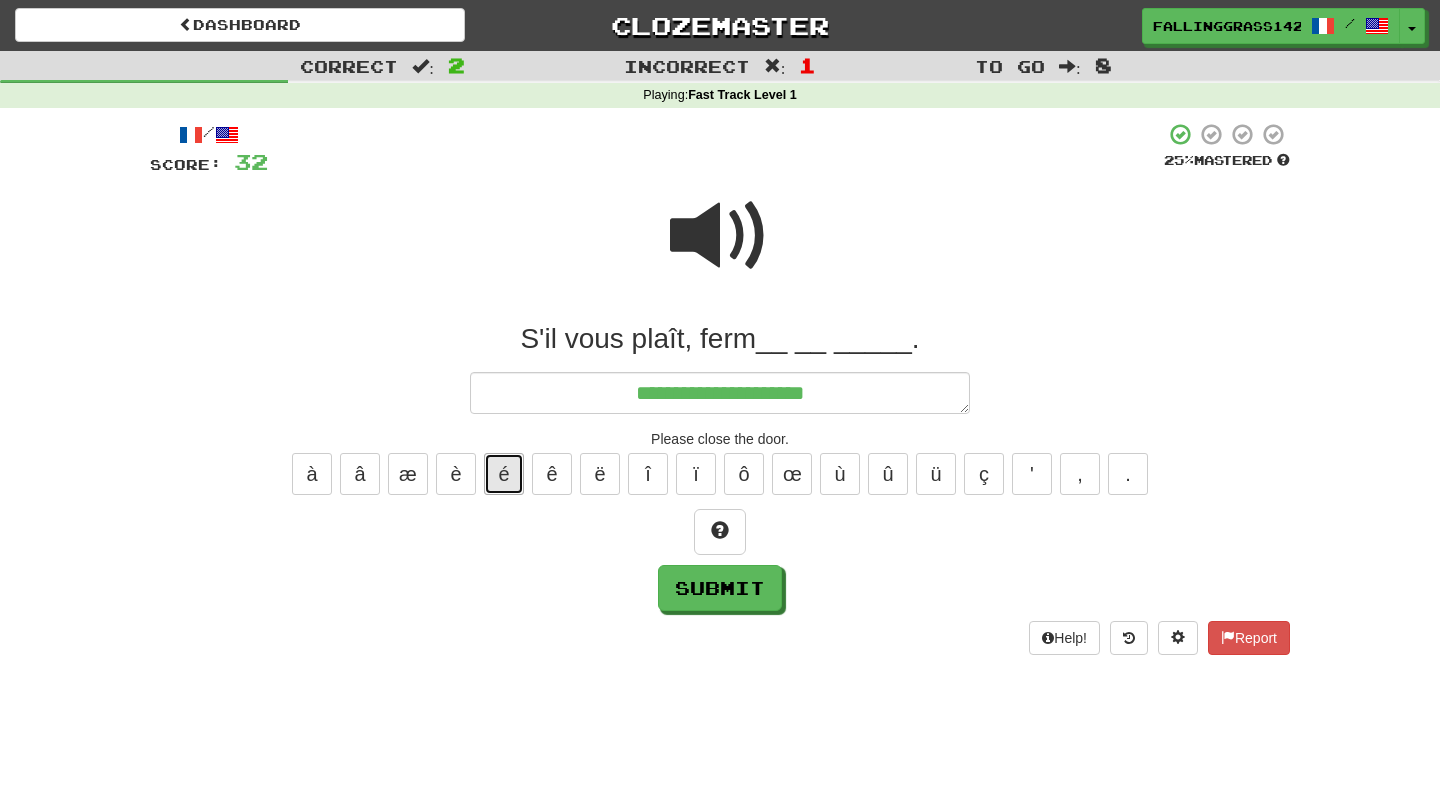 click on "é" at bounding box center (504, 474) 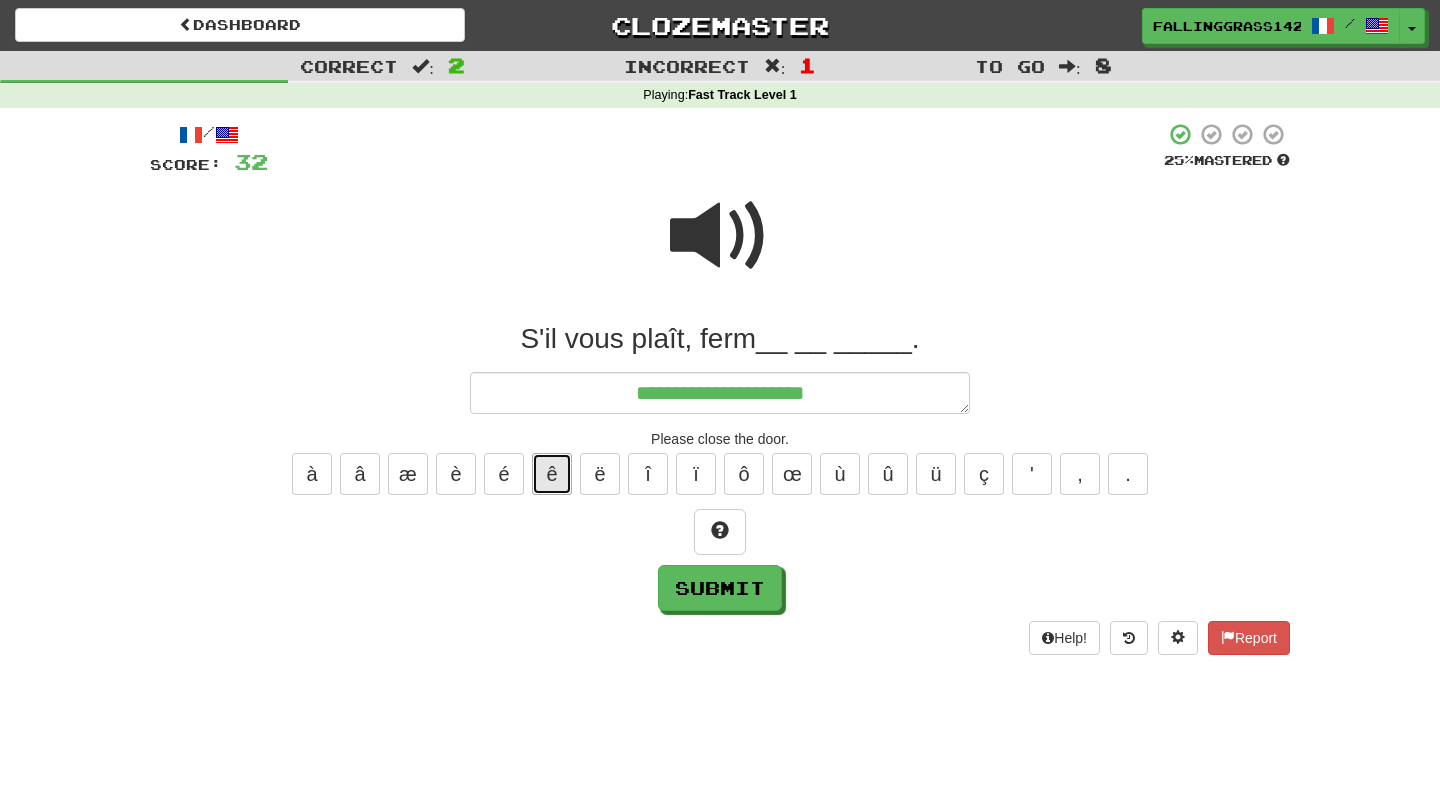click on "ê" at bounding box center (552, 474) 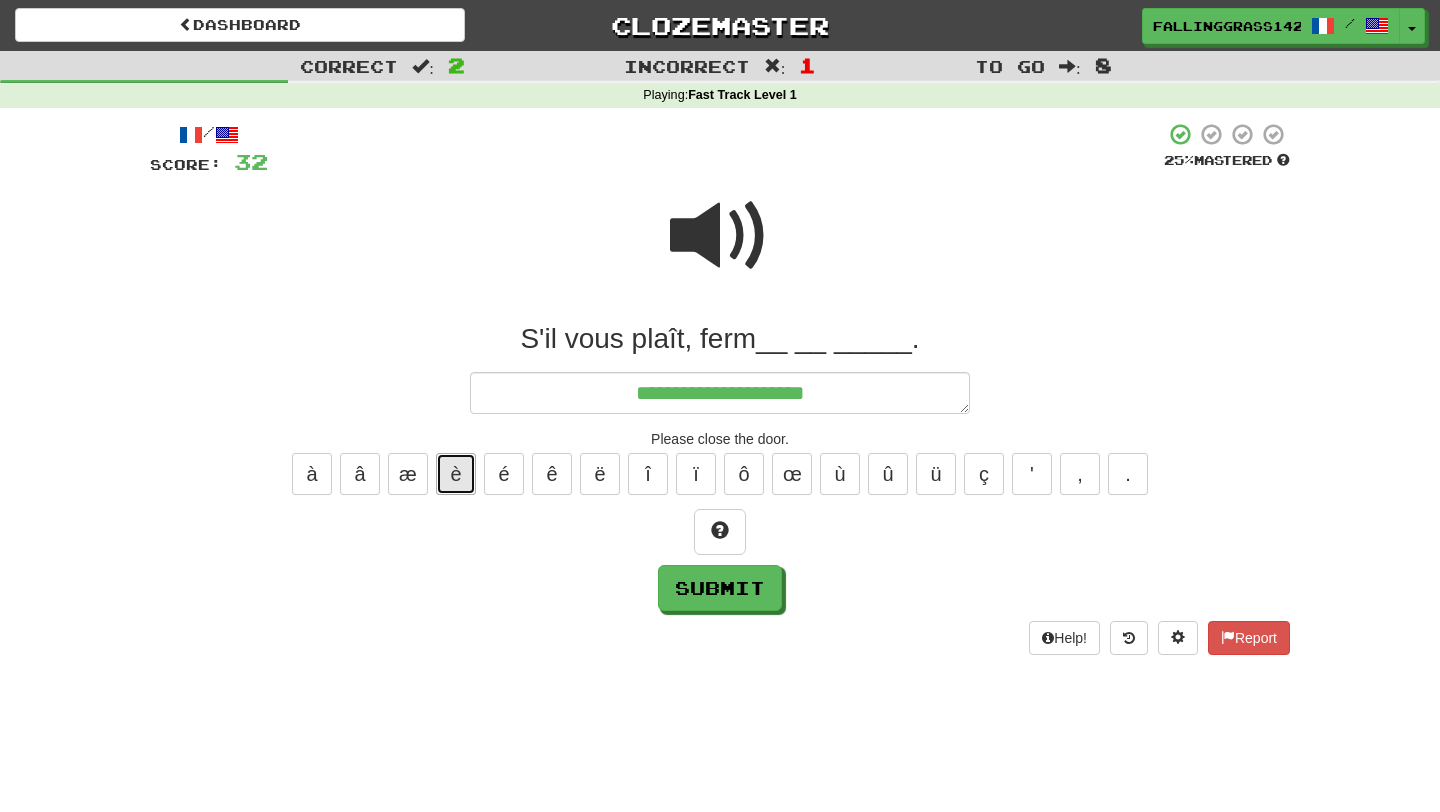 click on "è" at bounding box center (456, 474) 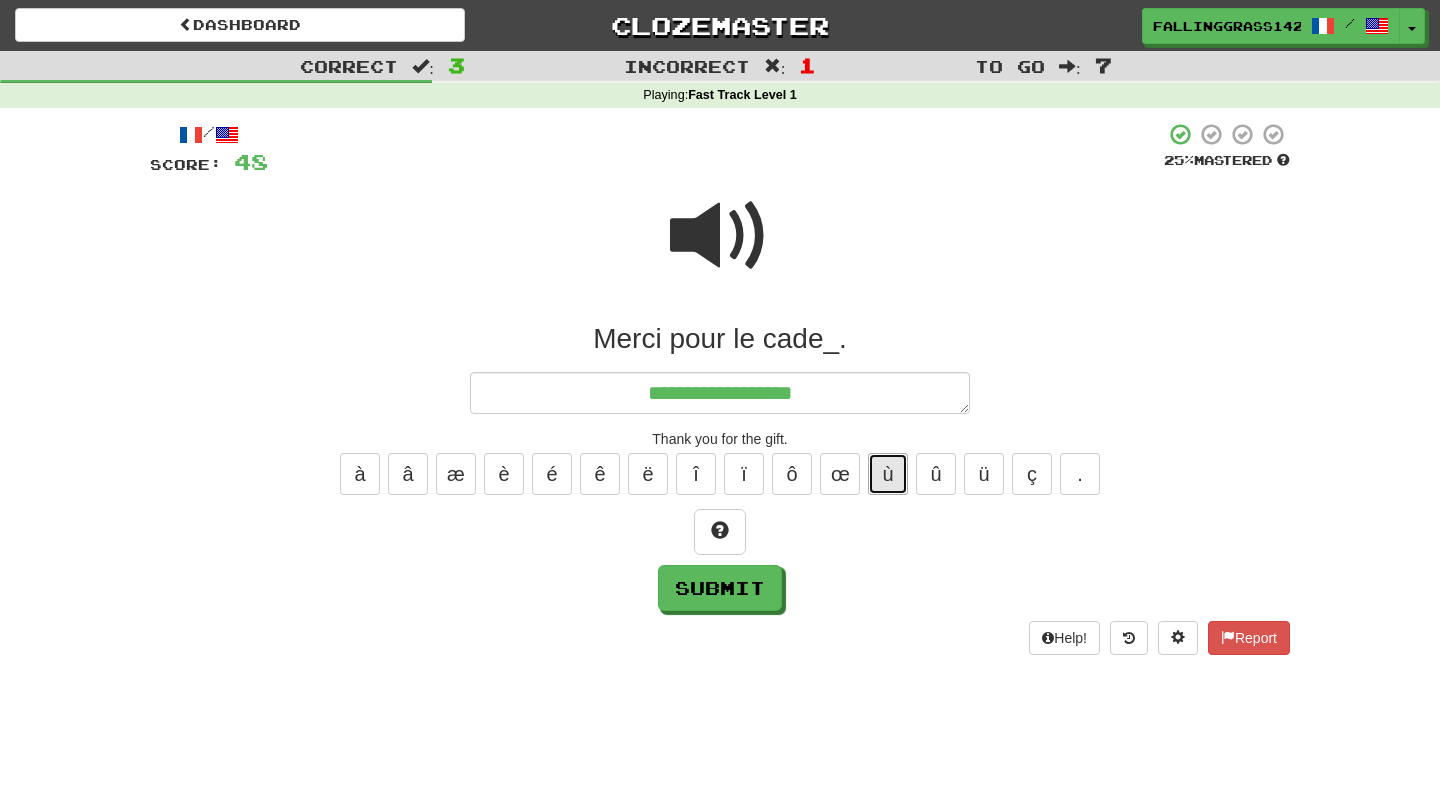 click on "ù" at bounding box center [888, 474] 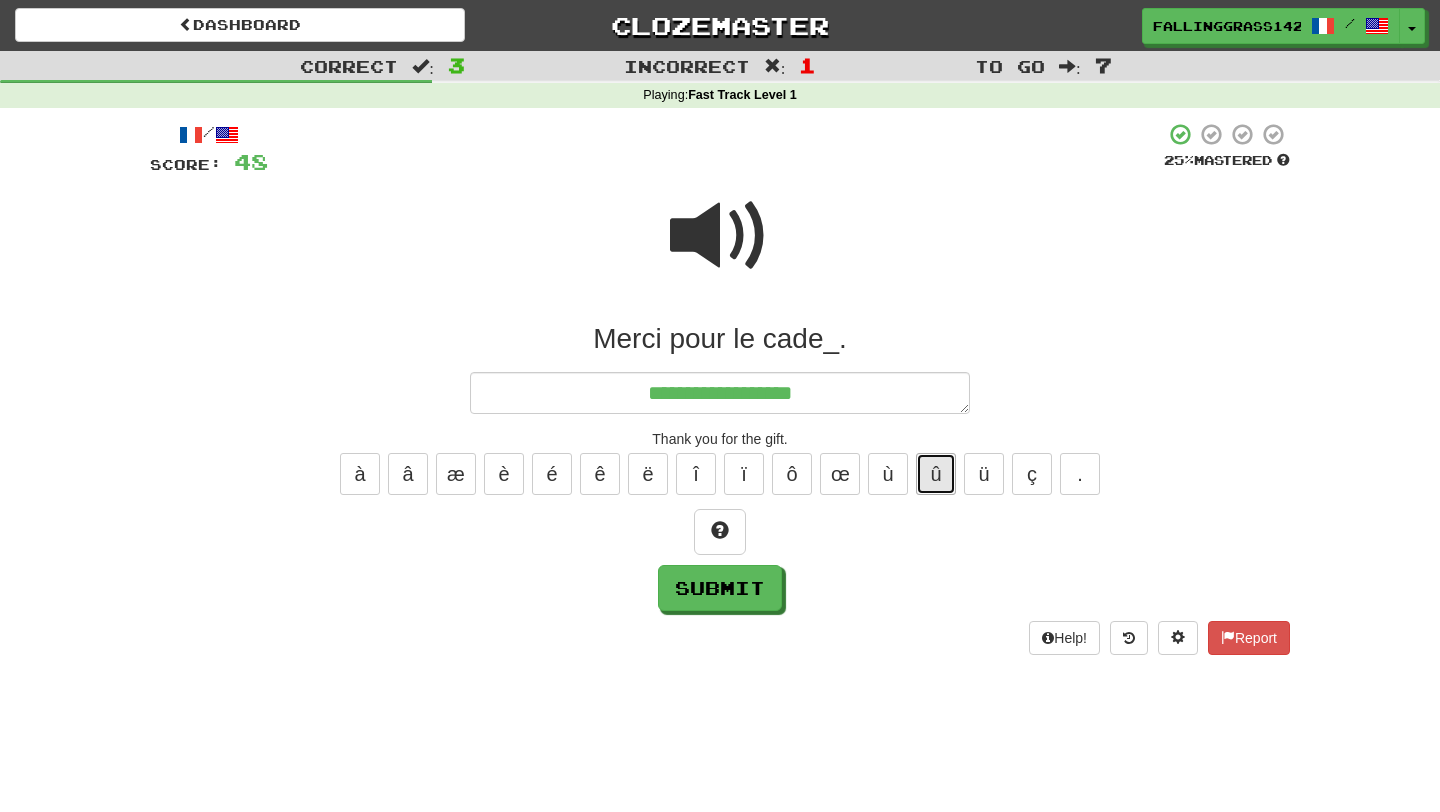 click on "û" at bounding box center (936, 474) 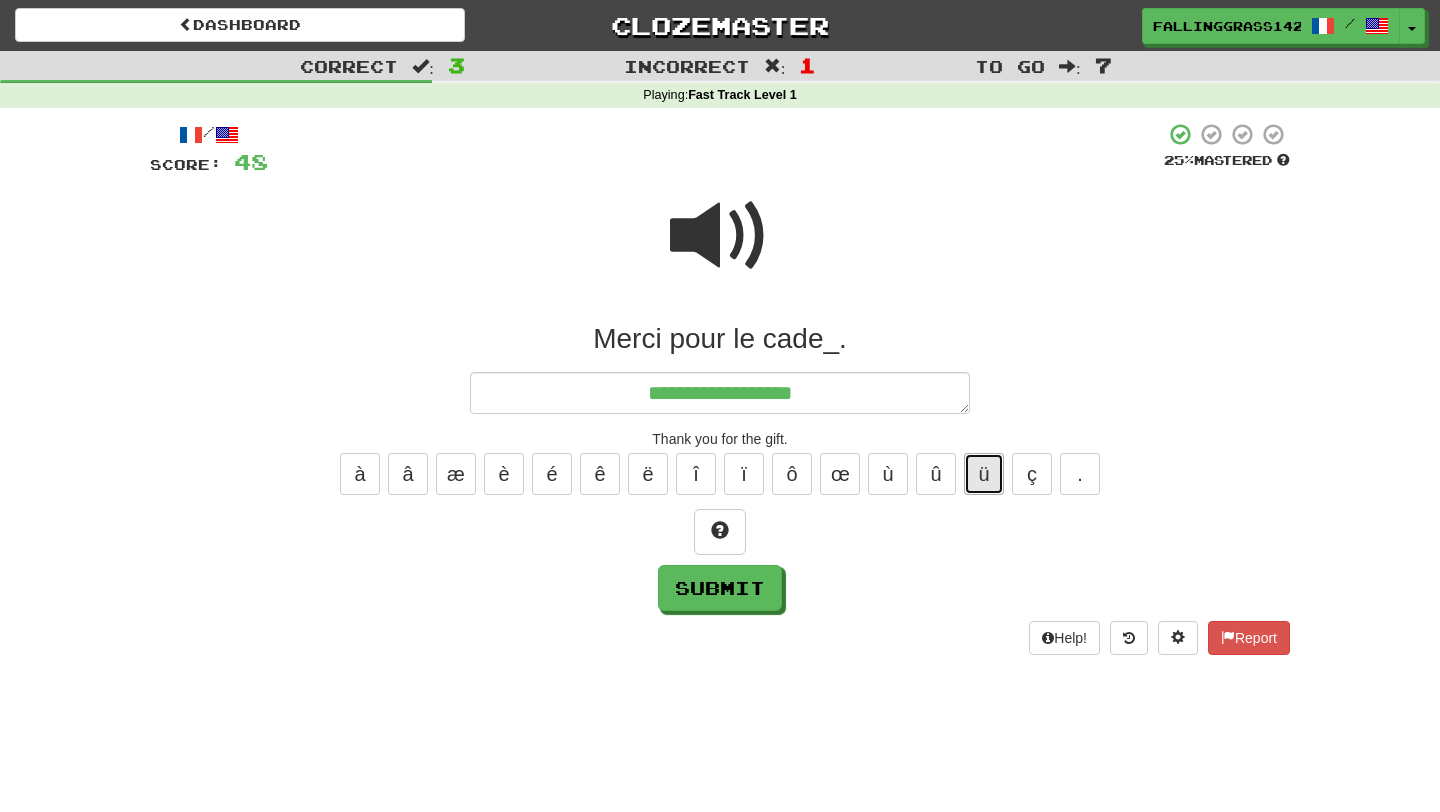 click on "ü" at bounding box center (984, 474) 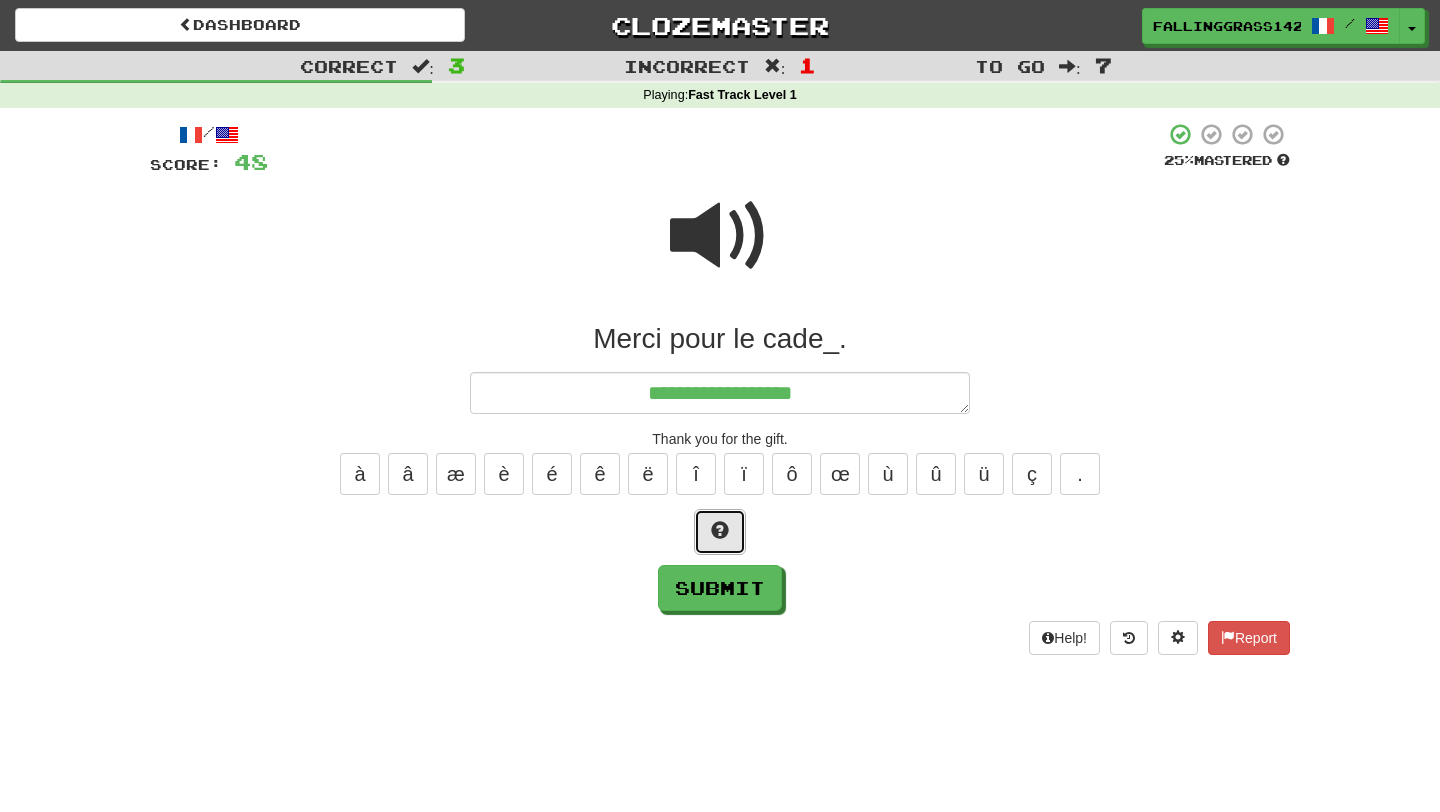 click at bounding box center (720, 532) 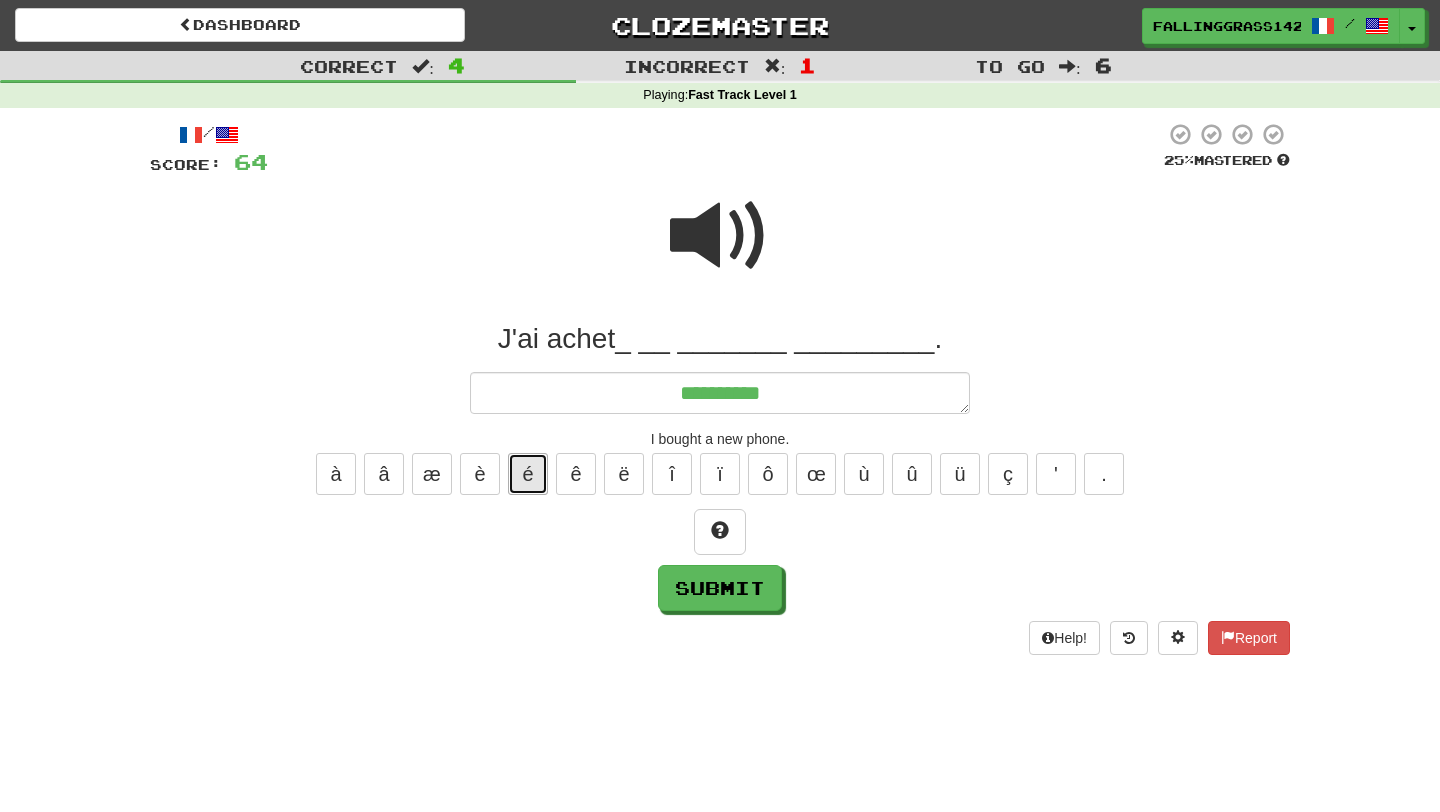 click on "é" at bounding box center [528, 474] 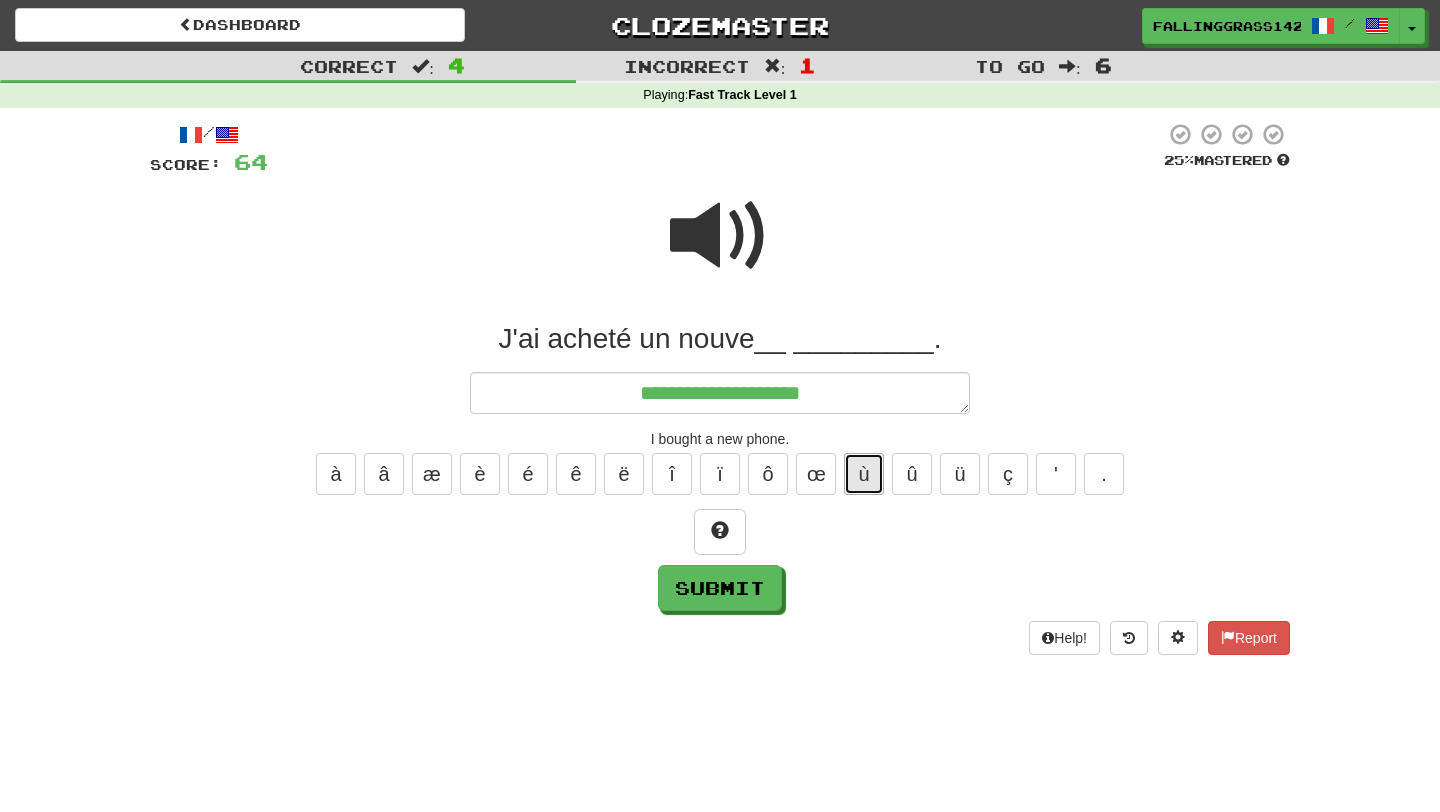 click on "ù" at bounding box center [864, 474] 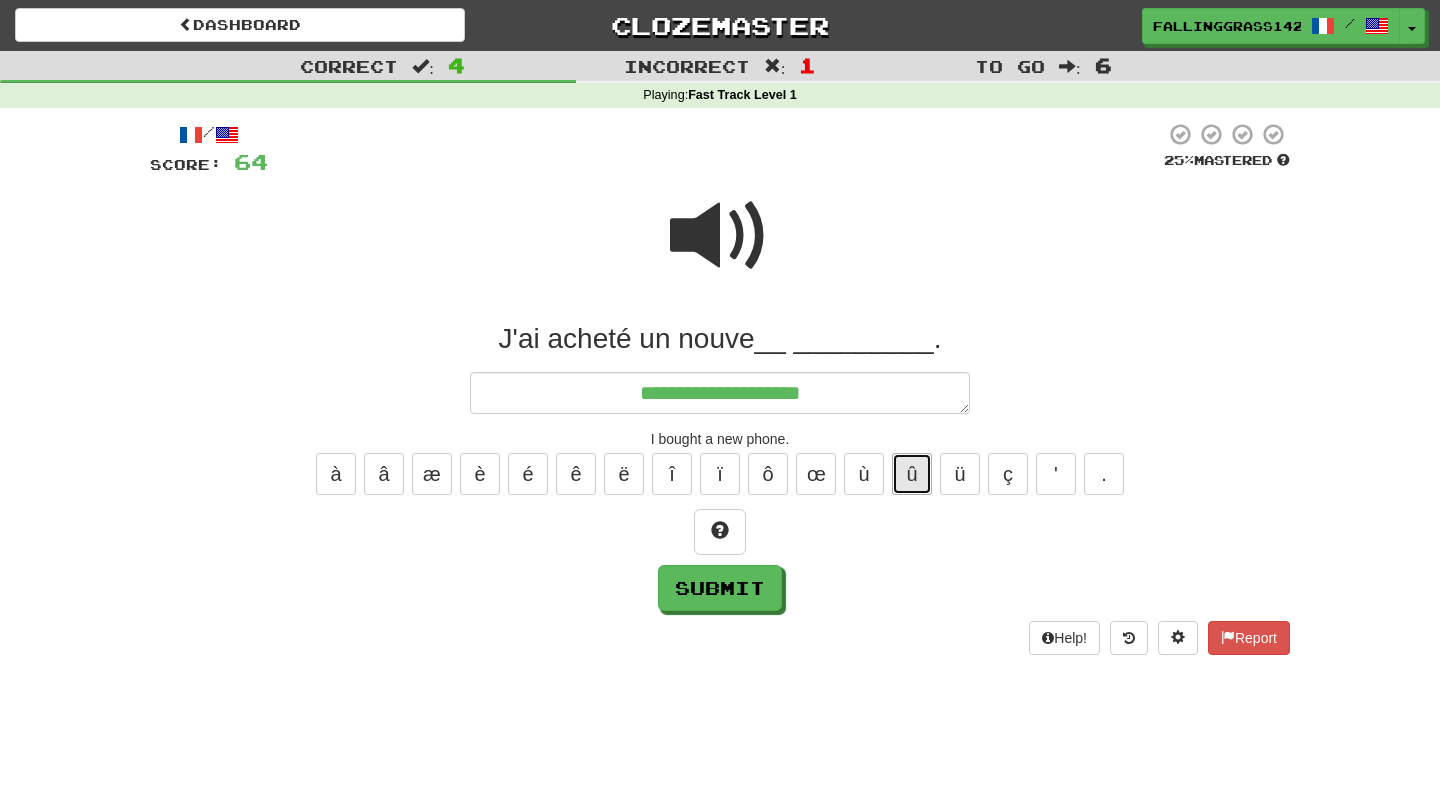 click on "û" at bounding box center (912, 474) 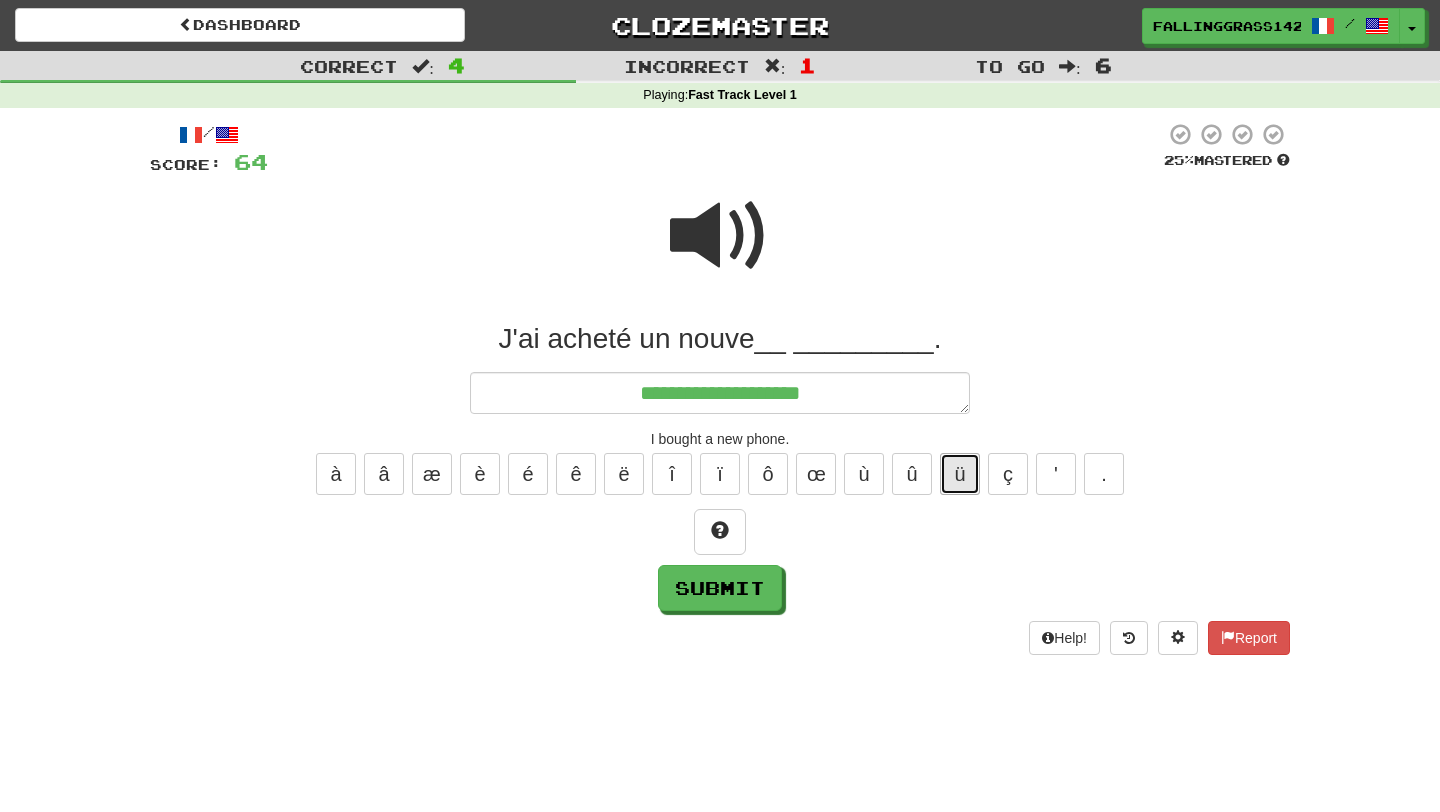 click on "ü" at bounding box center (960, 474) 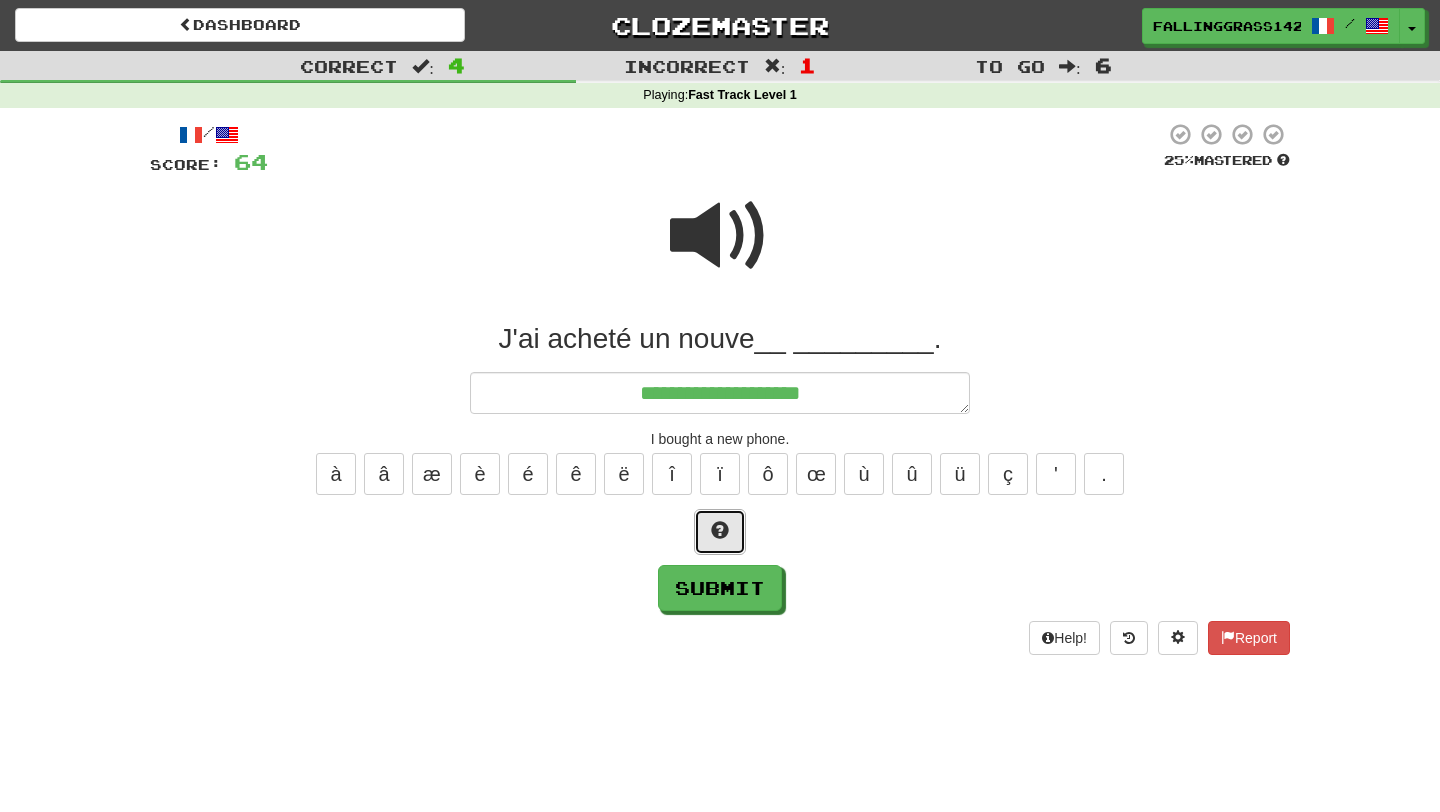 click at bounding box center [720, 530] 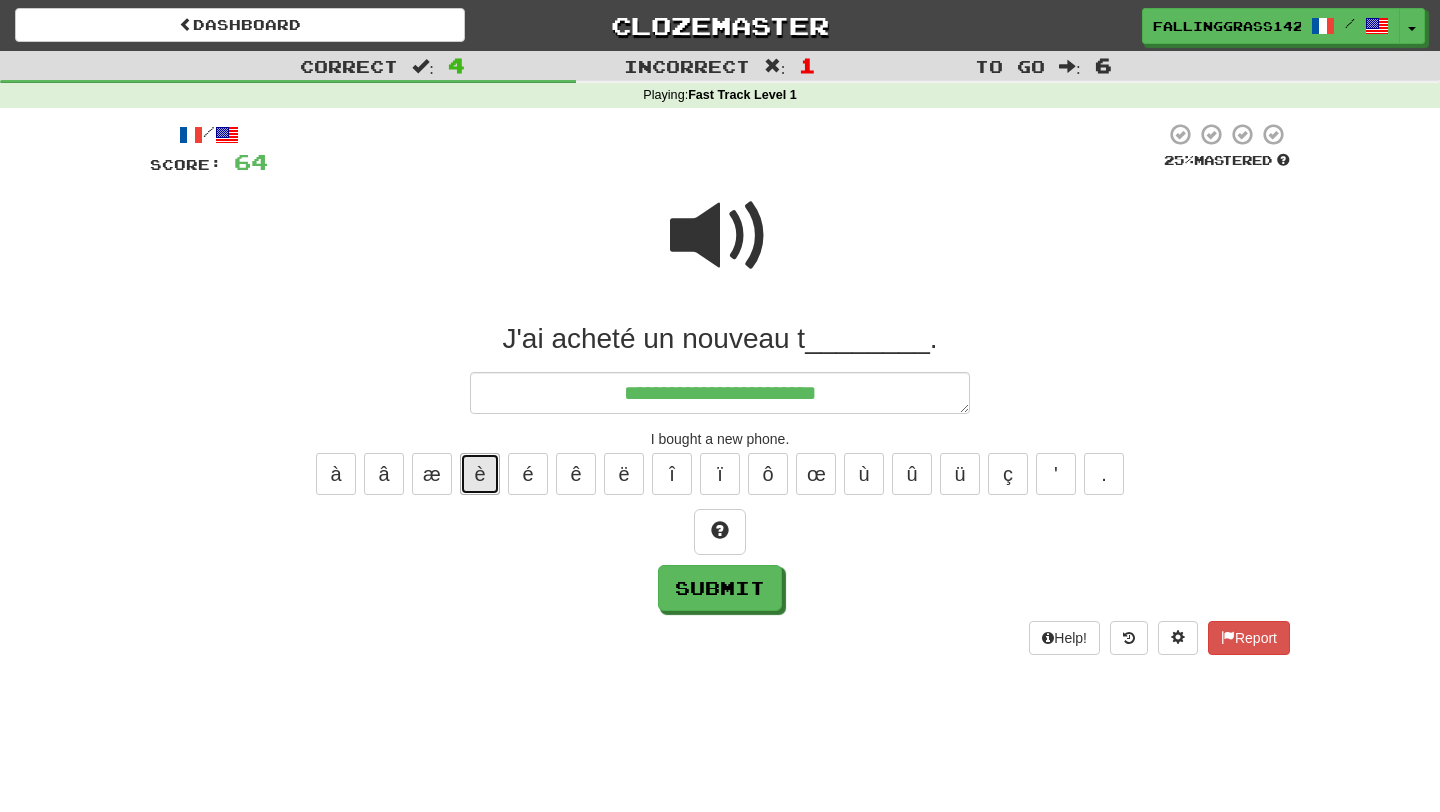click on "è" at bounding box center (480, 474) 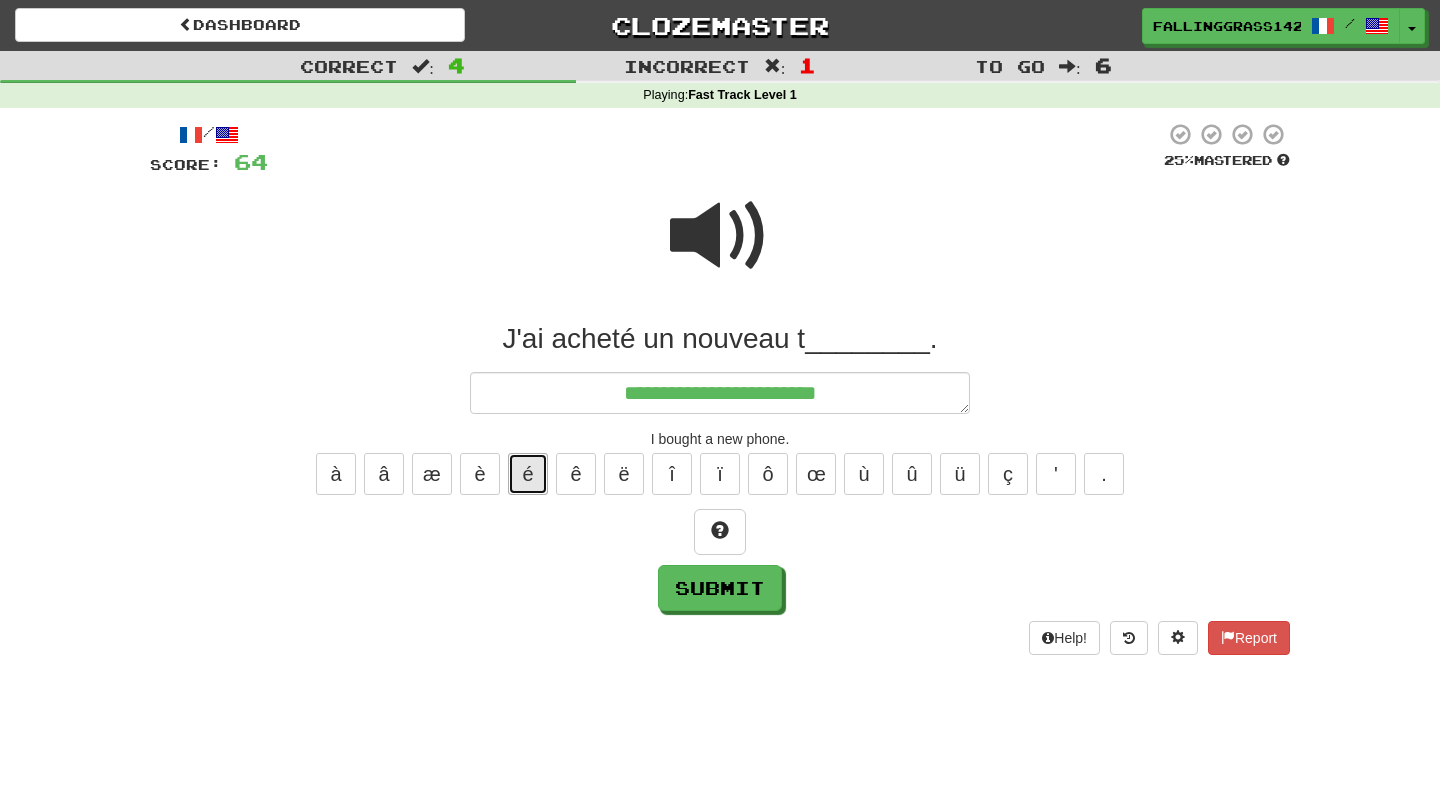click on "é" at bounding box center [528, 474] 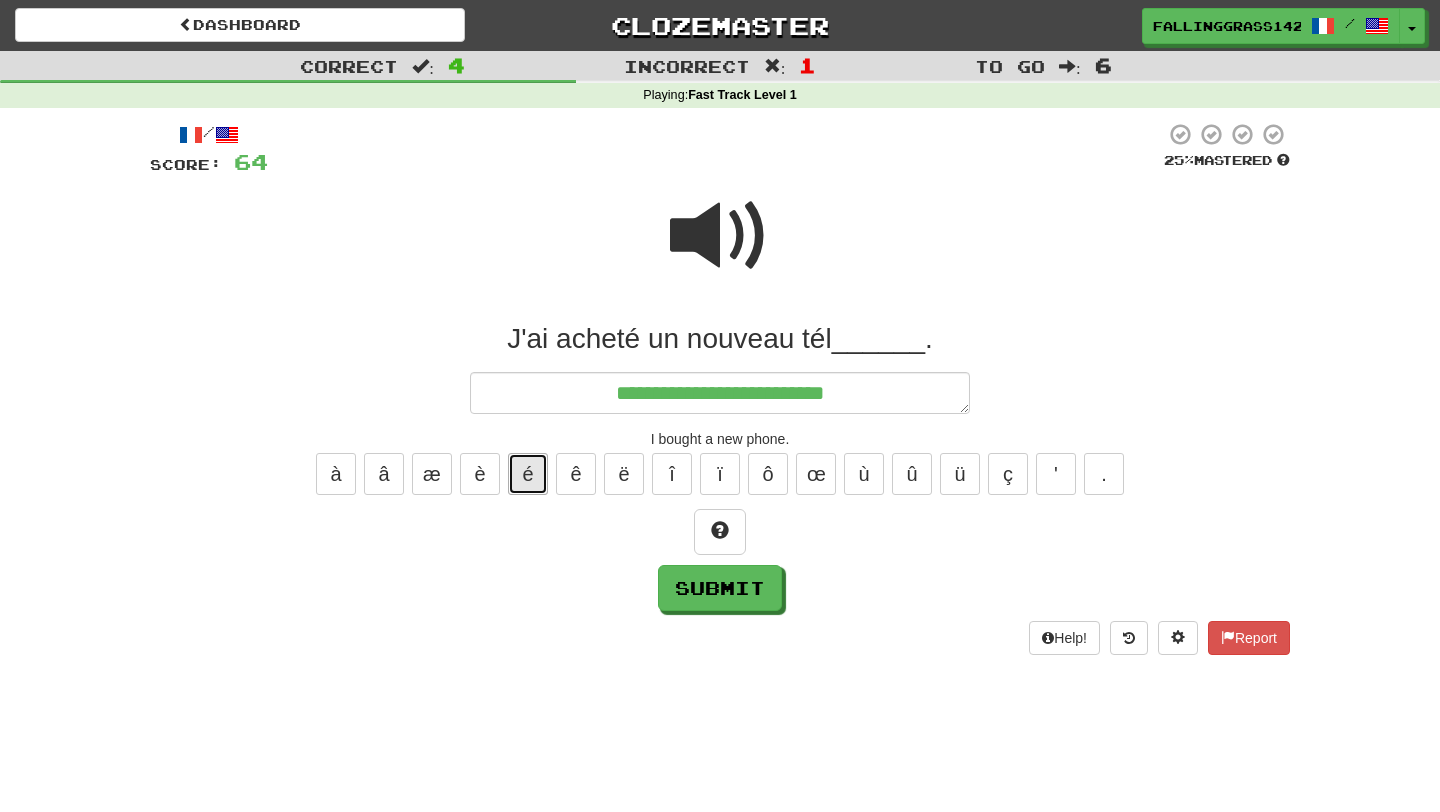 click on "é" at bounding box center (528, 474) 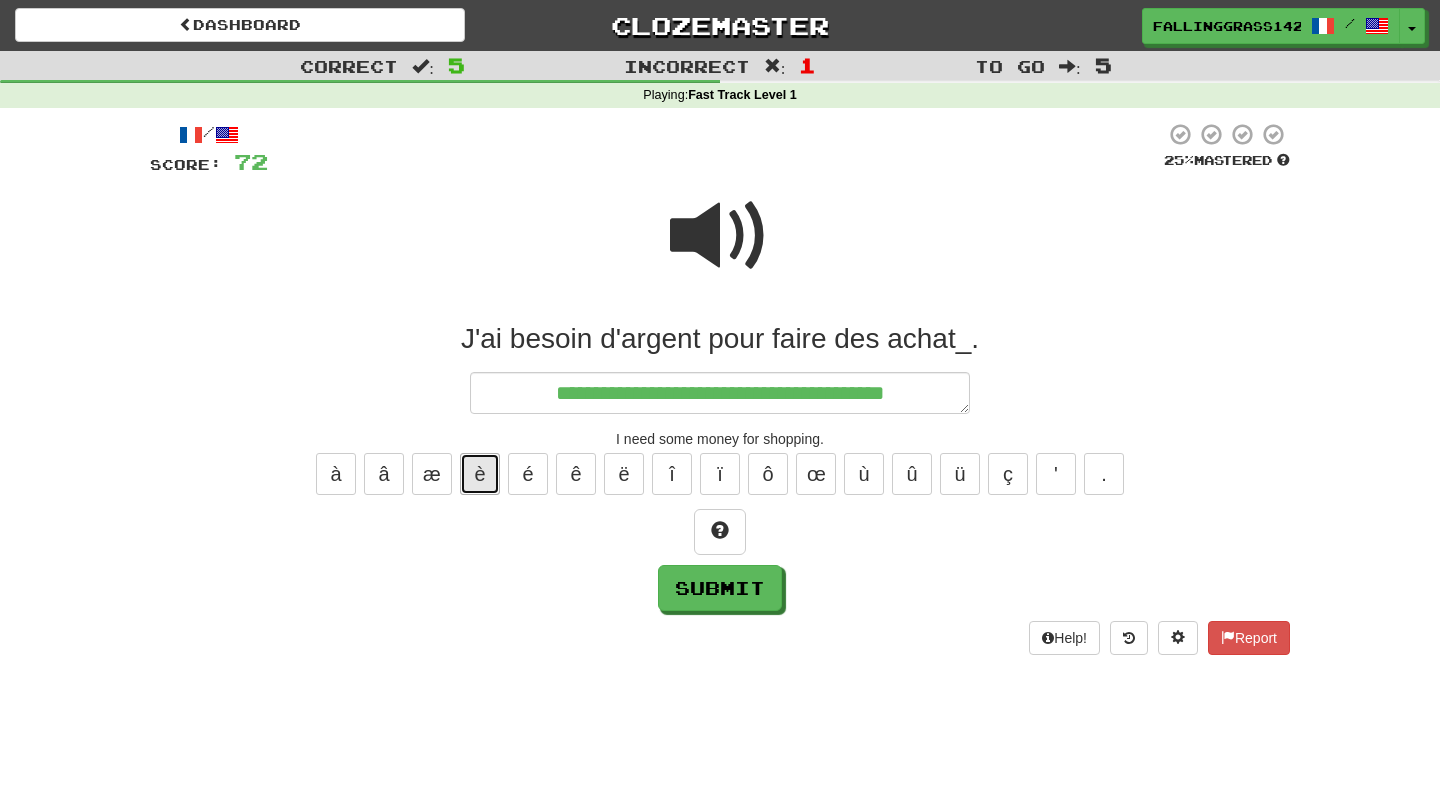 click on "è" at bounding box center [480, 474] 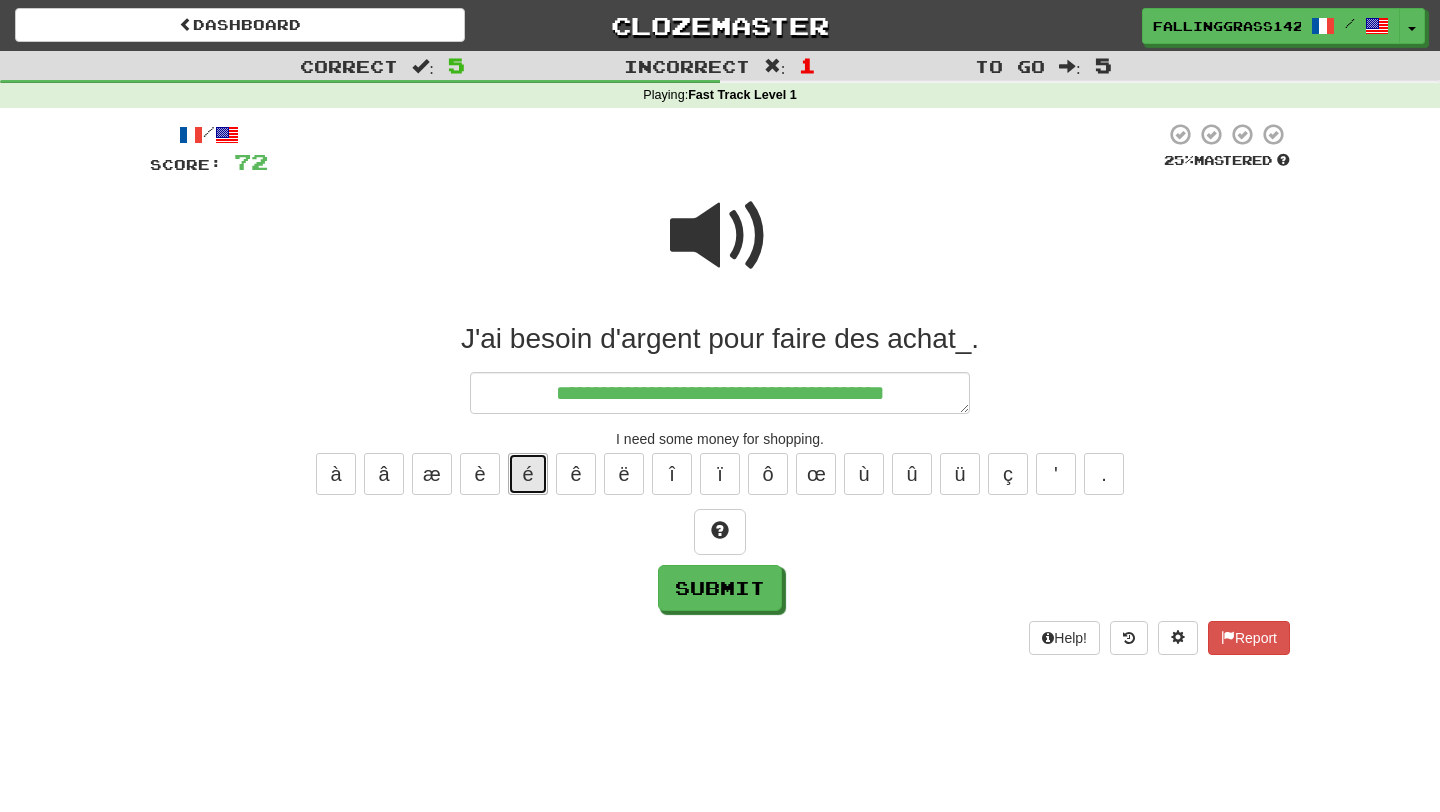 click on "é" at bounding box center (528, 474) 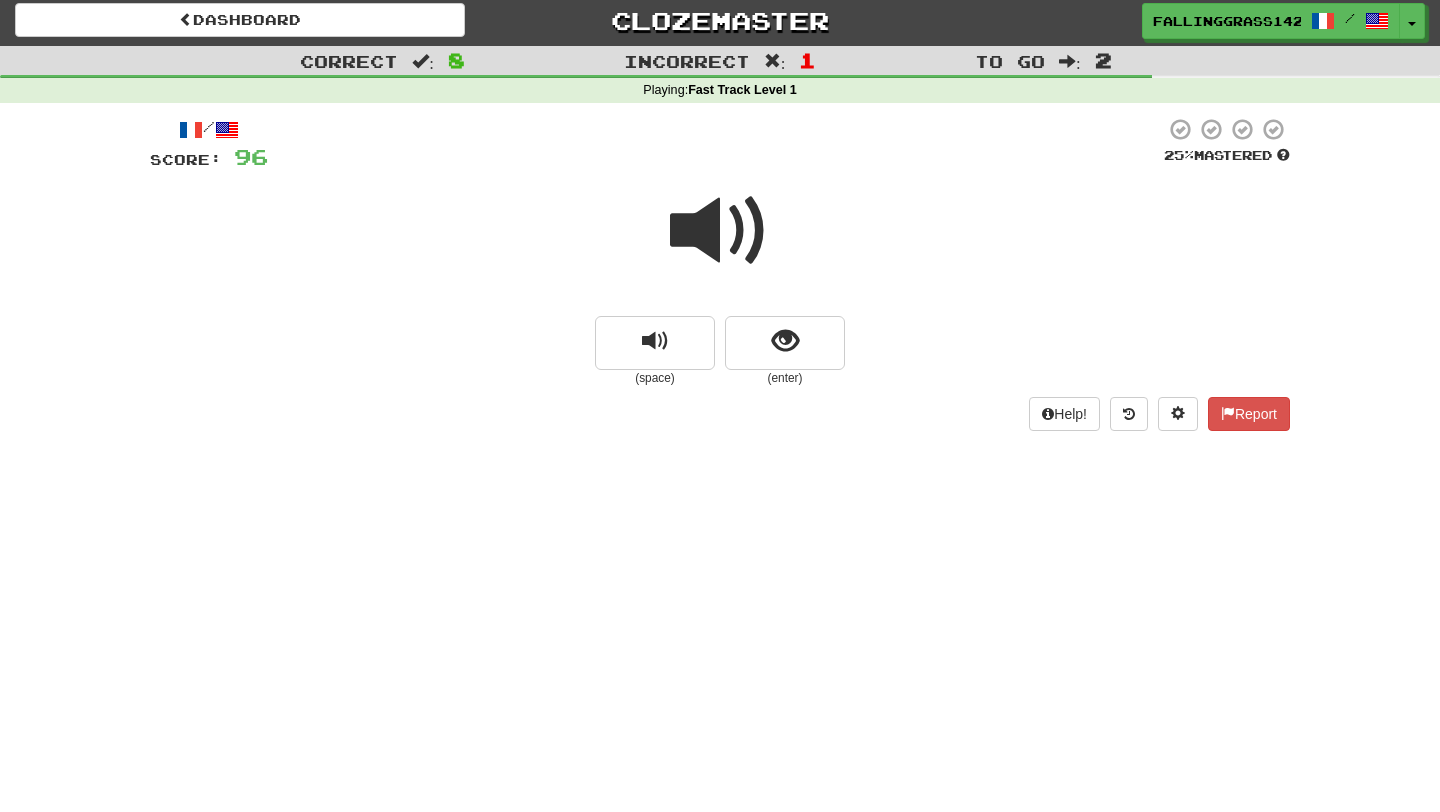 scroll, scrollTop: 0, scrollLeft: 0, axis: both 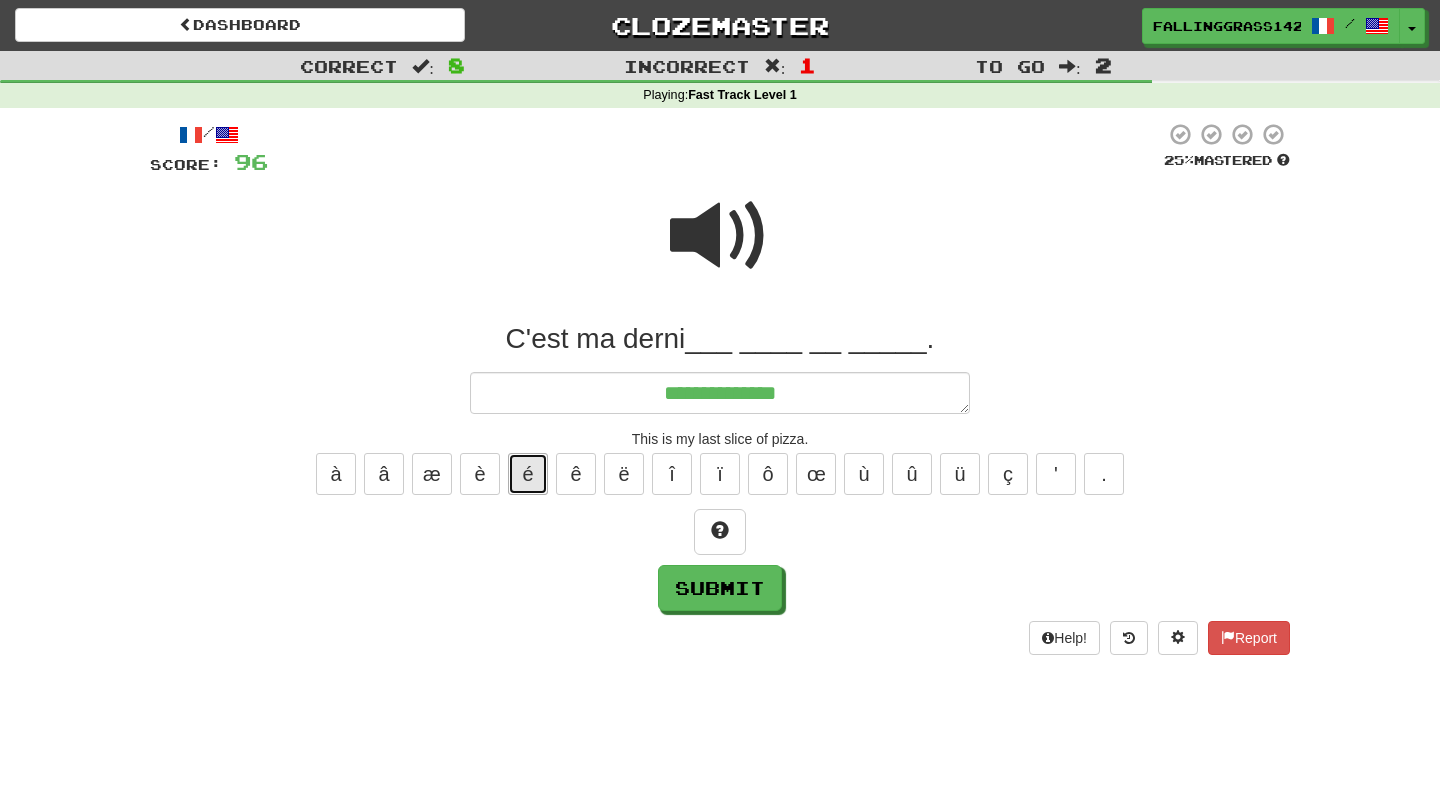 click on "é" at bounding box center (528, 474) 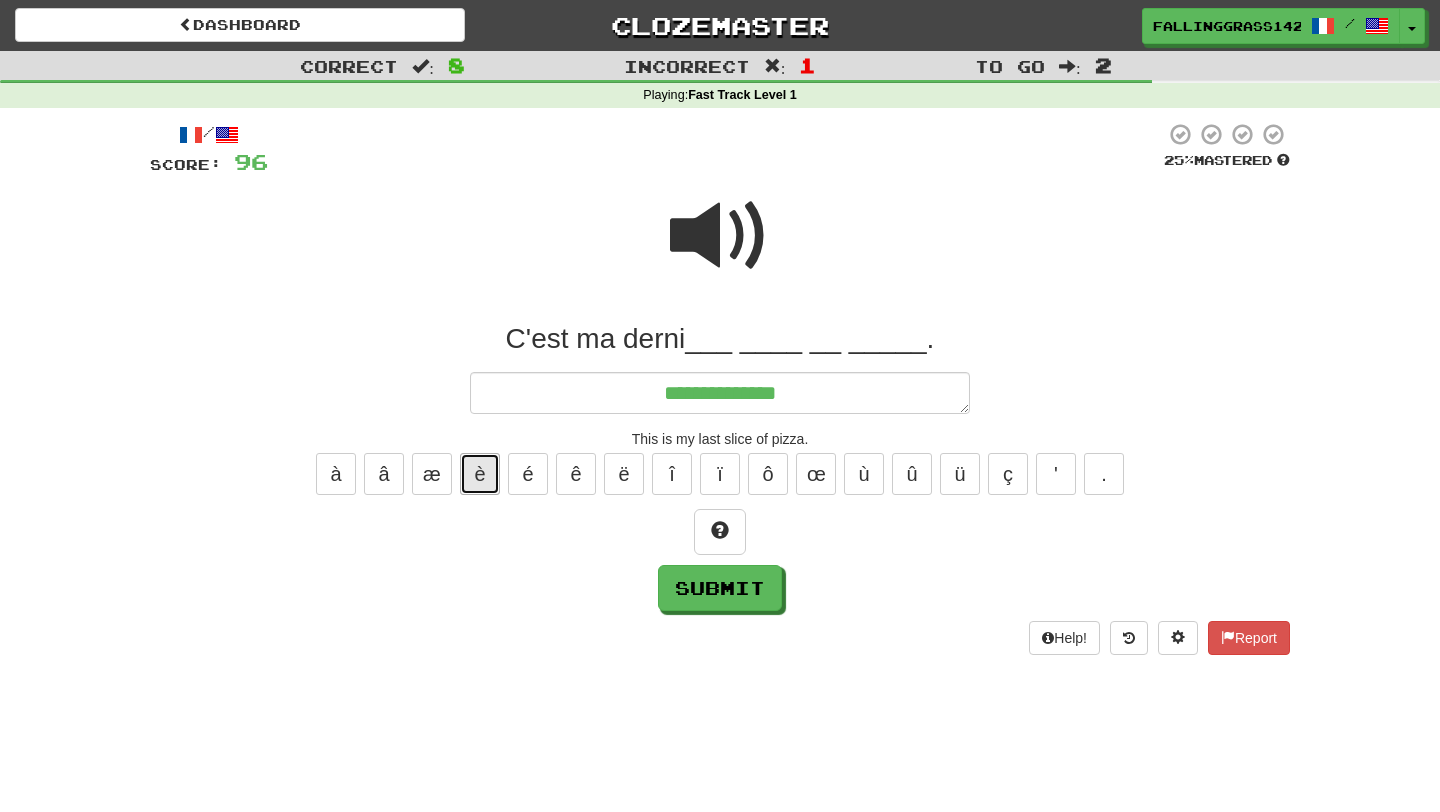 click on "è" at bounding box center [480, 474] 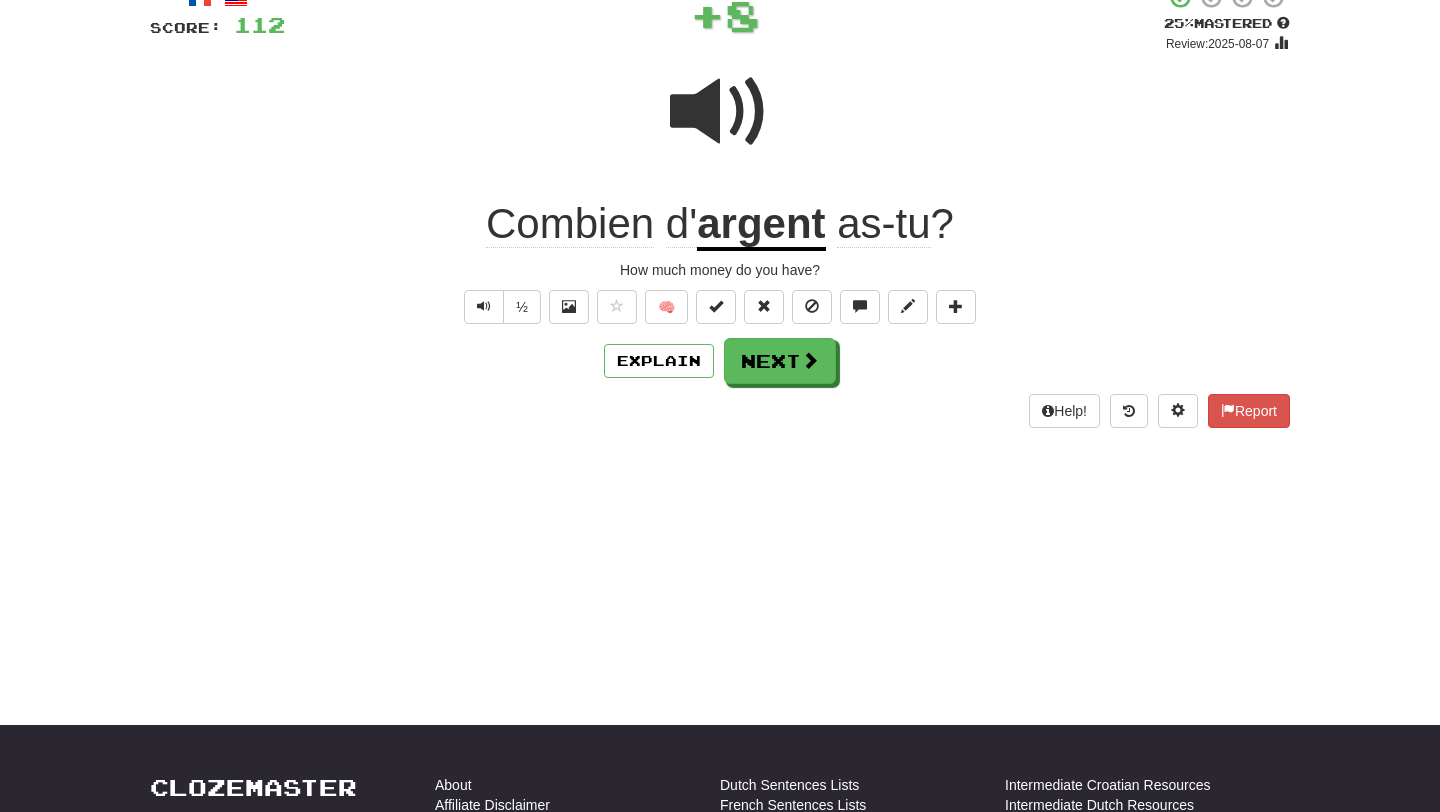scroll, scrollTop: 0, scrollLeft: 0, axis: both 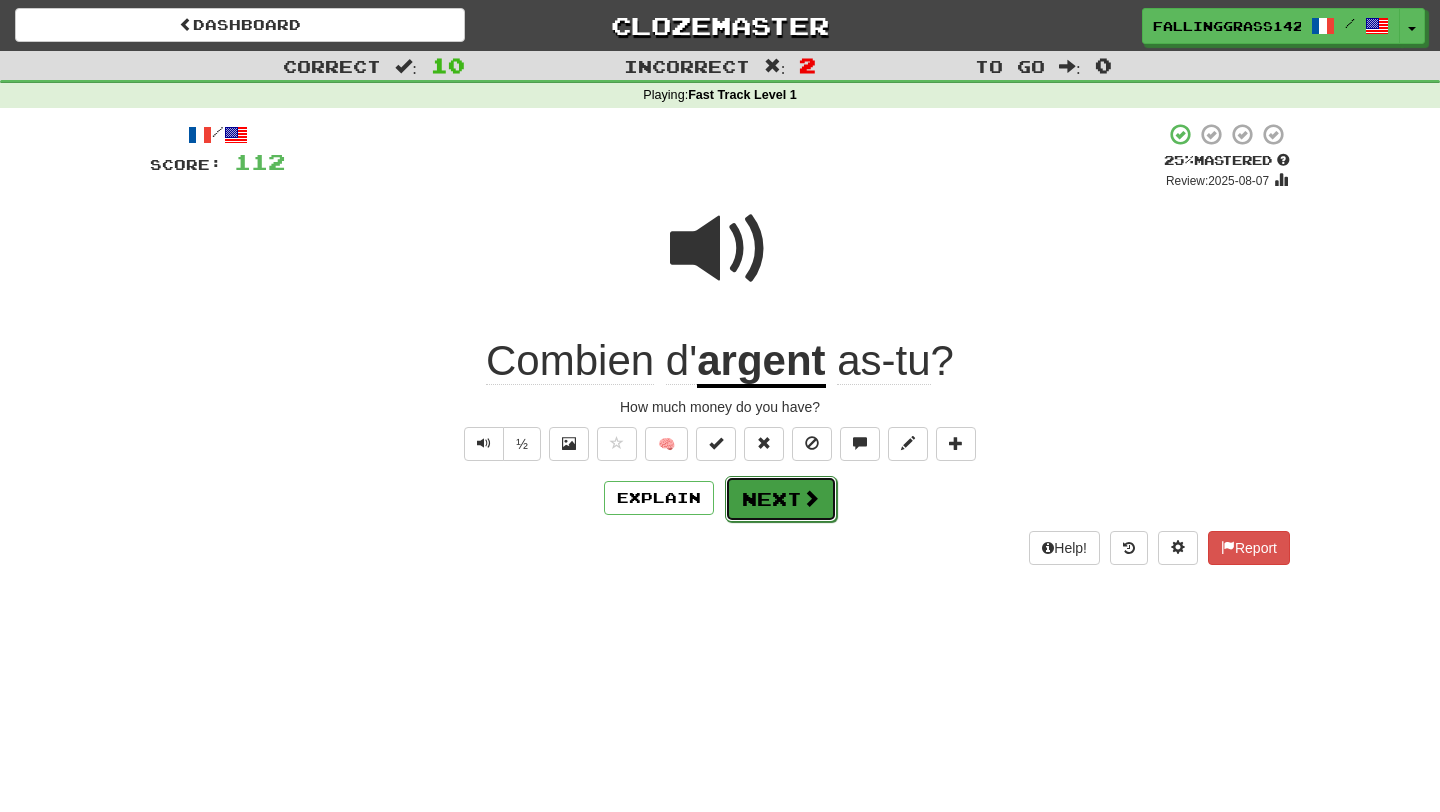 click on "Next" at bounding box center [781, 499] 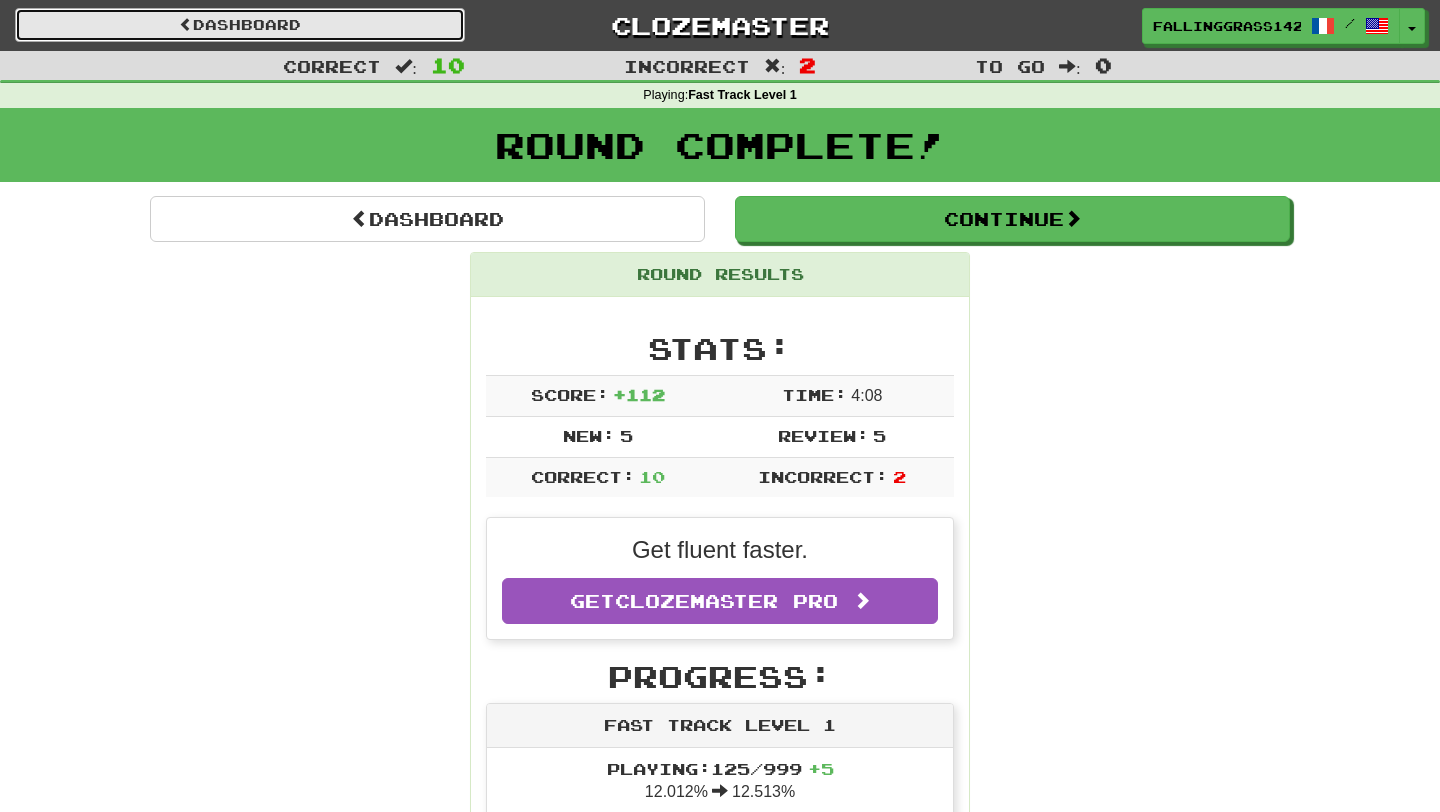 click on "Dashboard" at bounding box center [240, 25] 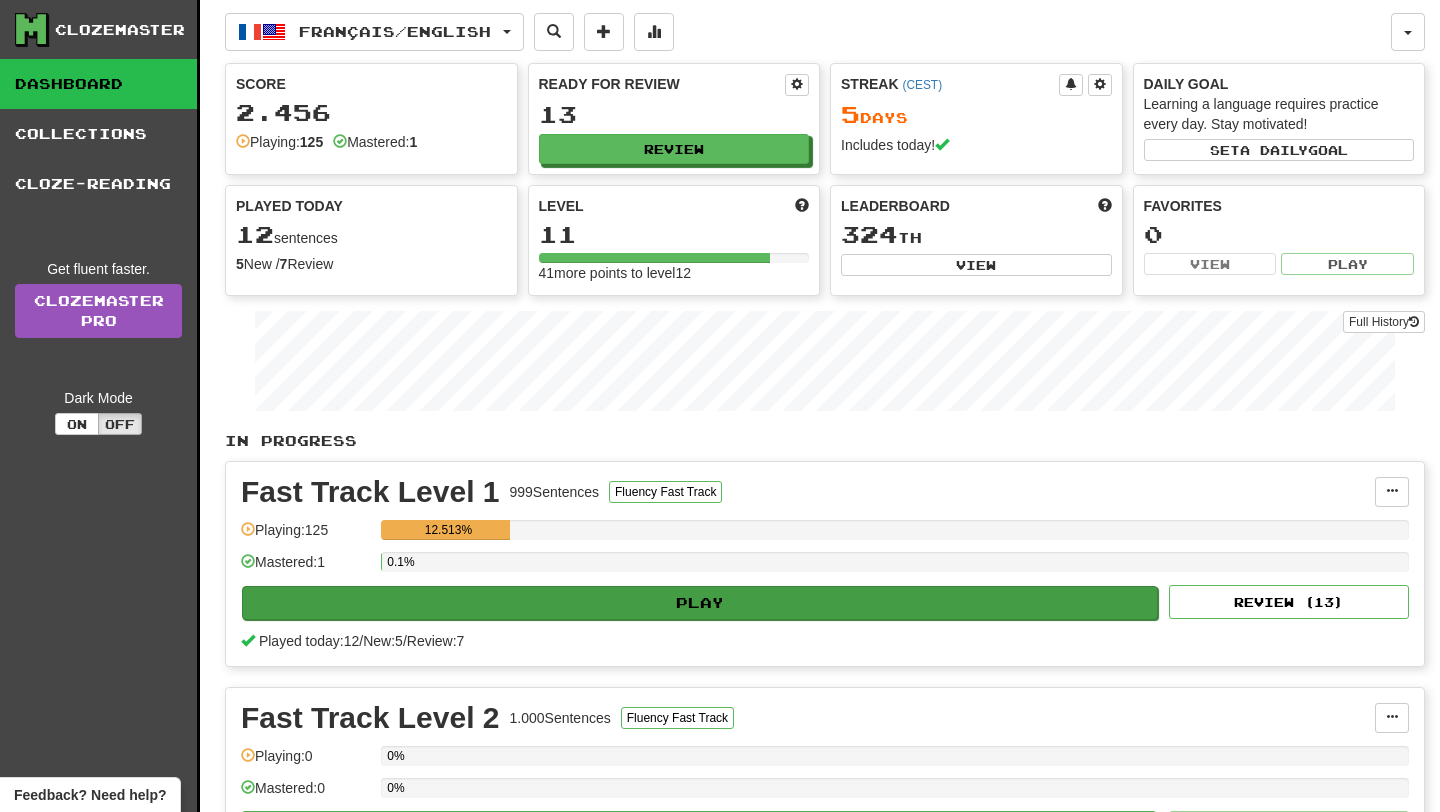 scroll, scrollTop: 0, scrollLeft: 0, axis: both 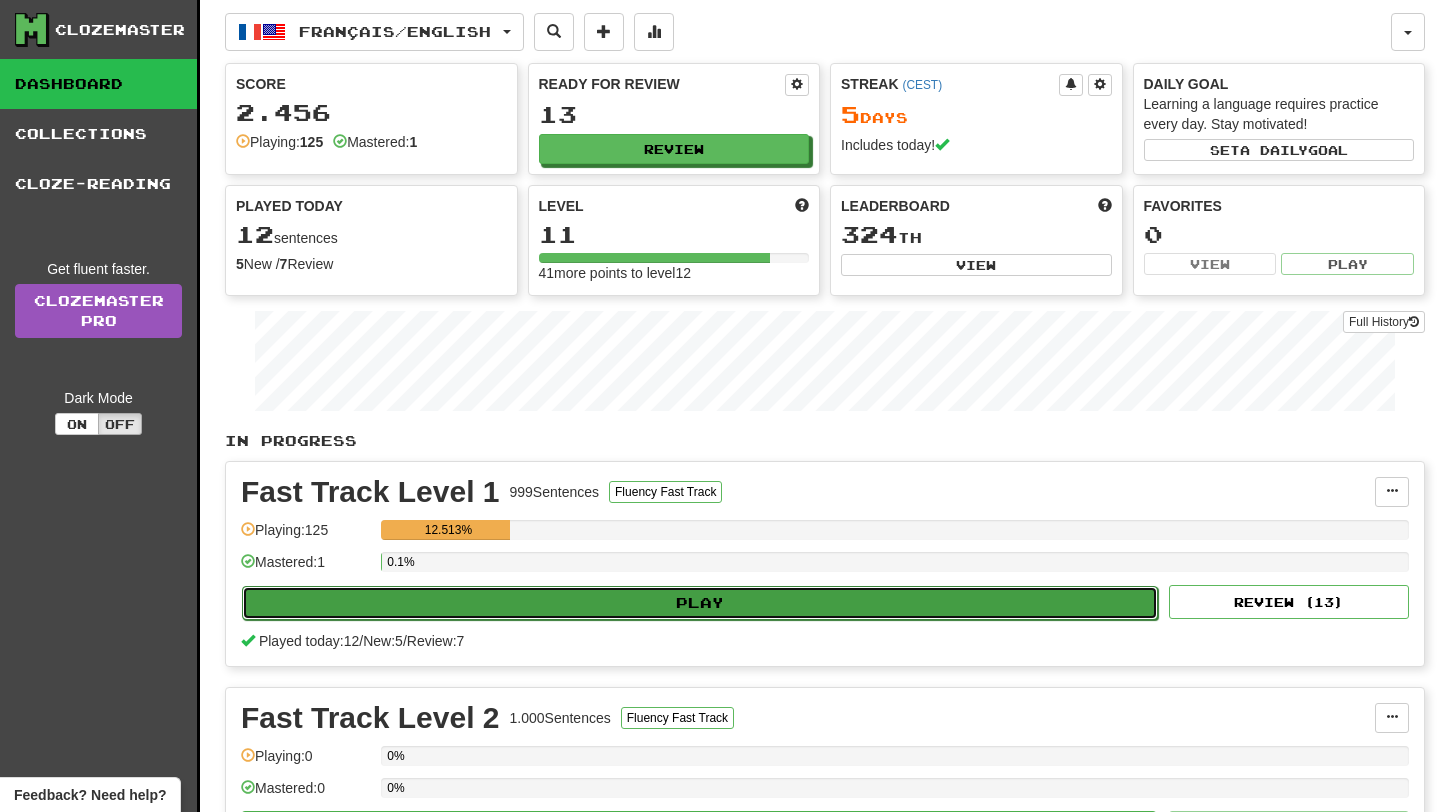 click on "Play" at bounding box center (700, 603) 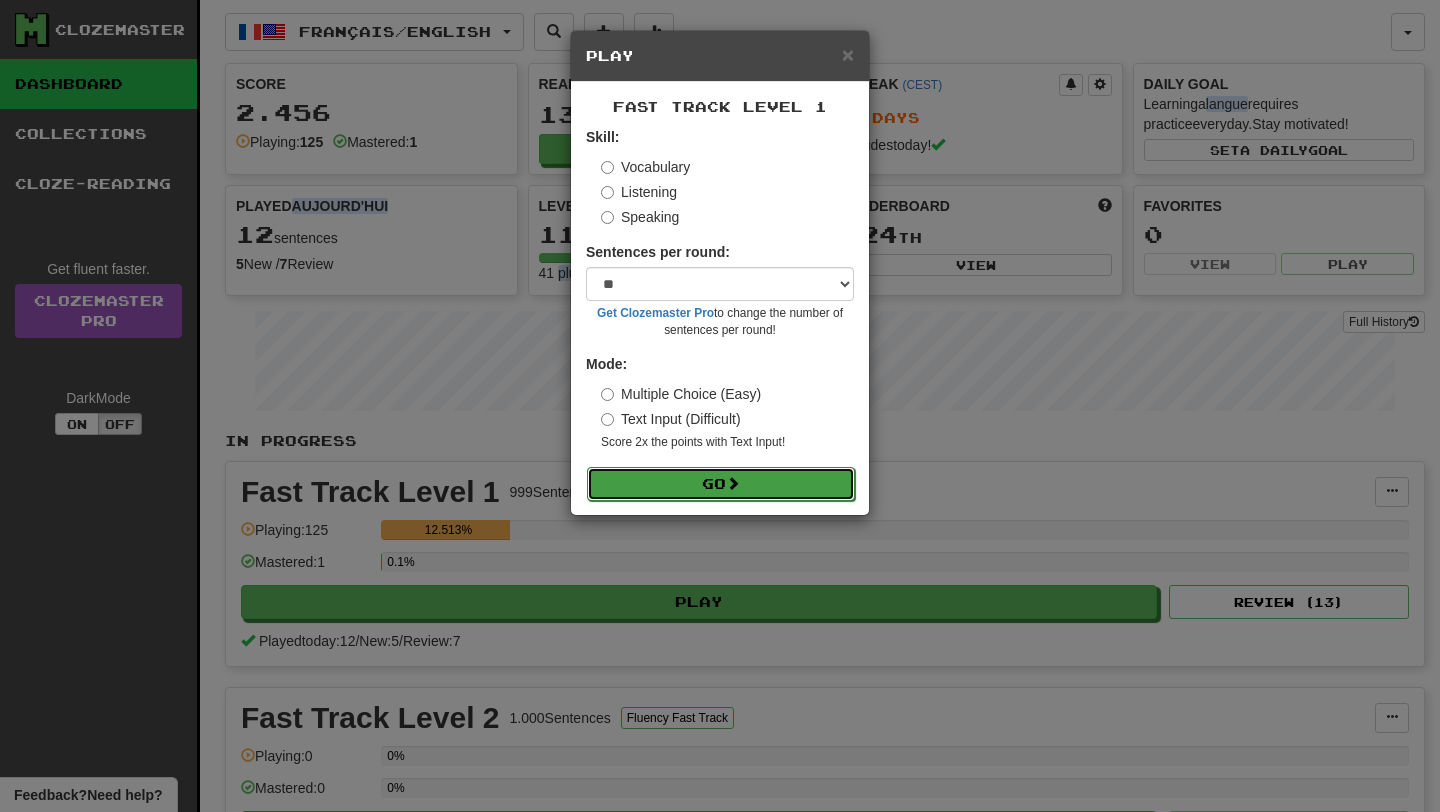click on "Go" at bounding box center [721, 484] 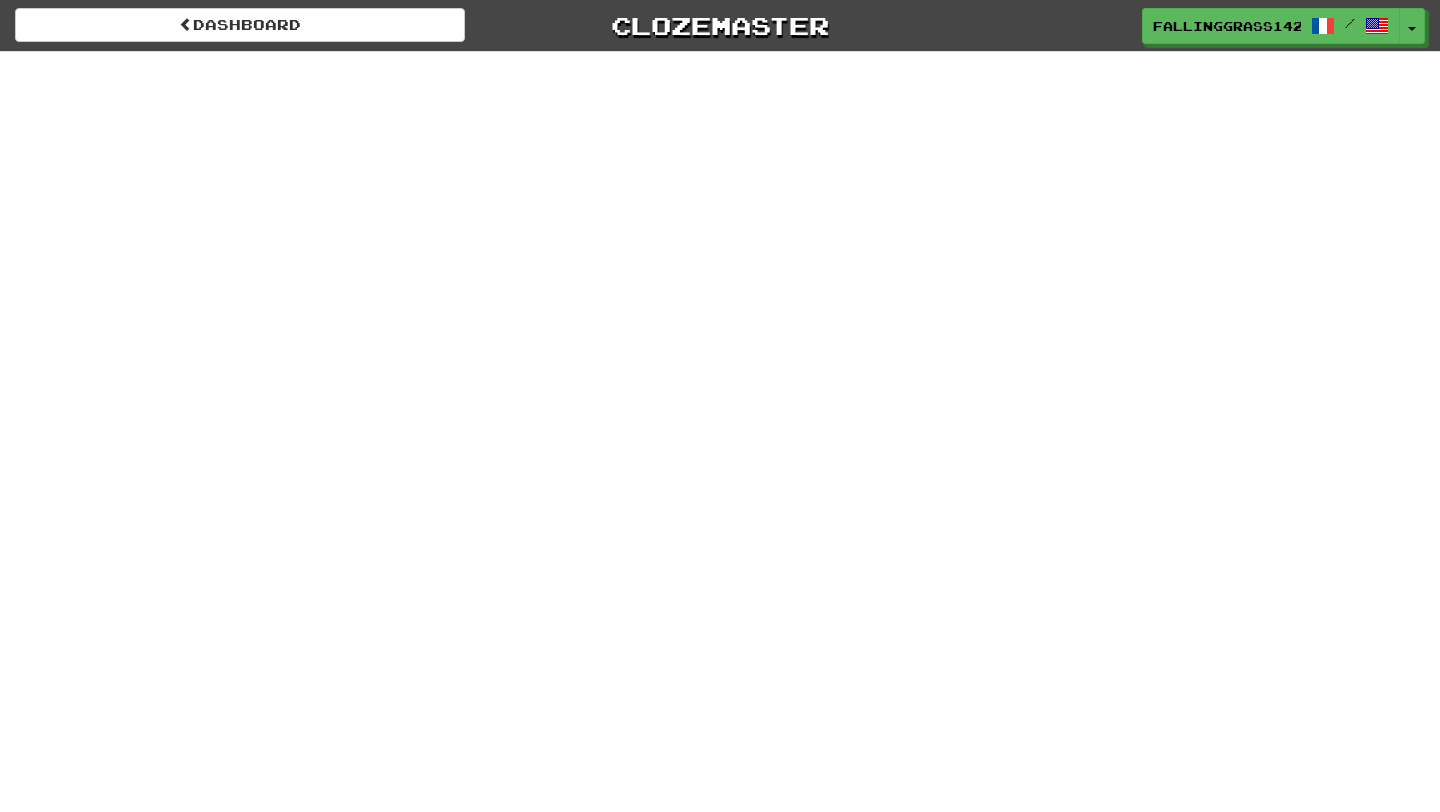 scroll, scrollTop: 0, scrollLeft: 0, axis: both 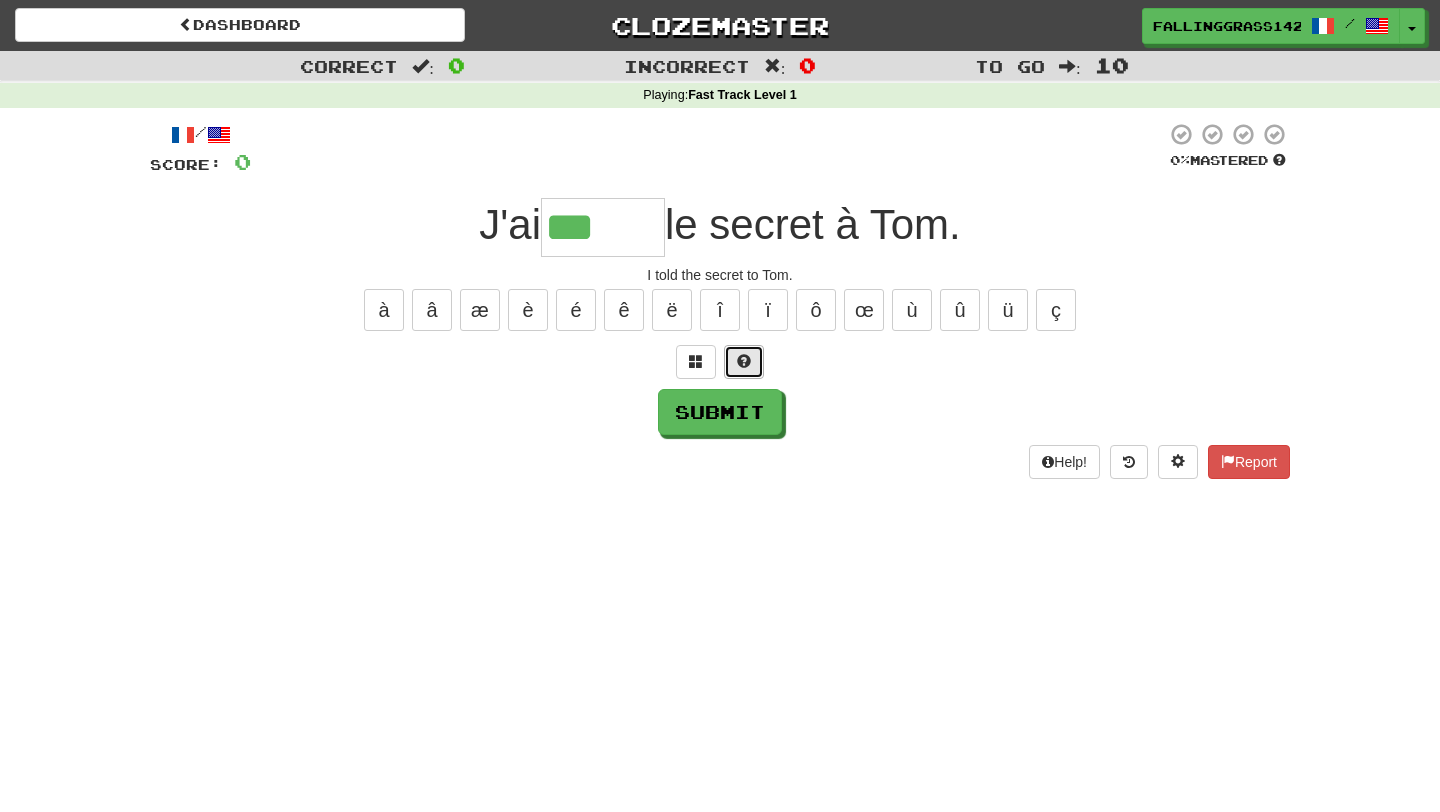 click at bounding box center (744, 362) 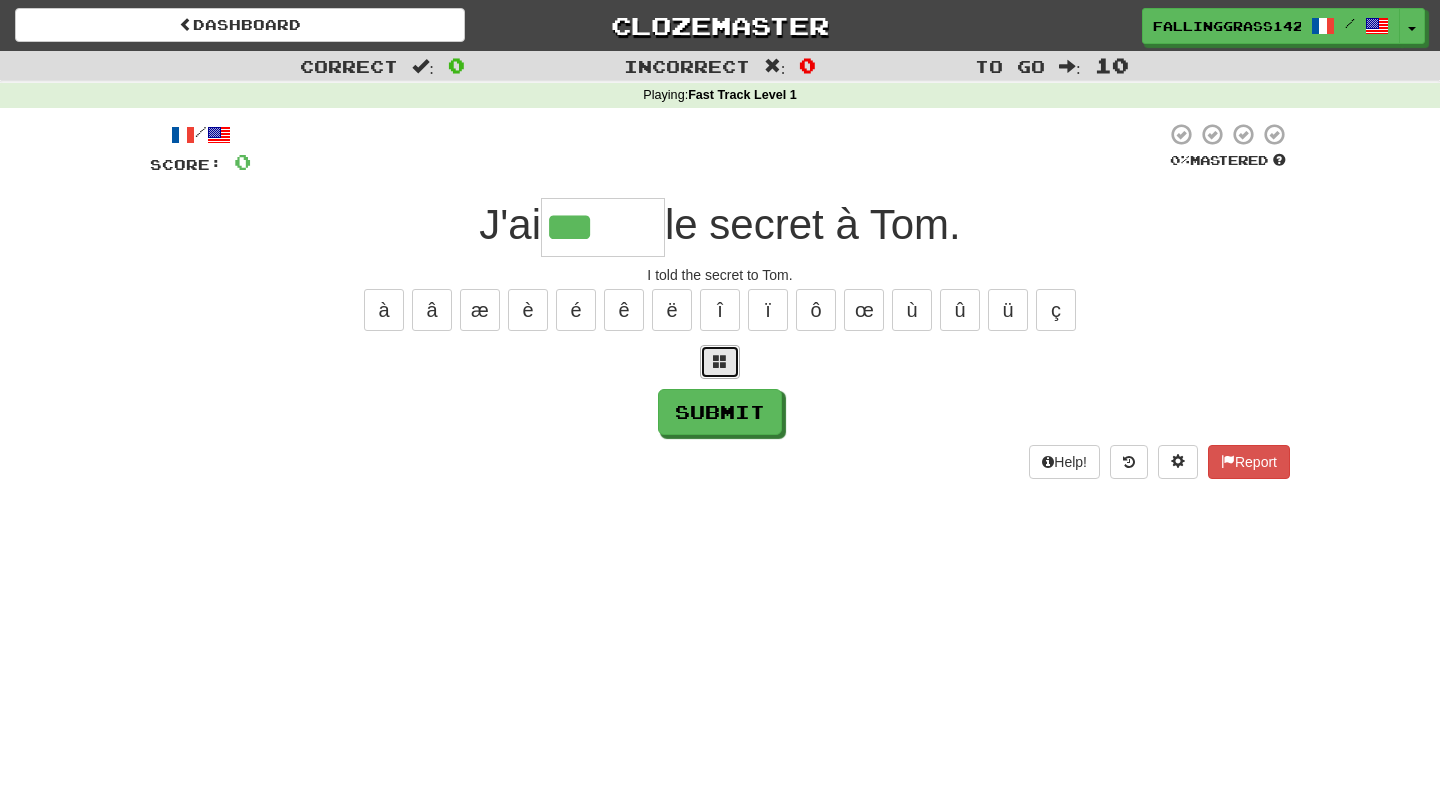click at bounding box center (720, 362) 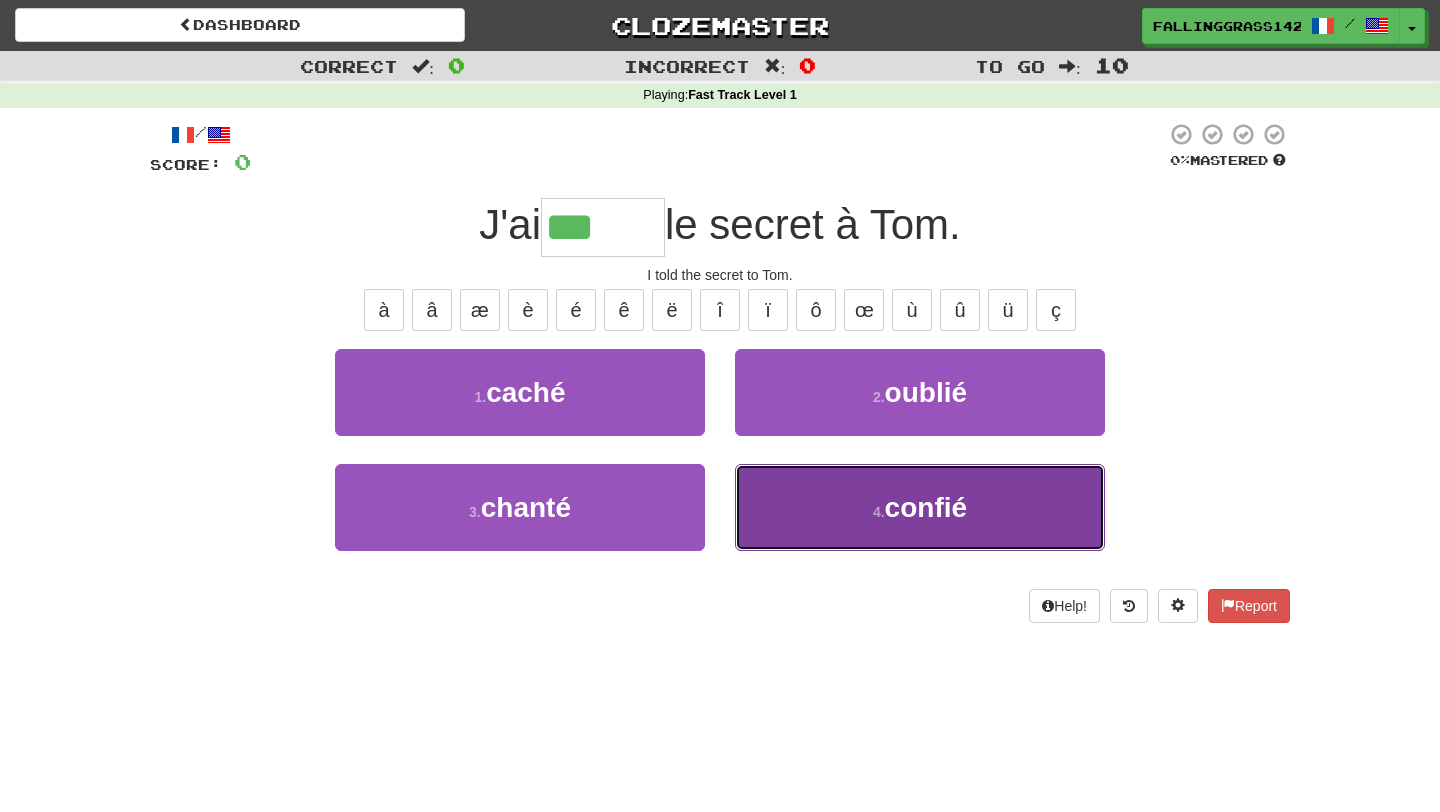click on "4 .  confié" at bounding box center [920, 507] 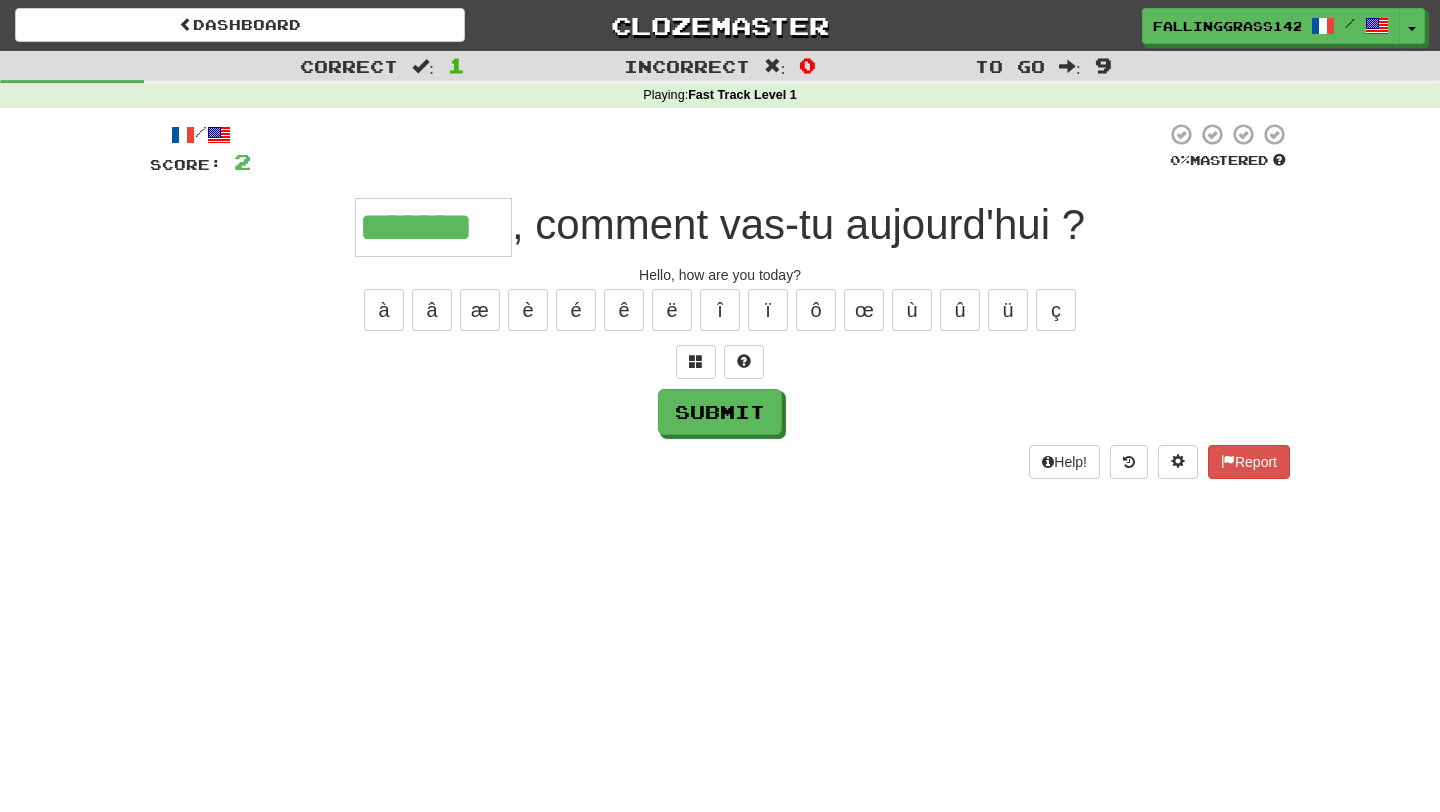 type on "*******" 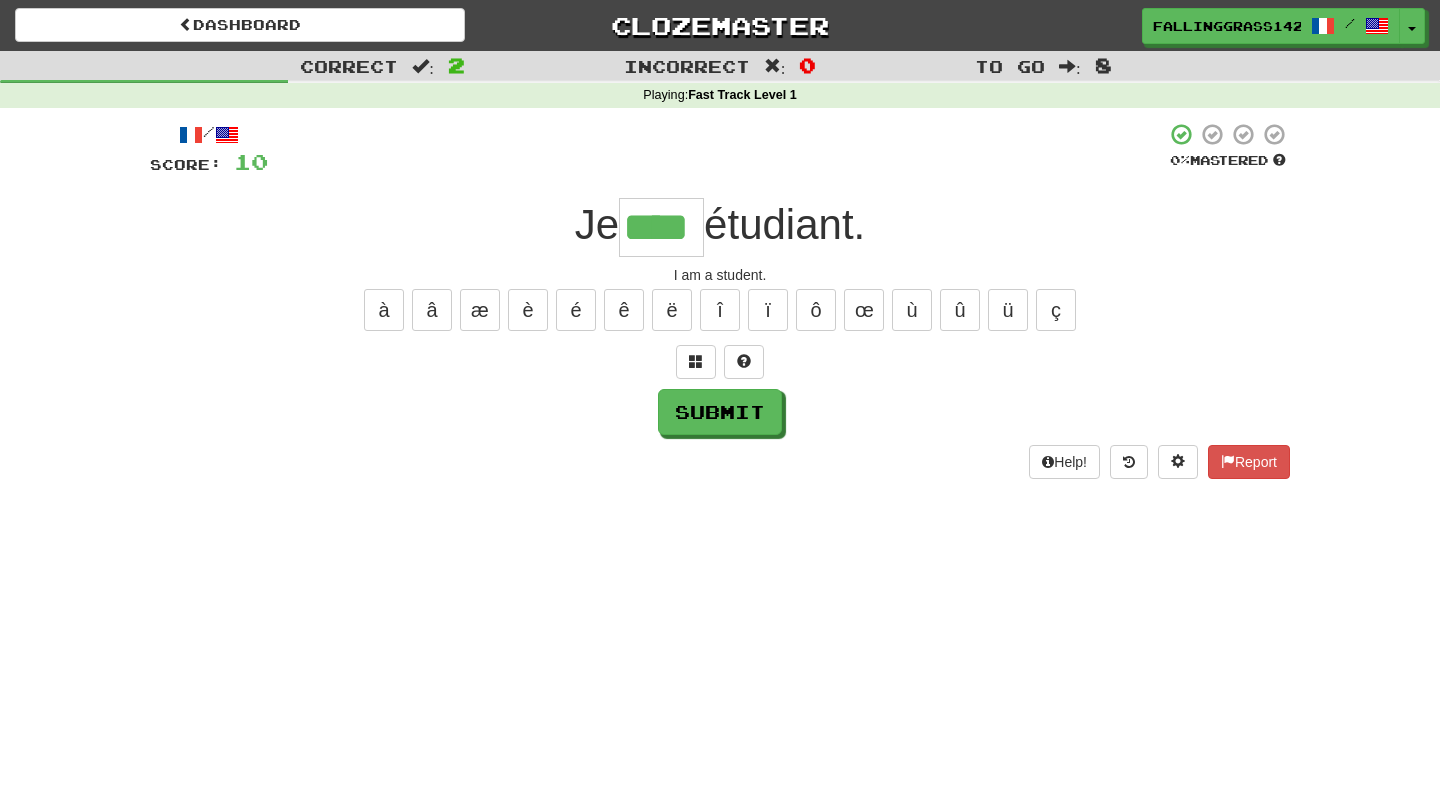 type on "****" 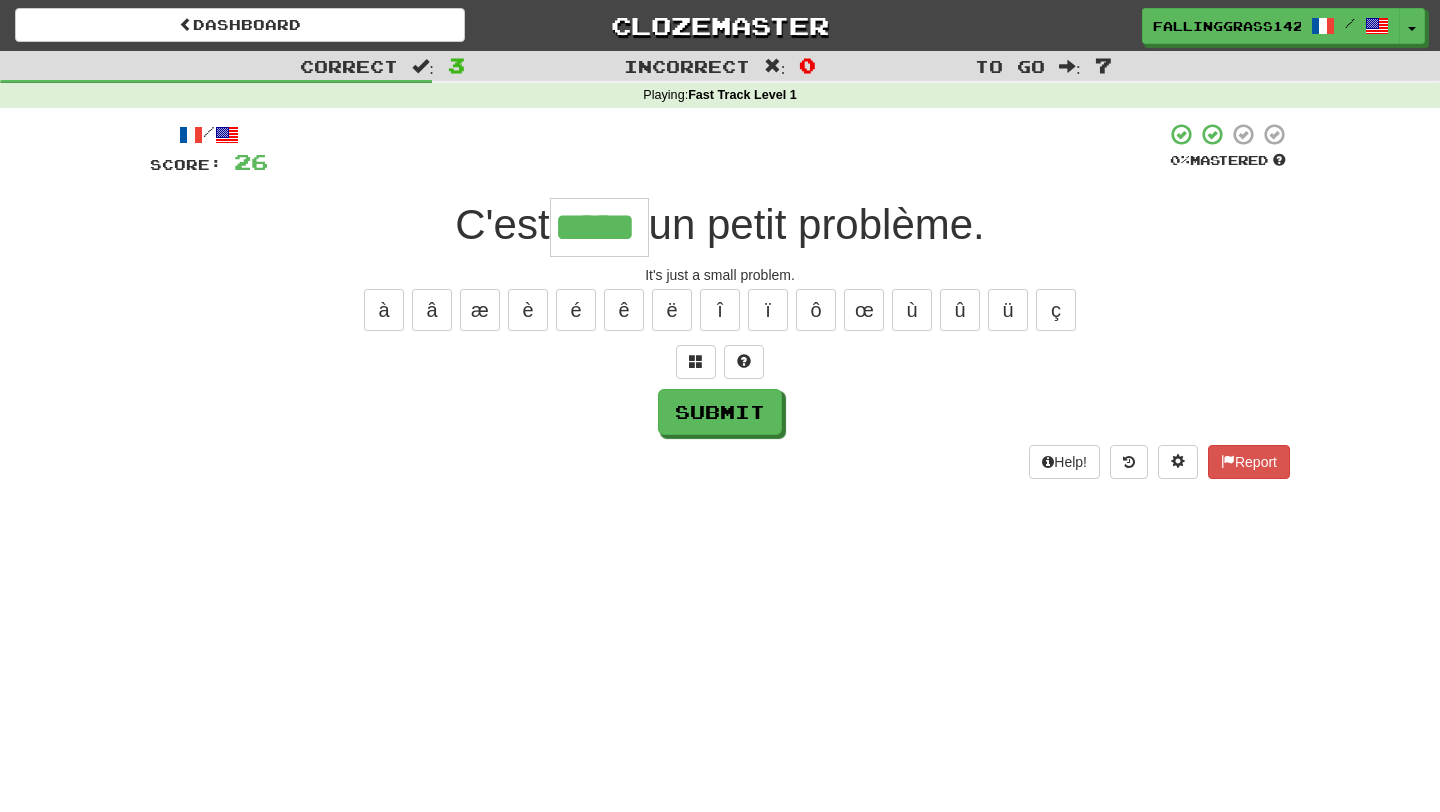 type on "*****" 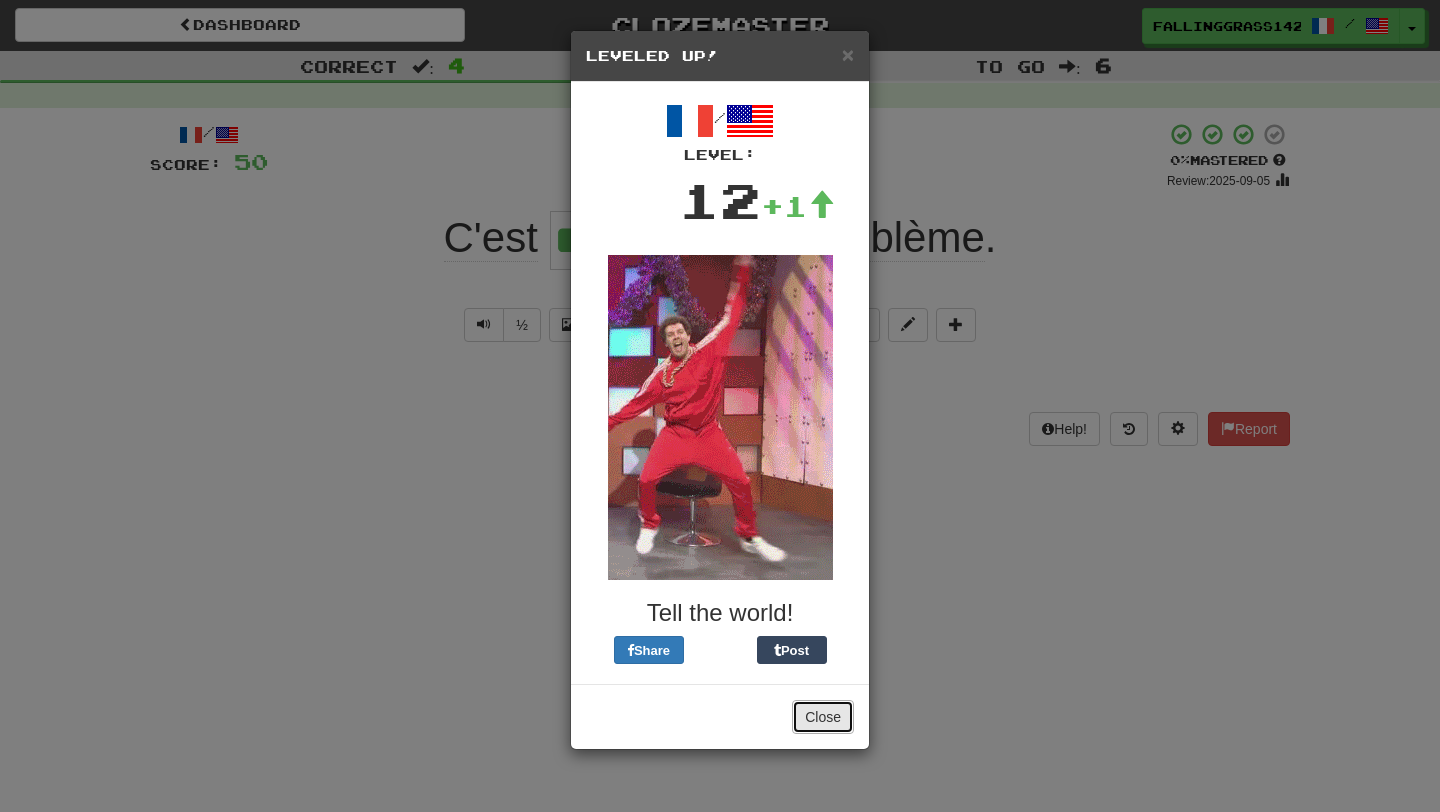 click on "Close" at bounding box center (823, 717) 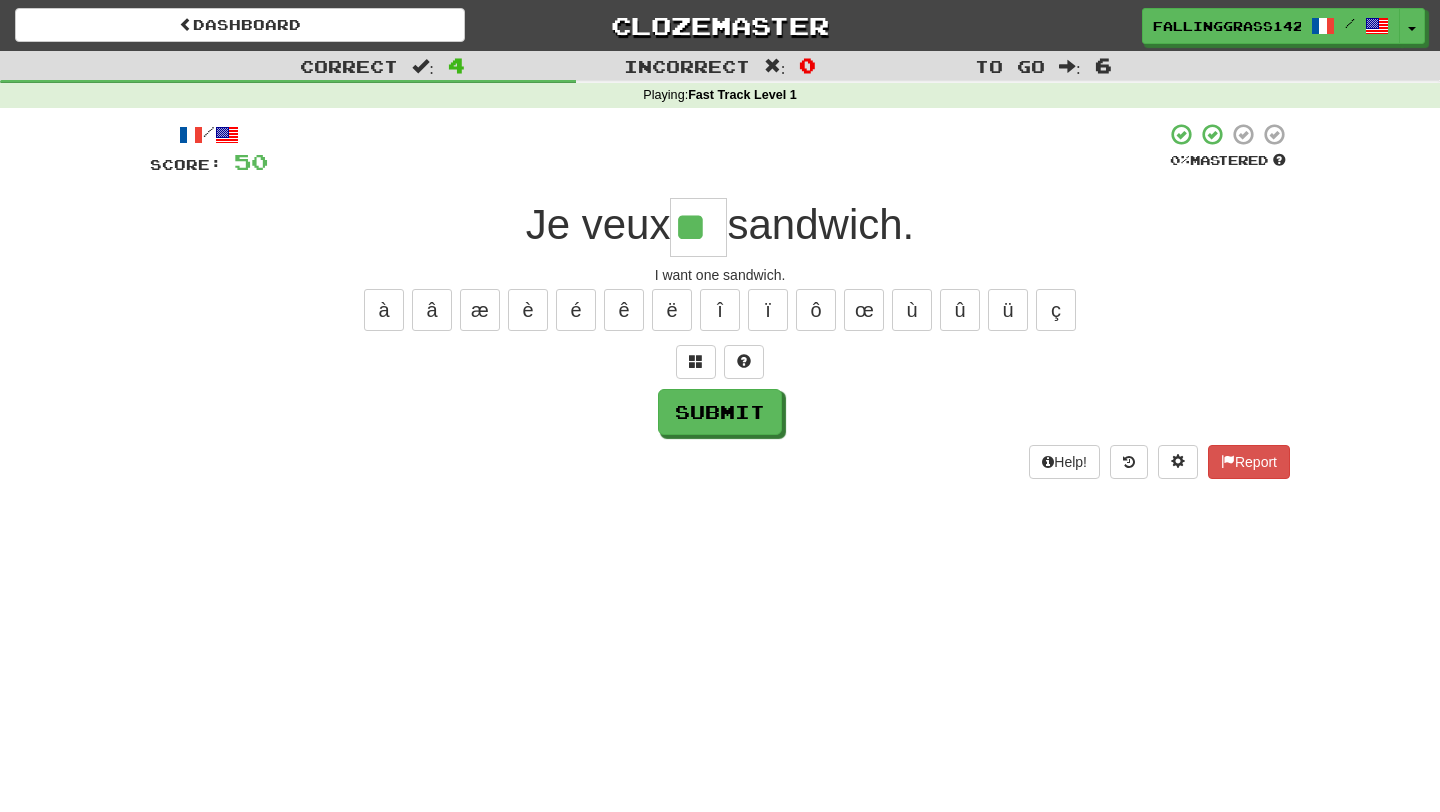 type on "**" 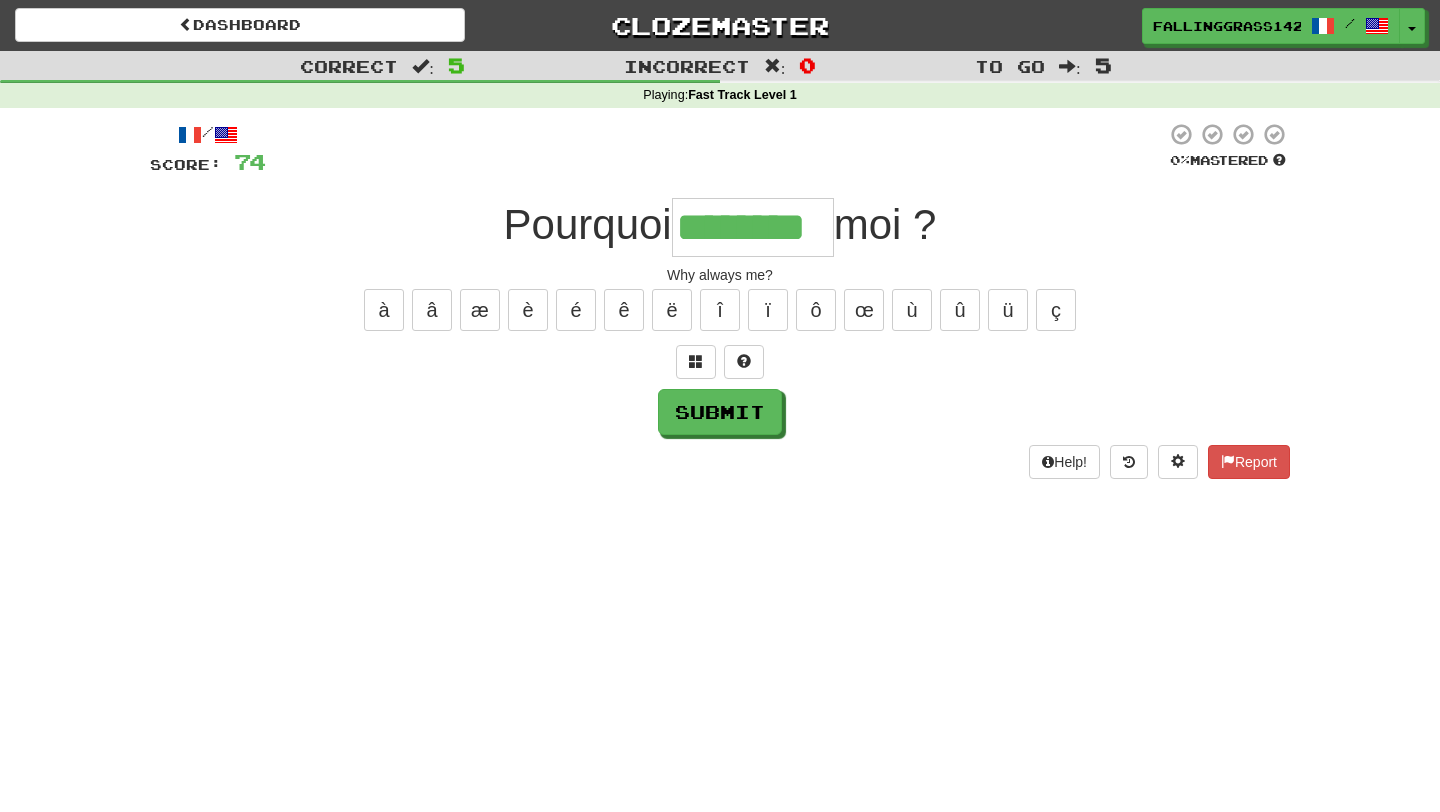 type on "********" 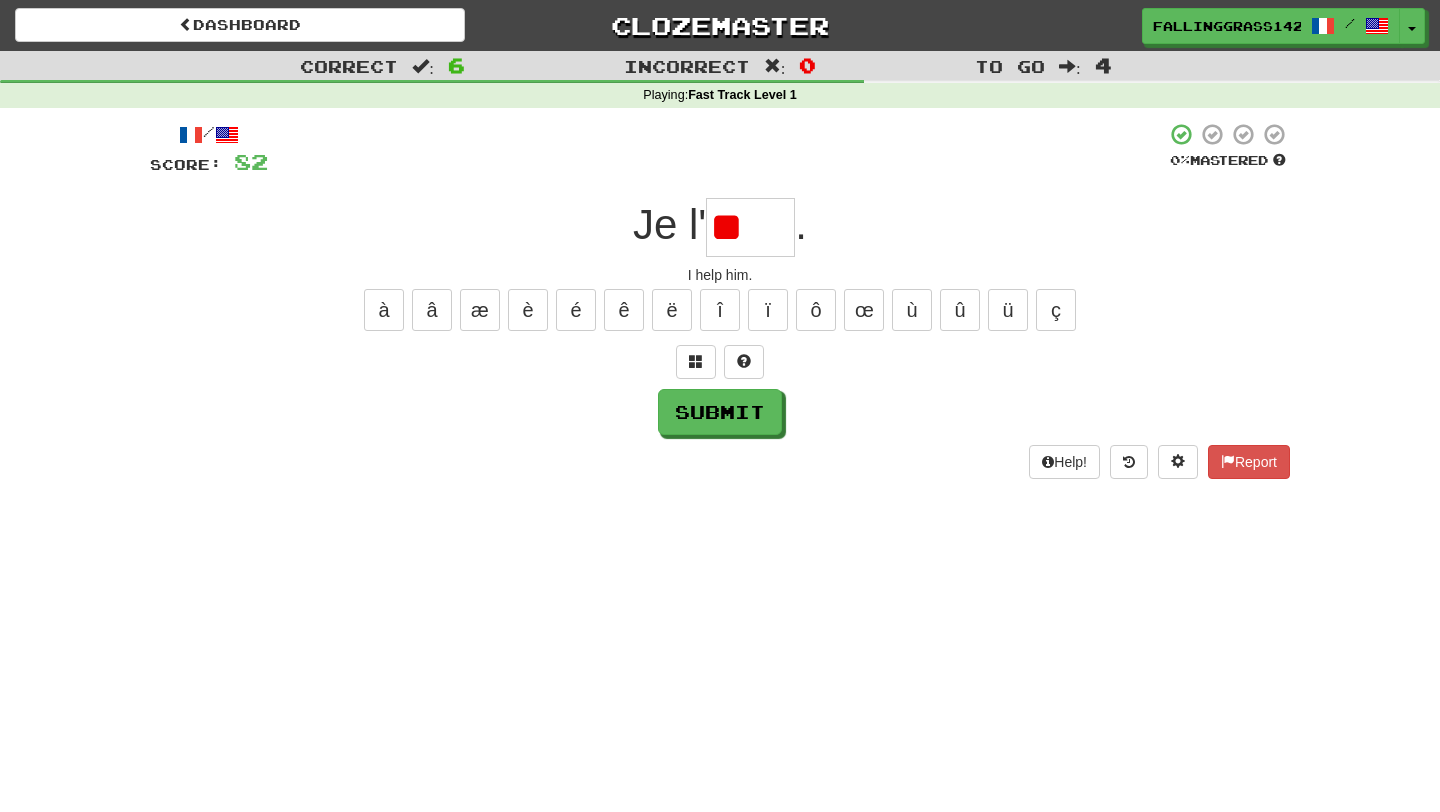 type on "*" 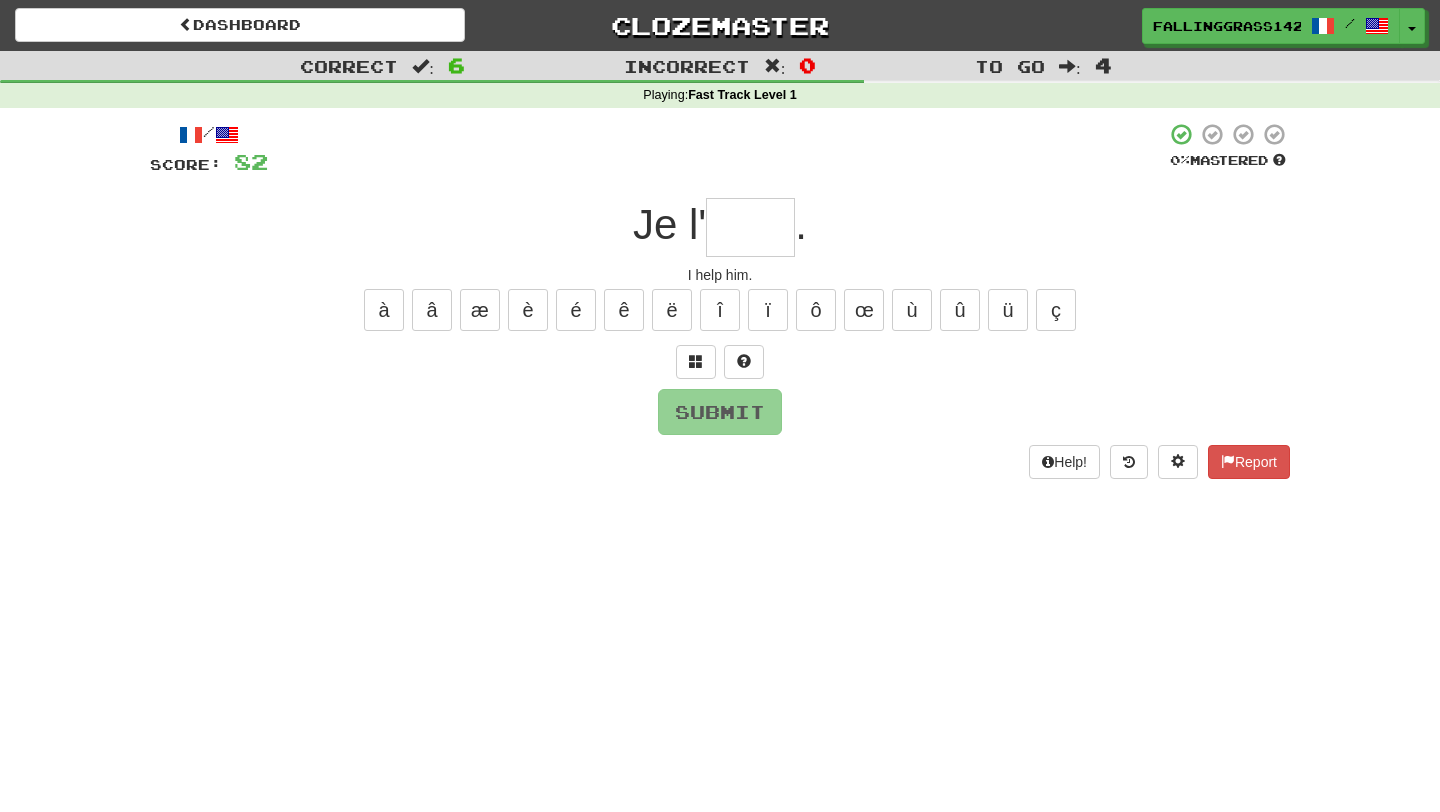 type on "*" 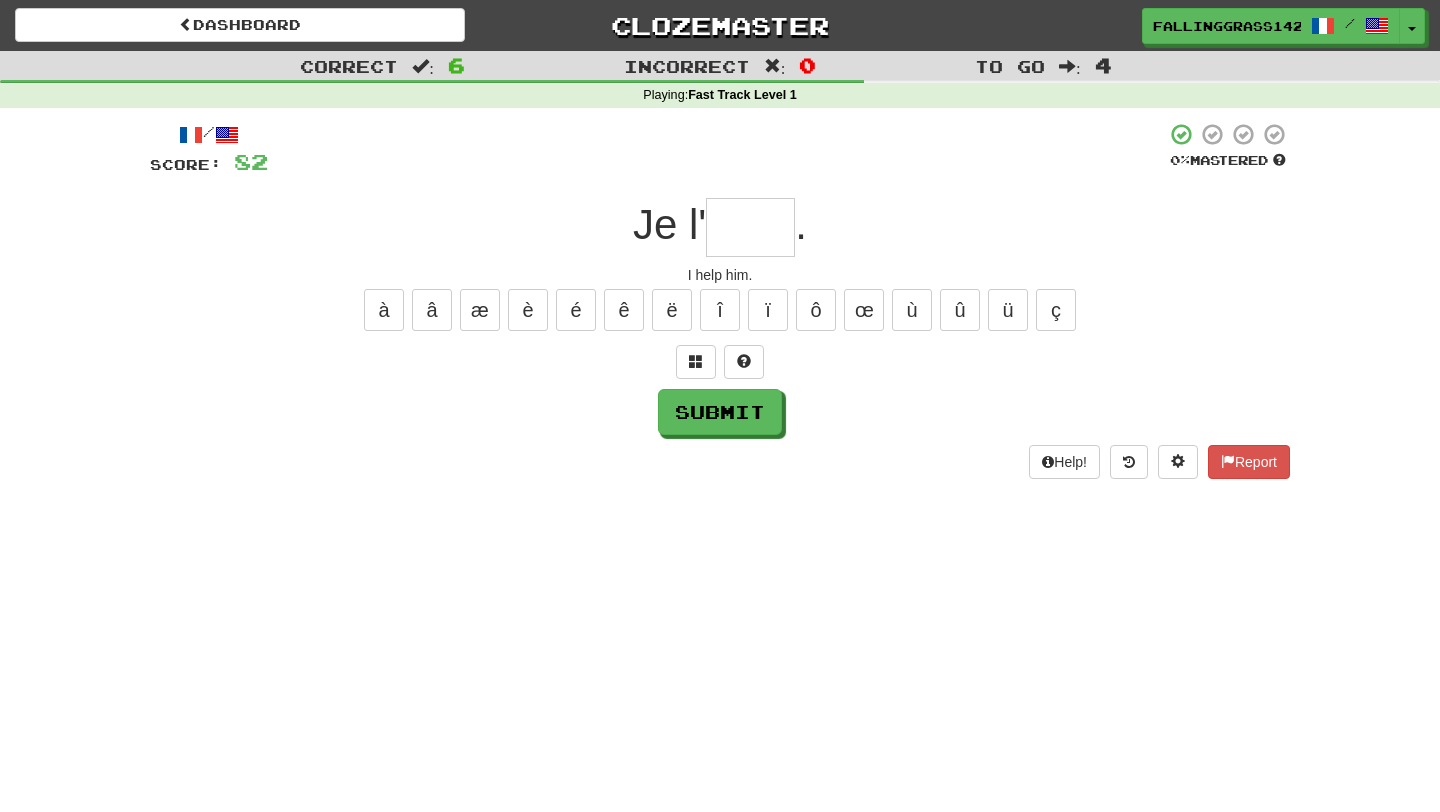 type on "*" 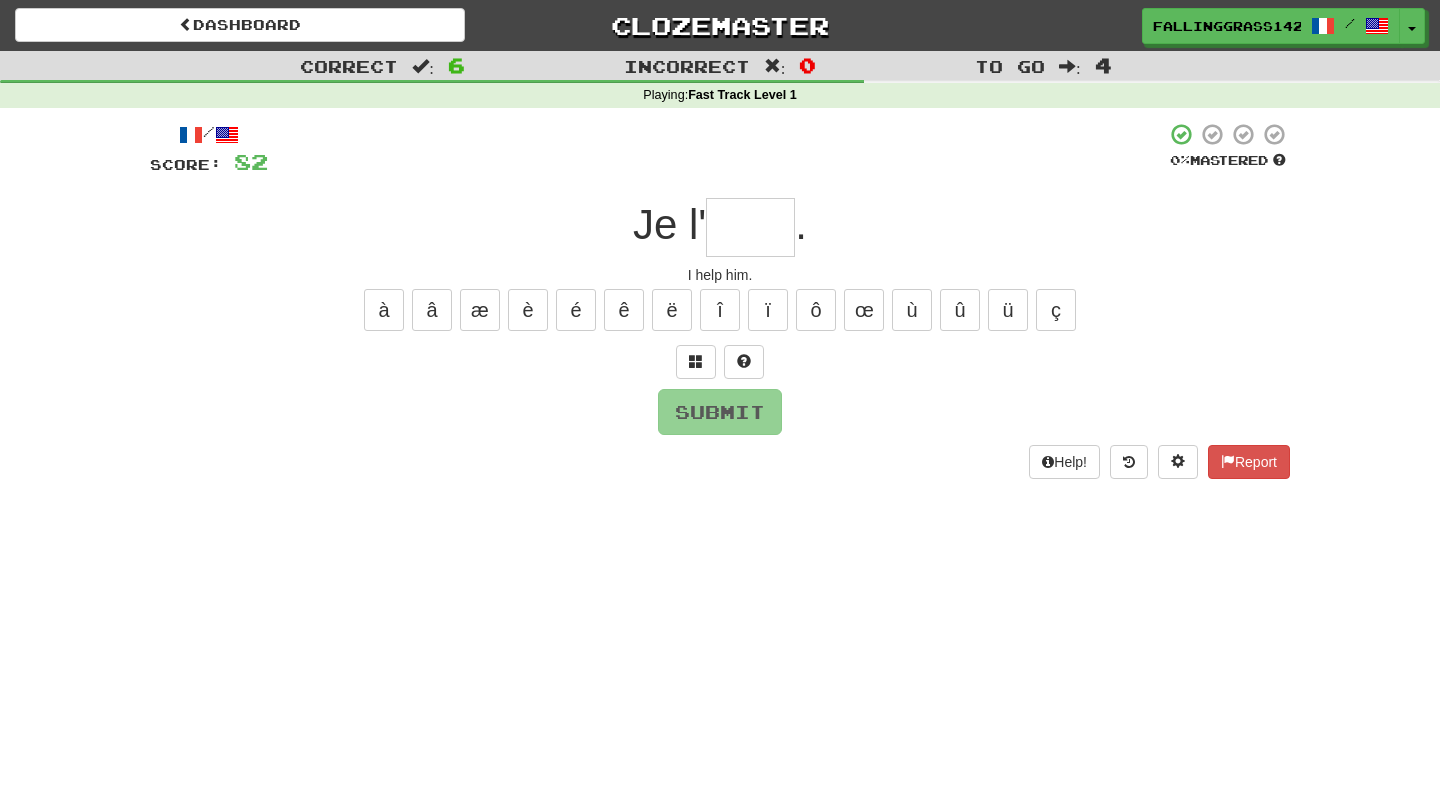 type on "*" 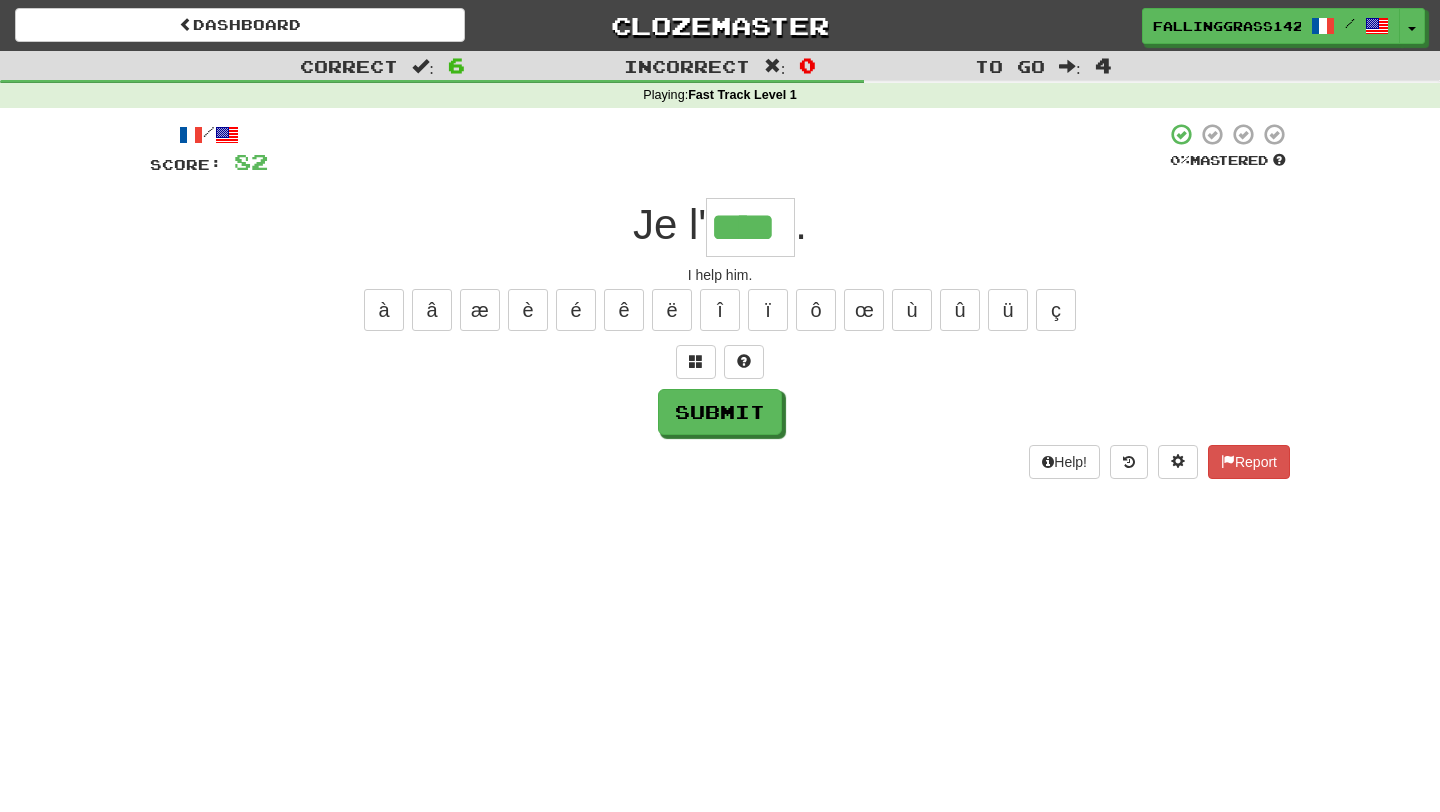 type on "****" 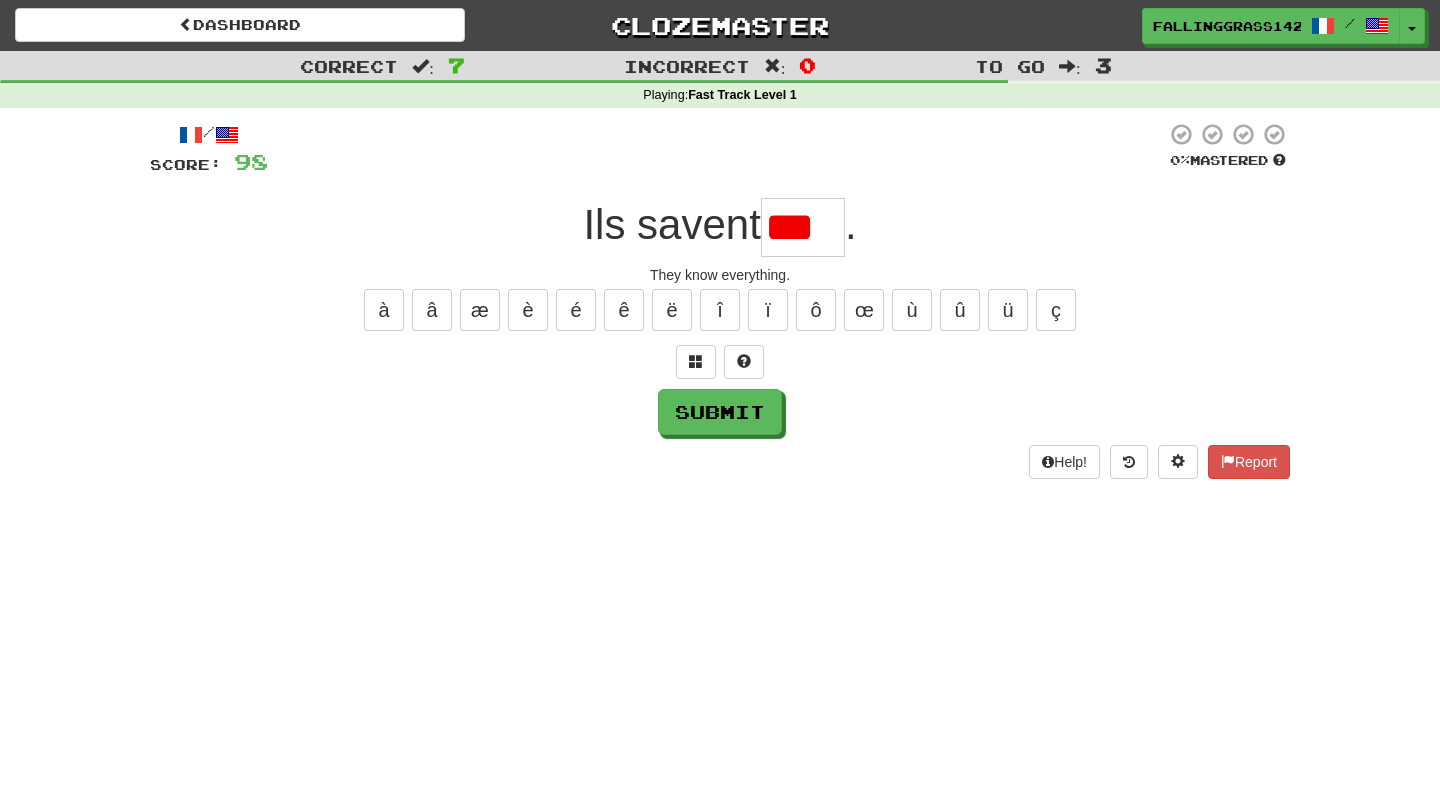scroll, scrollTop: 0, scrollLeft: 0, axis: both 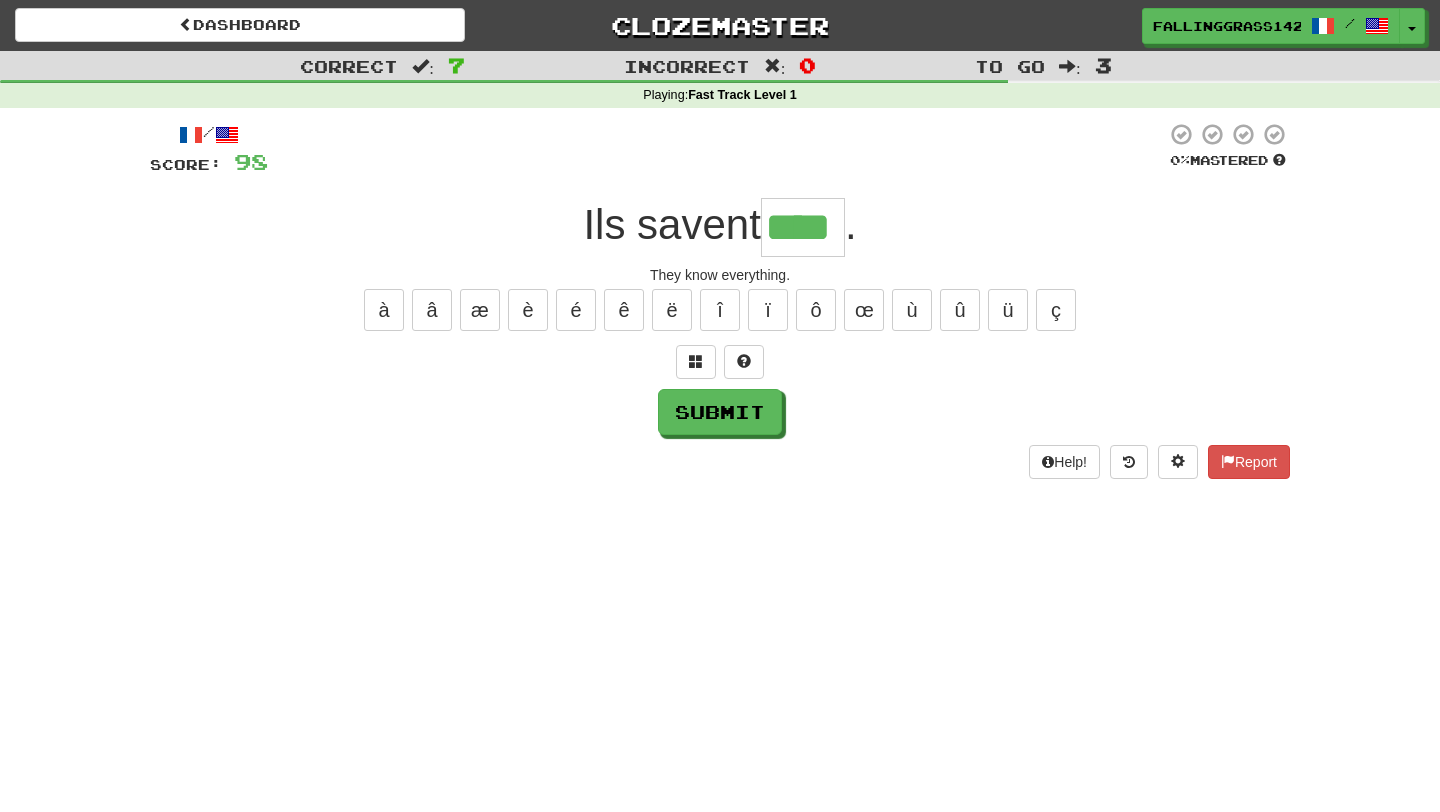 type on "****" 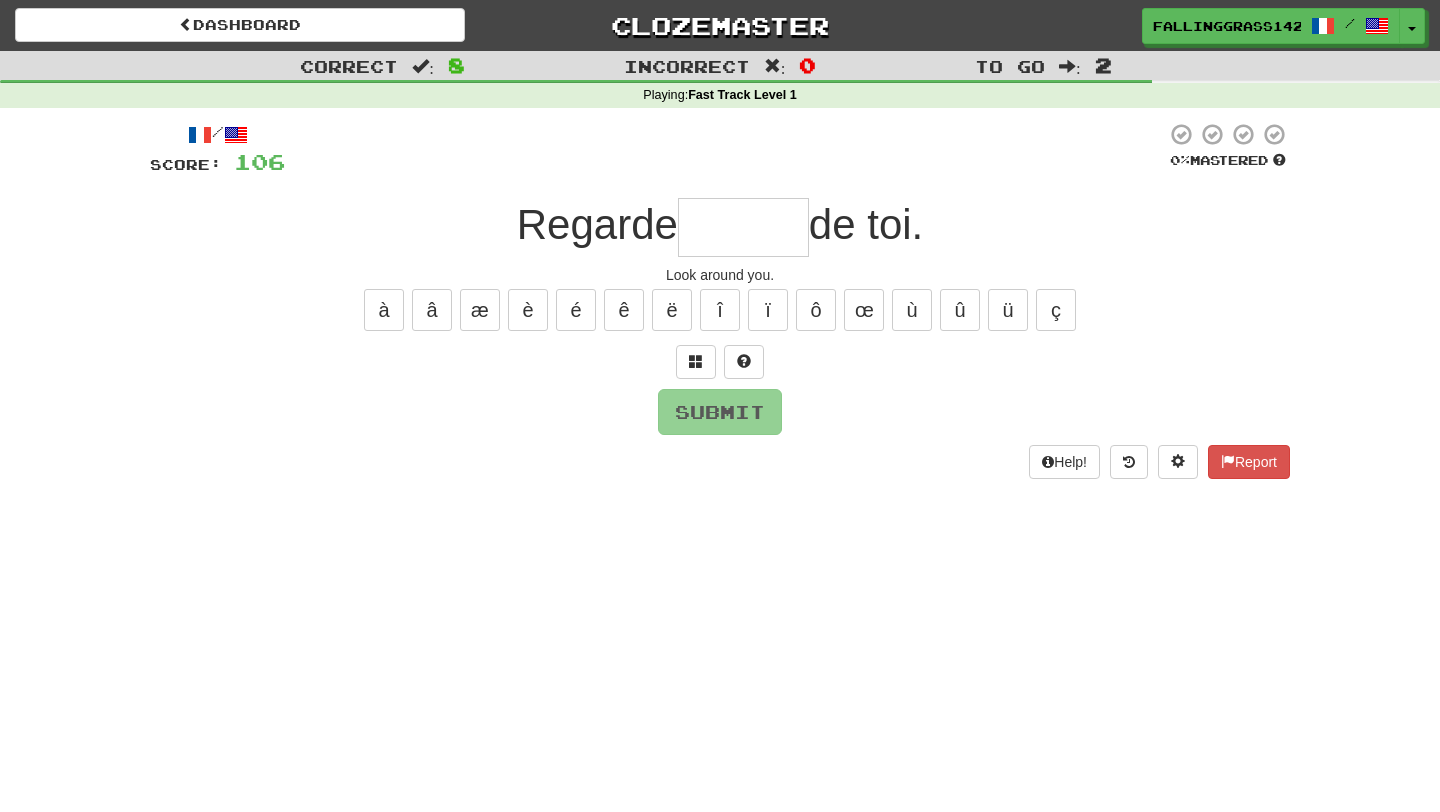 type on "*" 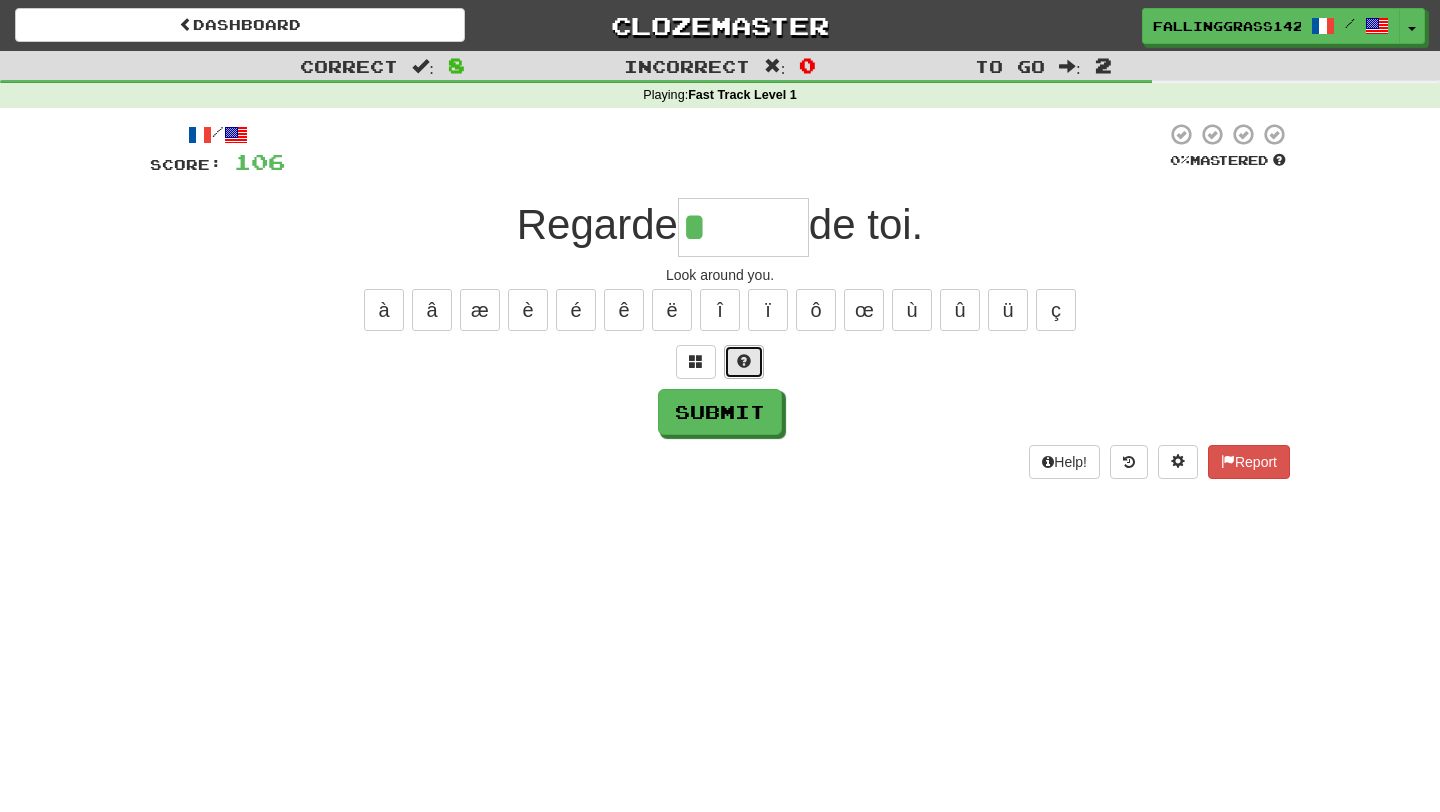click at bounding box center (744, 361) 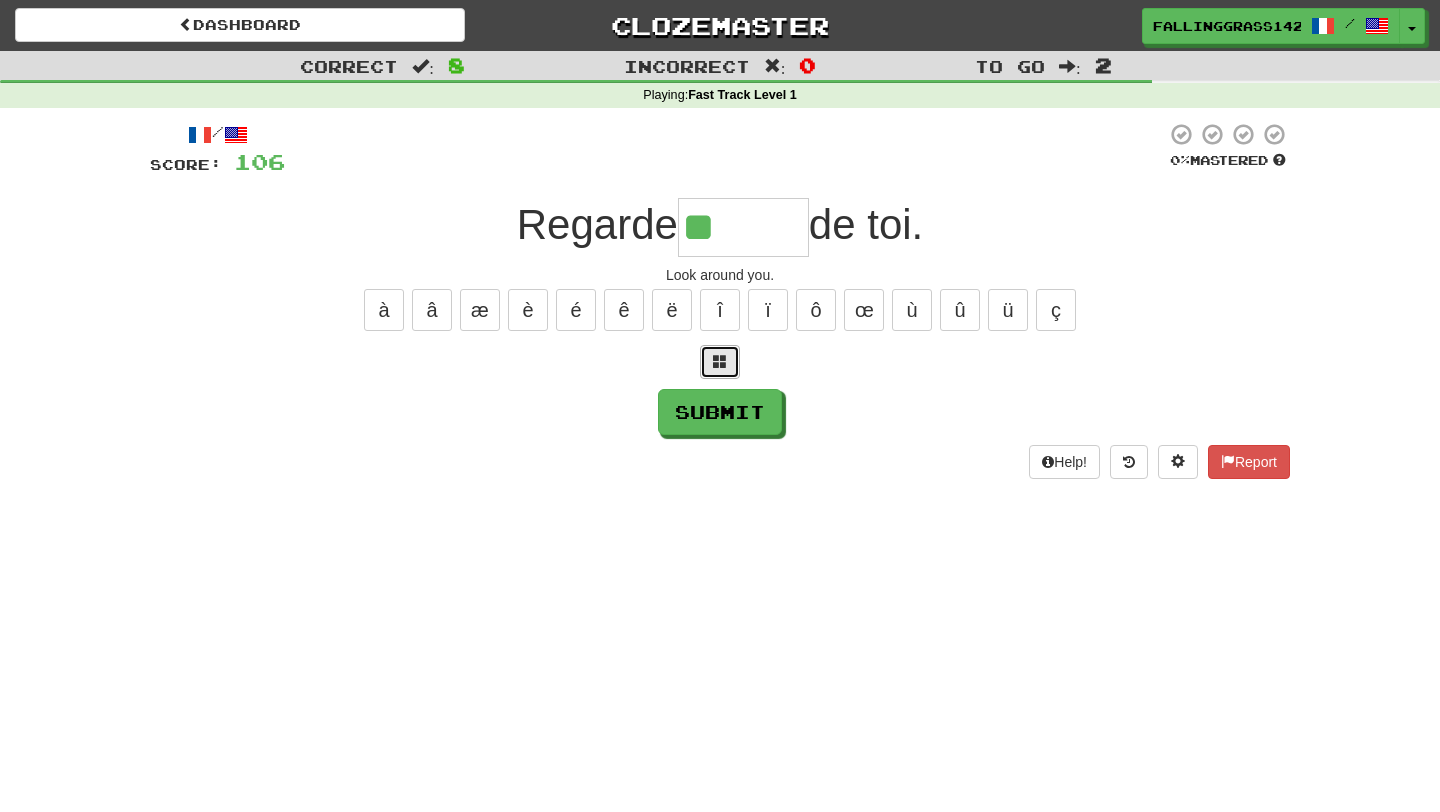 click at bounding box center (720, 362) 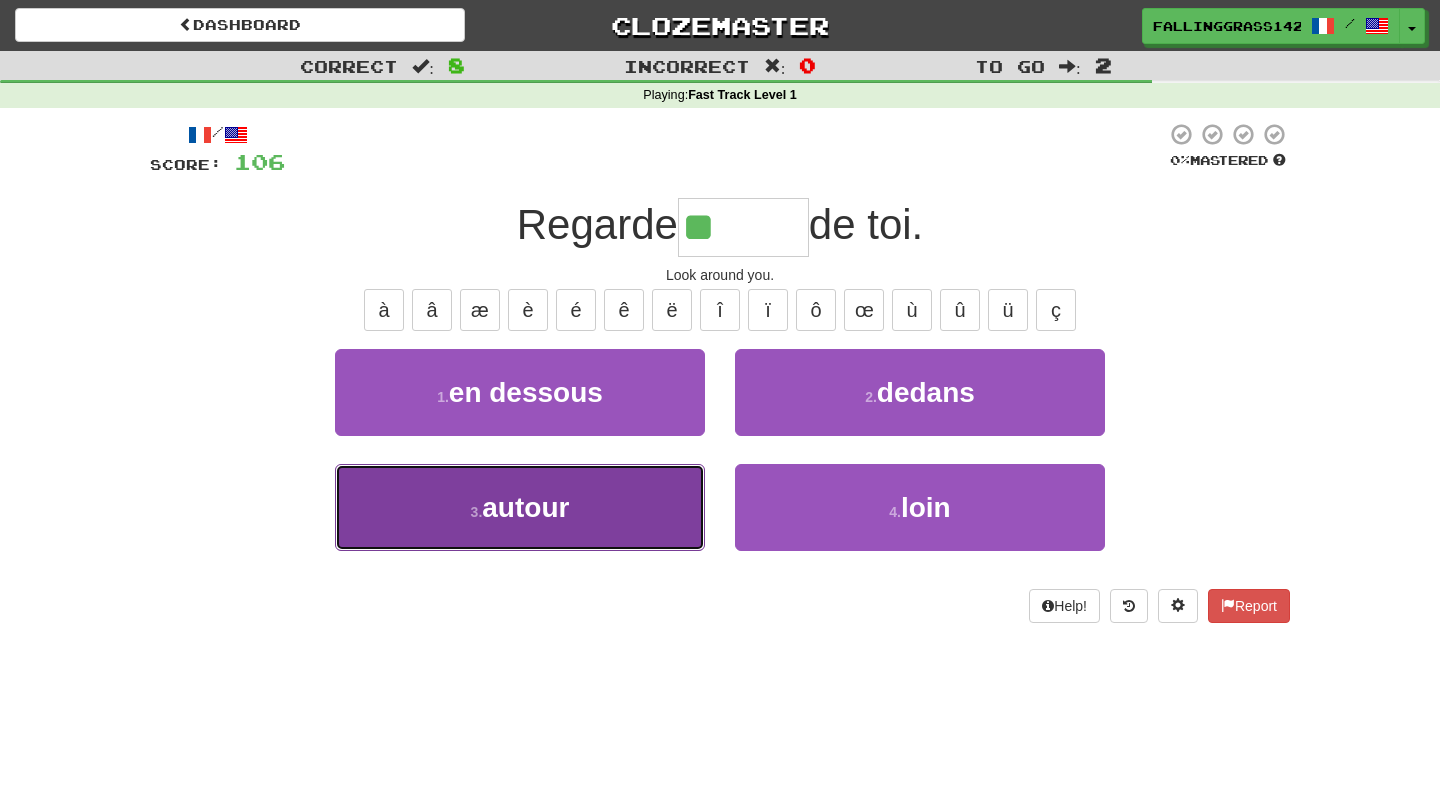 click on "3 .  autour" at bounding box center (520, 507) 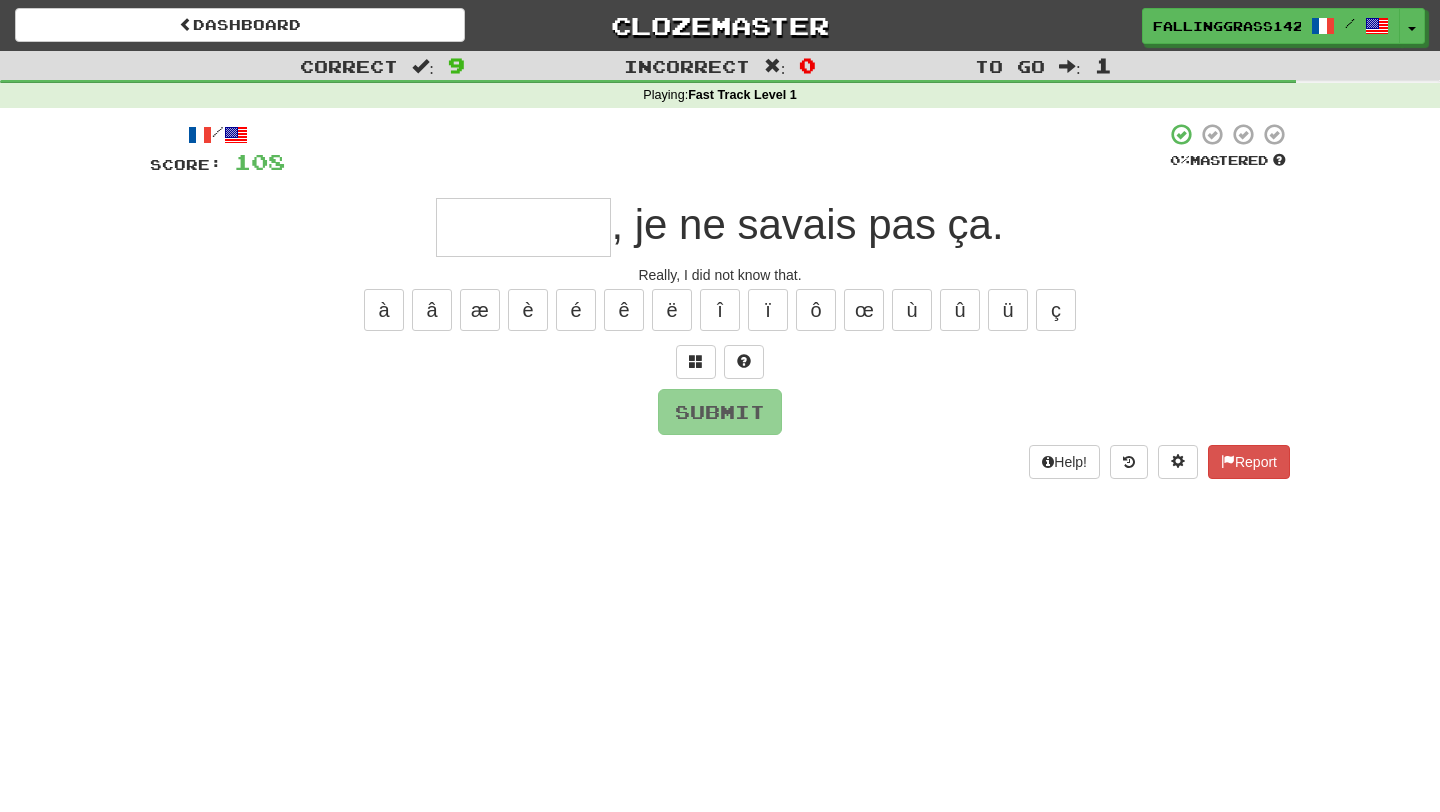 type on "*" 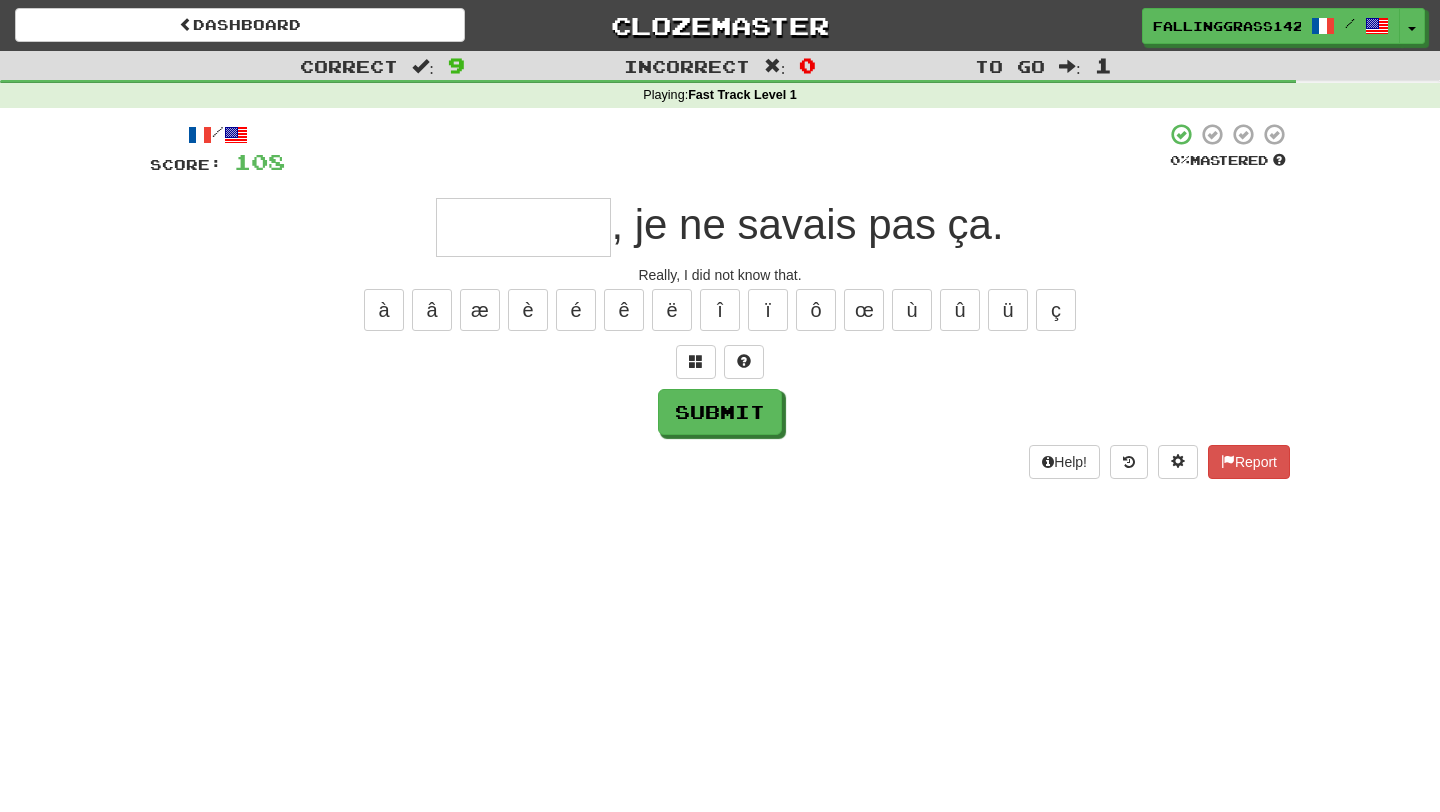 type on "*" 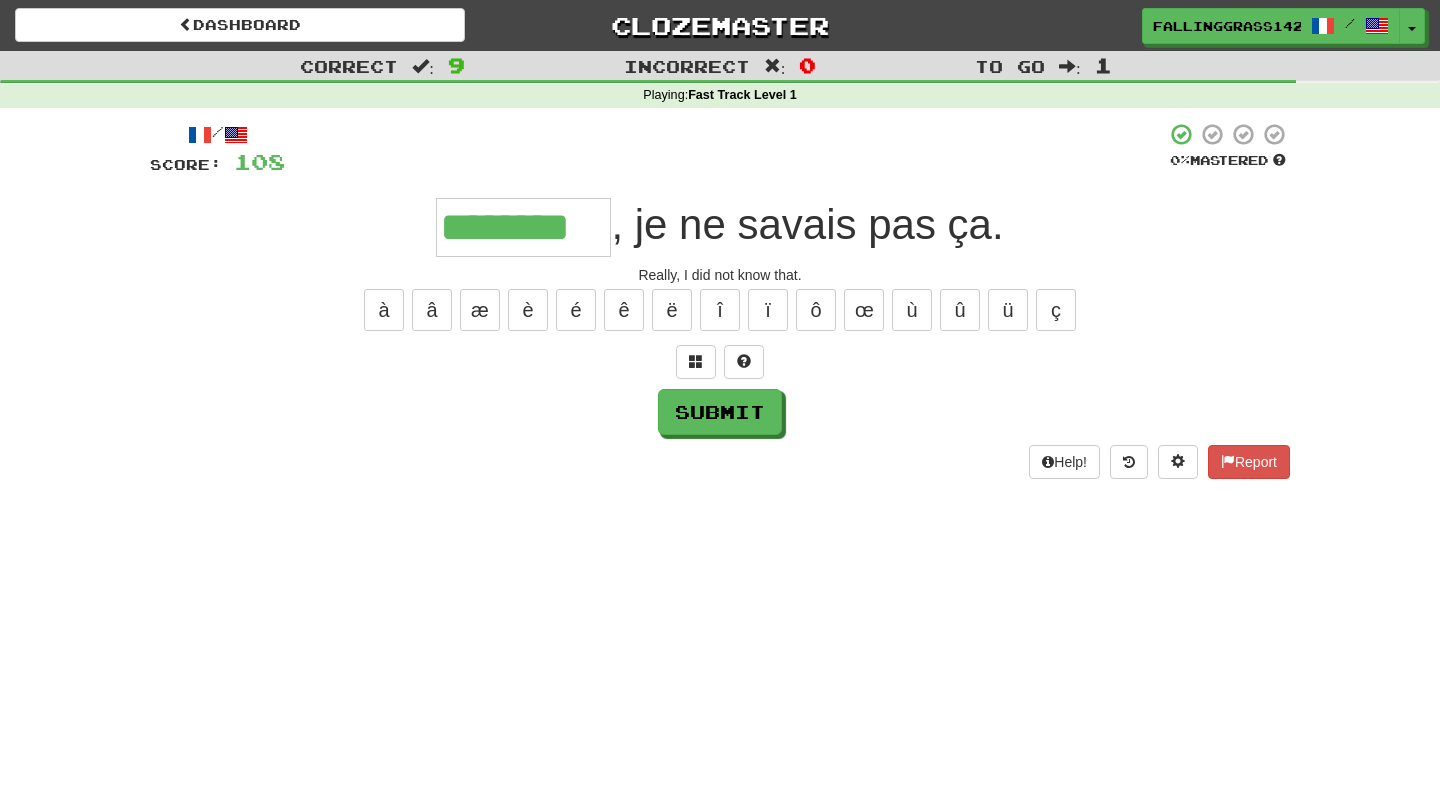 type on "********" 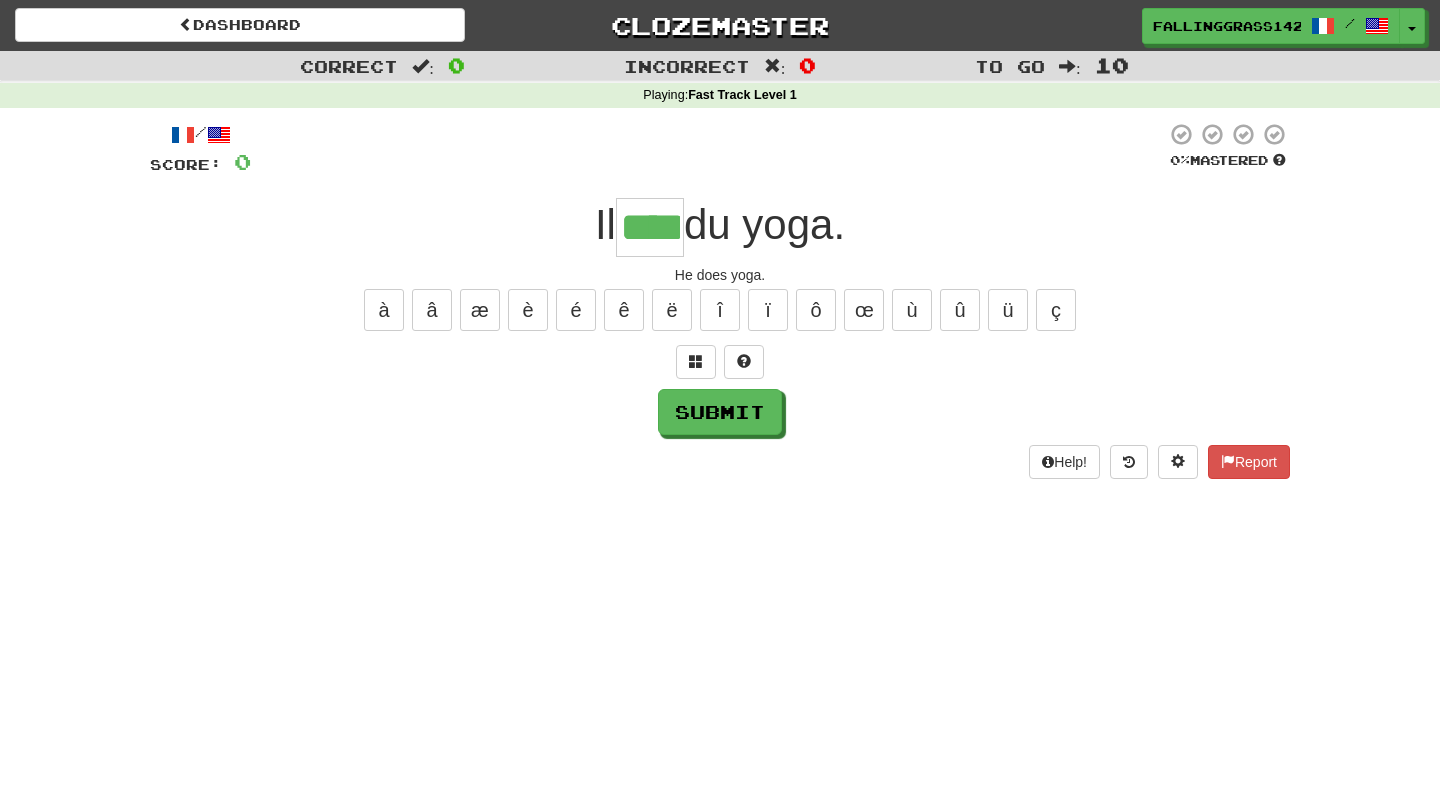 type on "****" 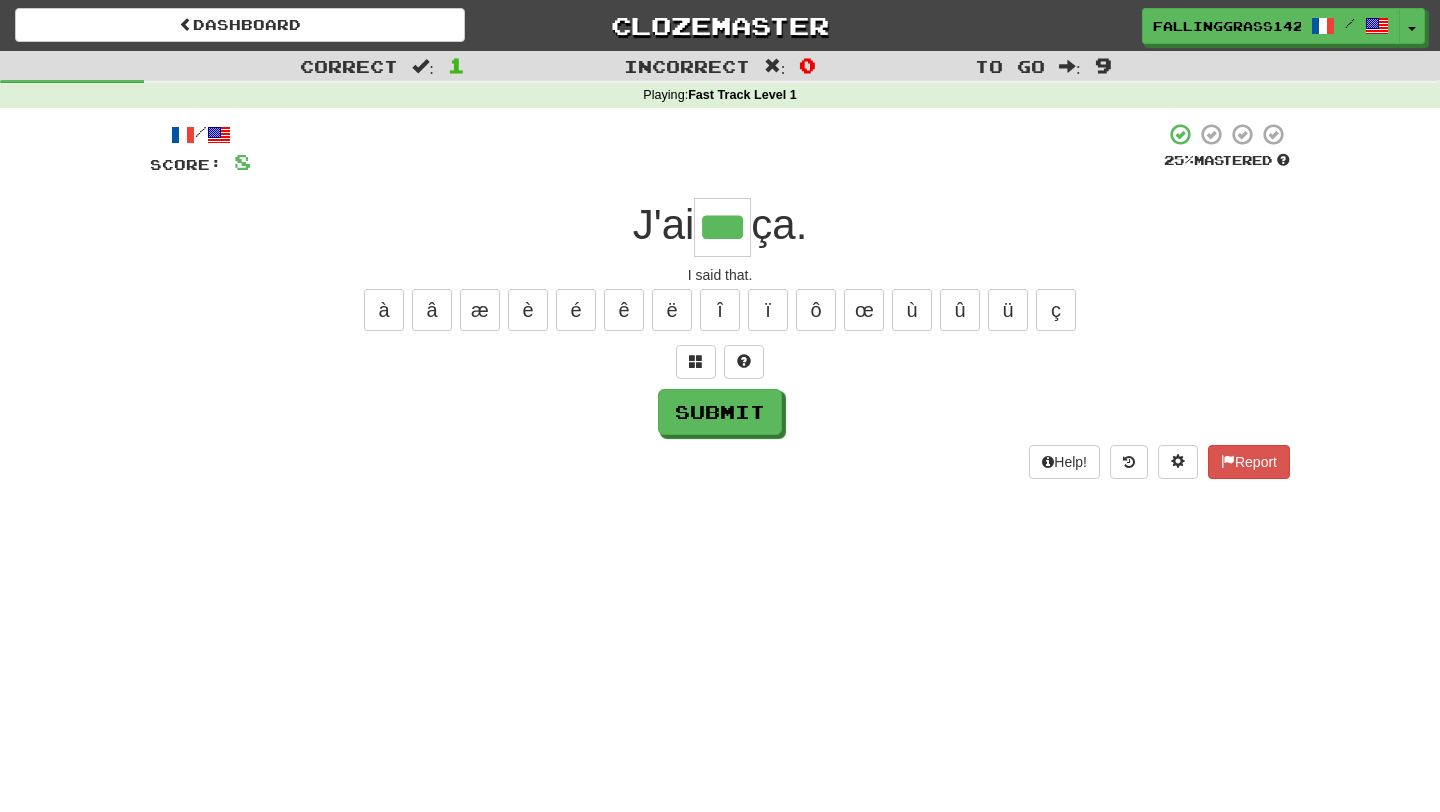 type on "***" 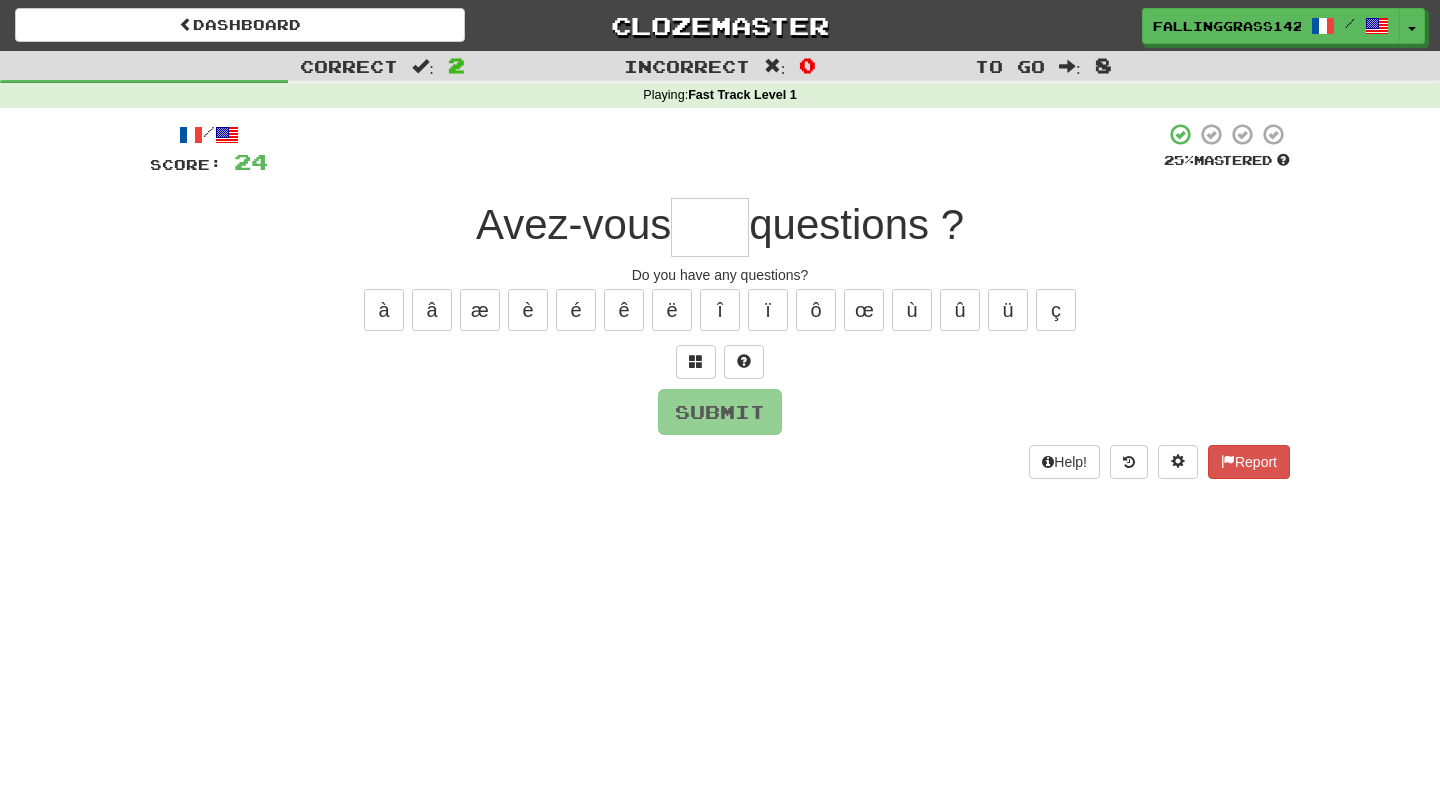 type on "*" 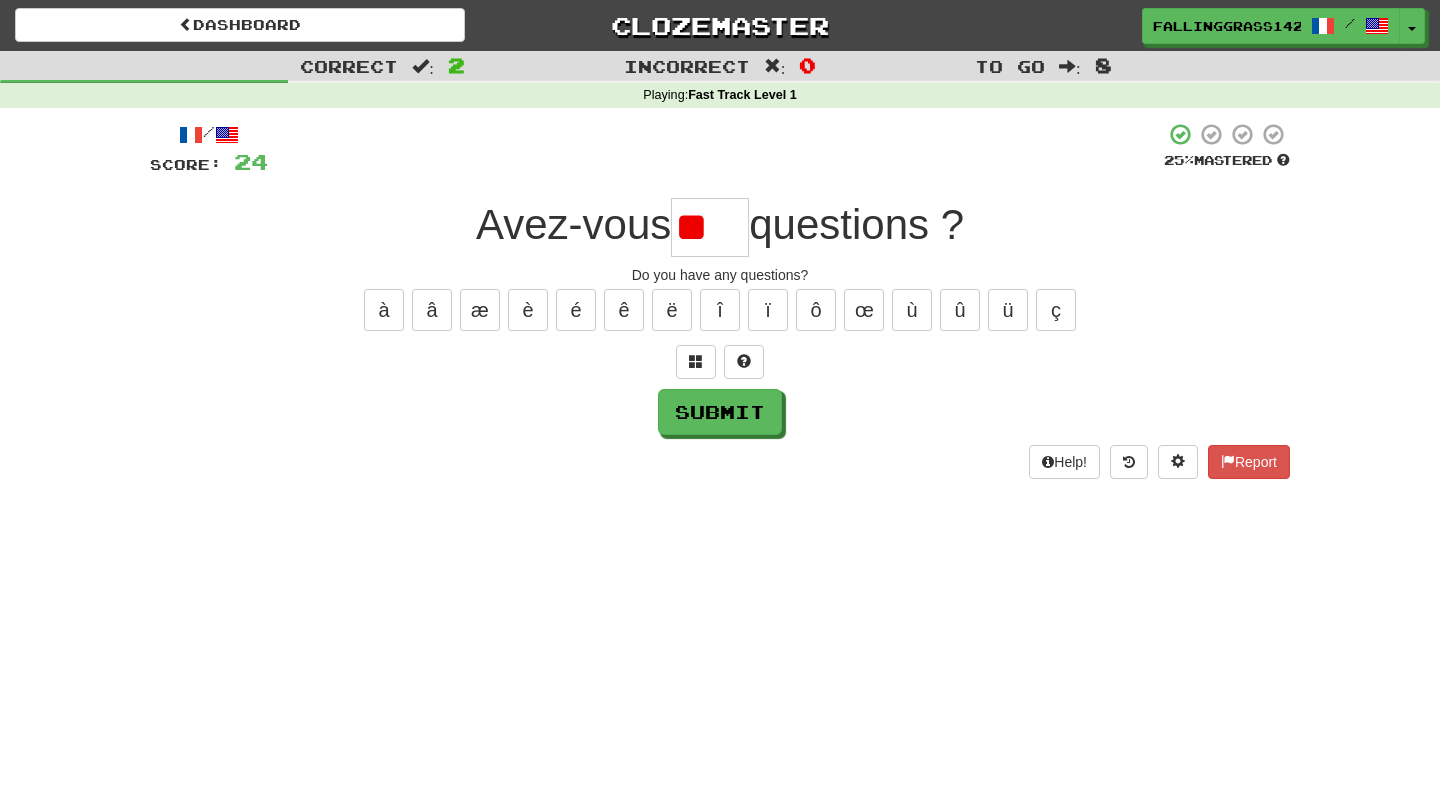 type on "*" 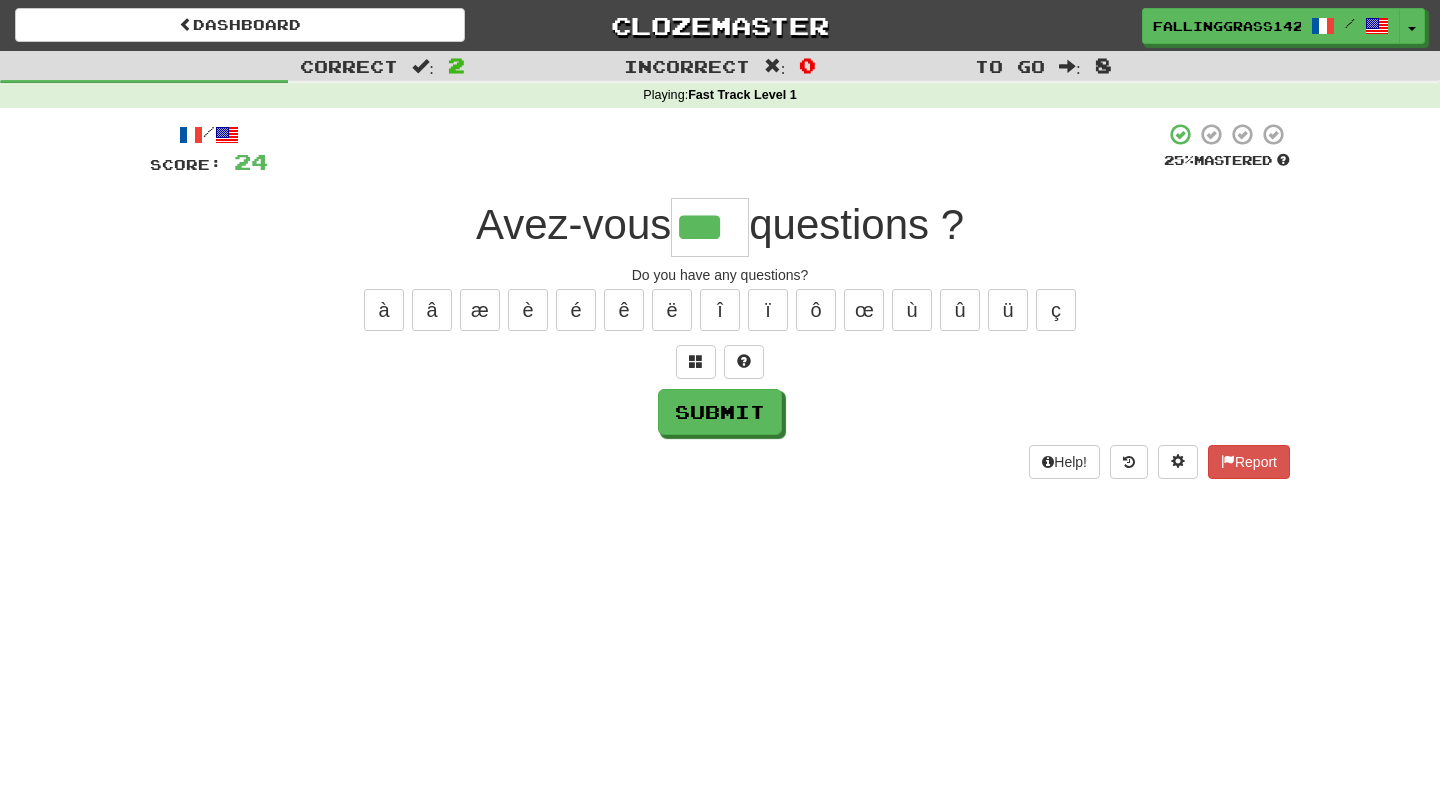 type on "***" 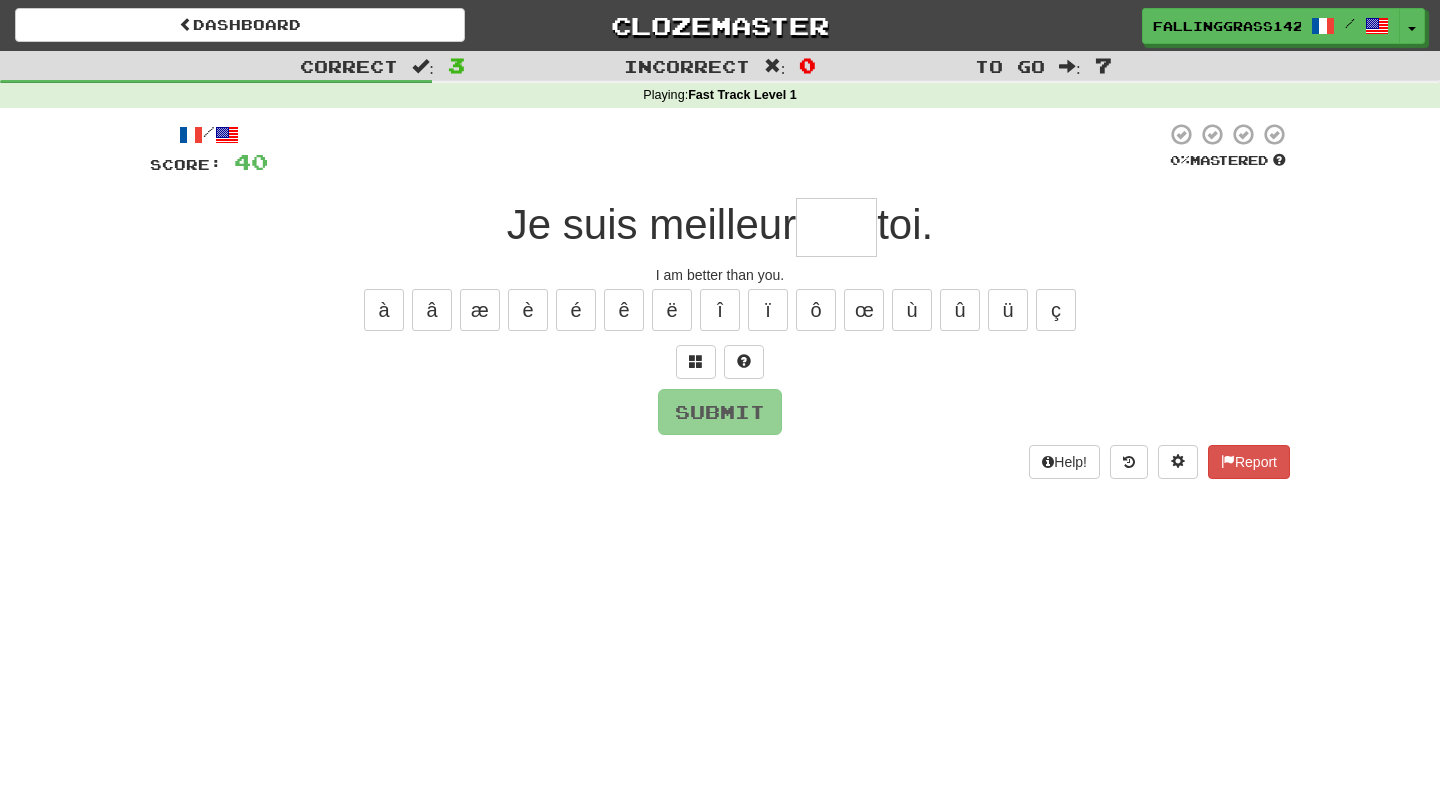 type on "*" 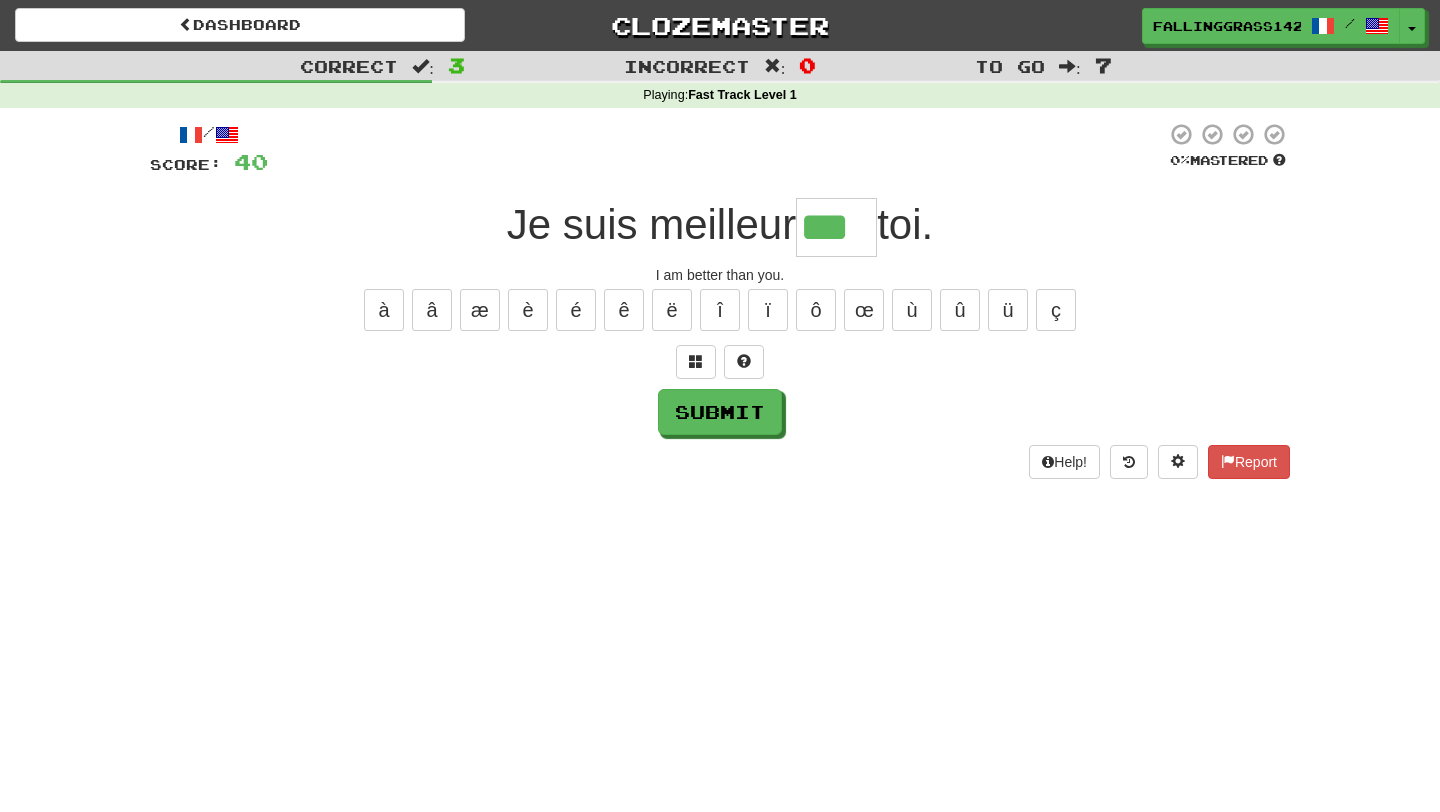 type on "***" 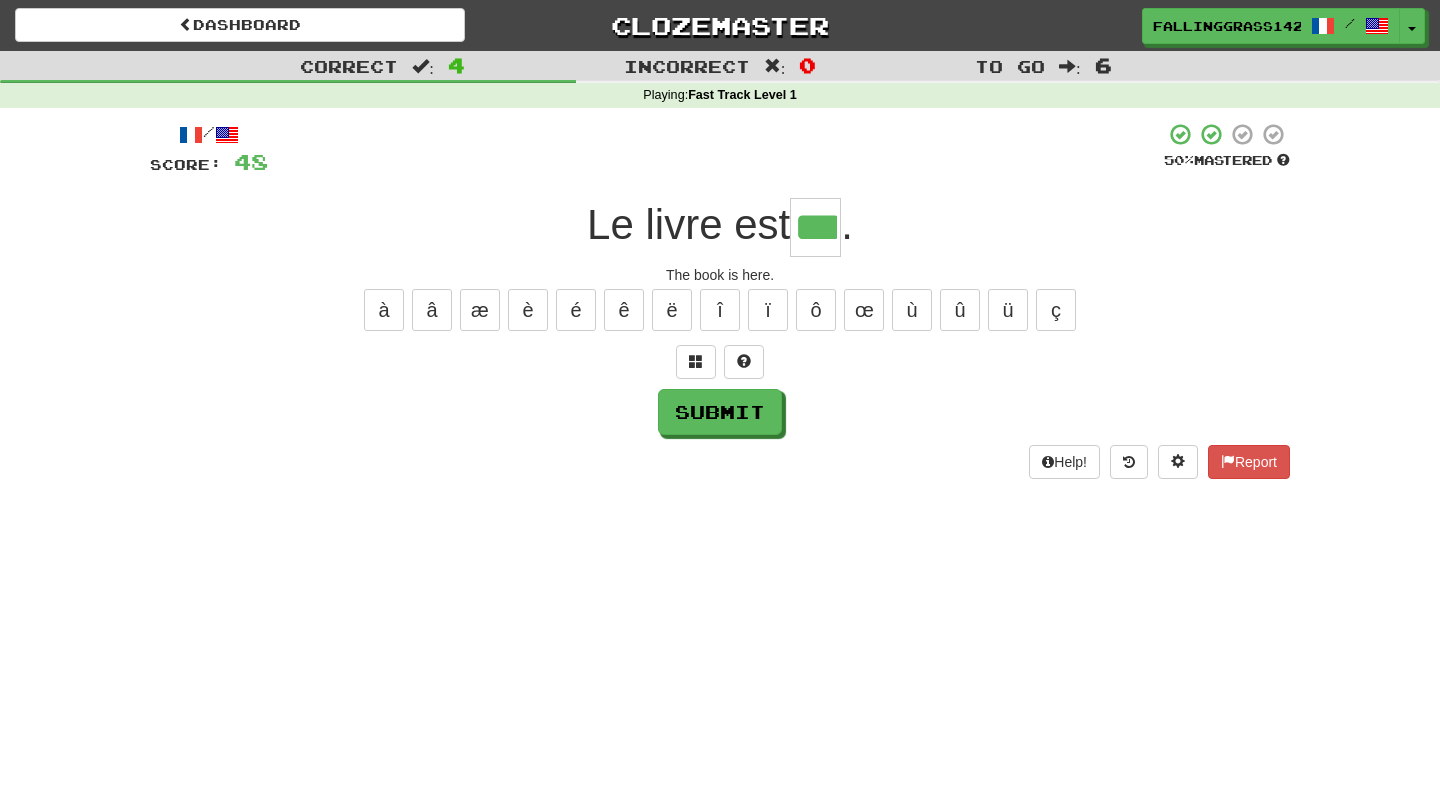 type on "***" 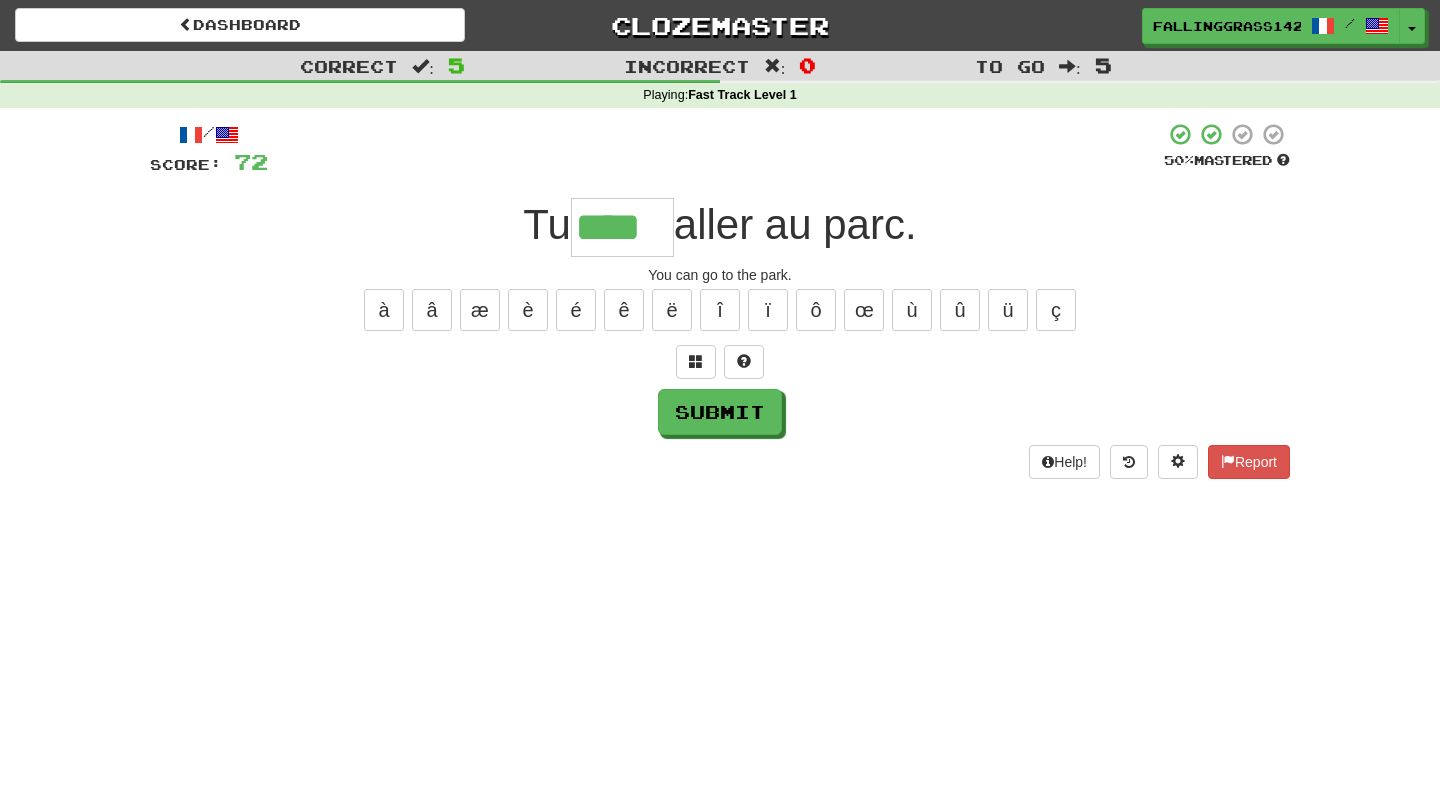 type on "****" 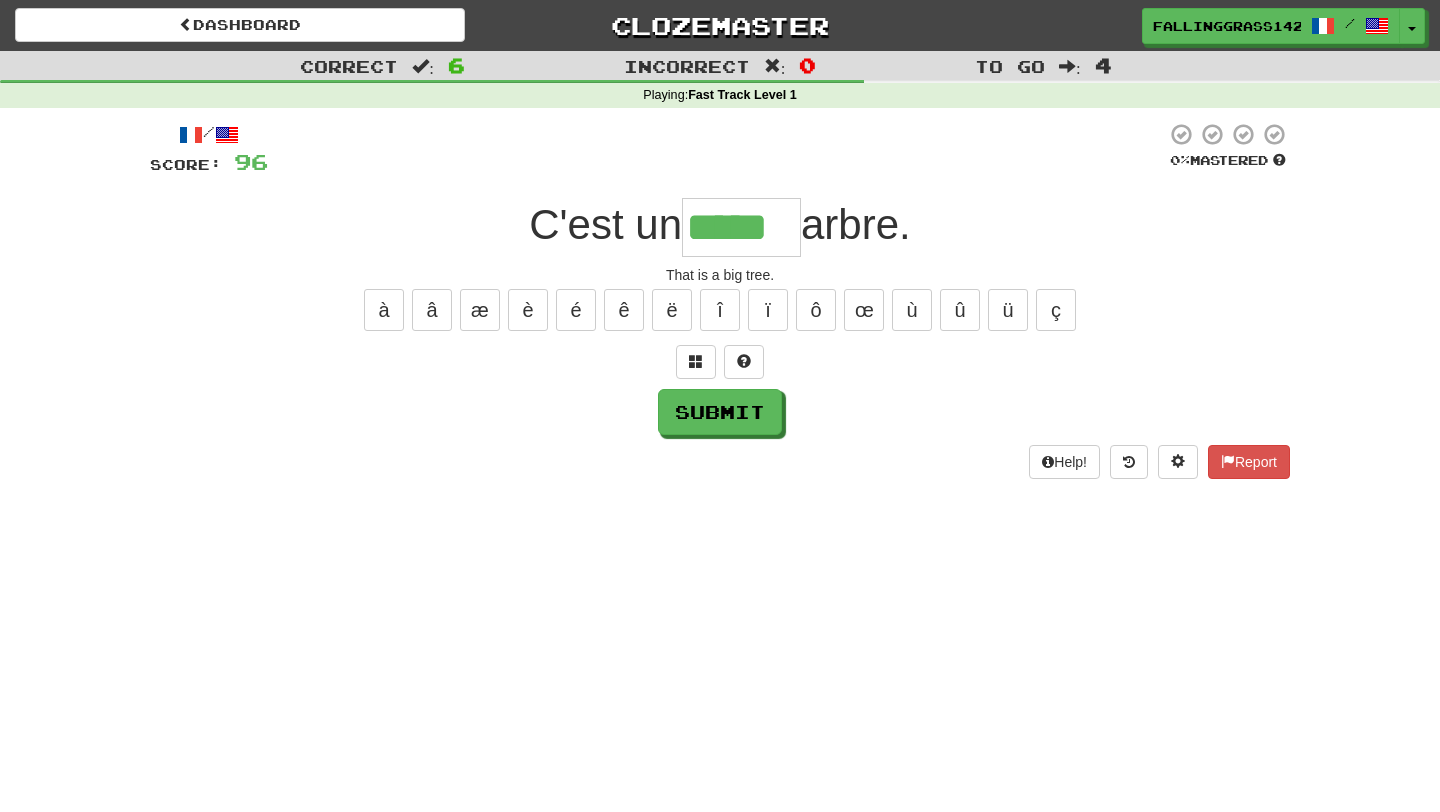 scroll, scrollTop: 0, scrollLeft: 0, axis: both 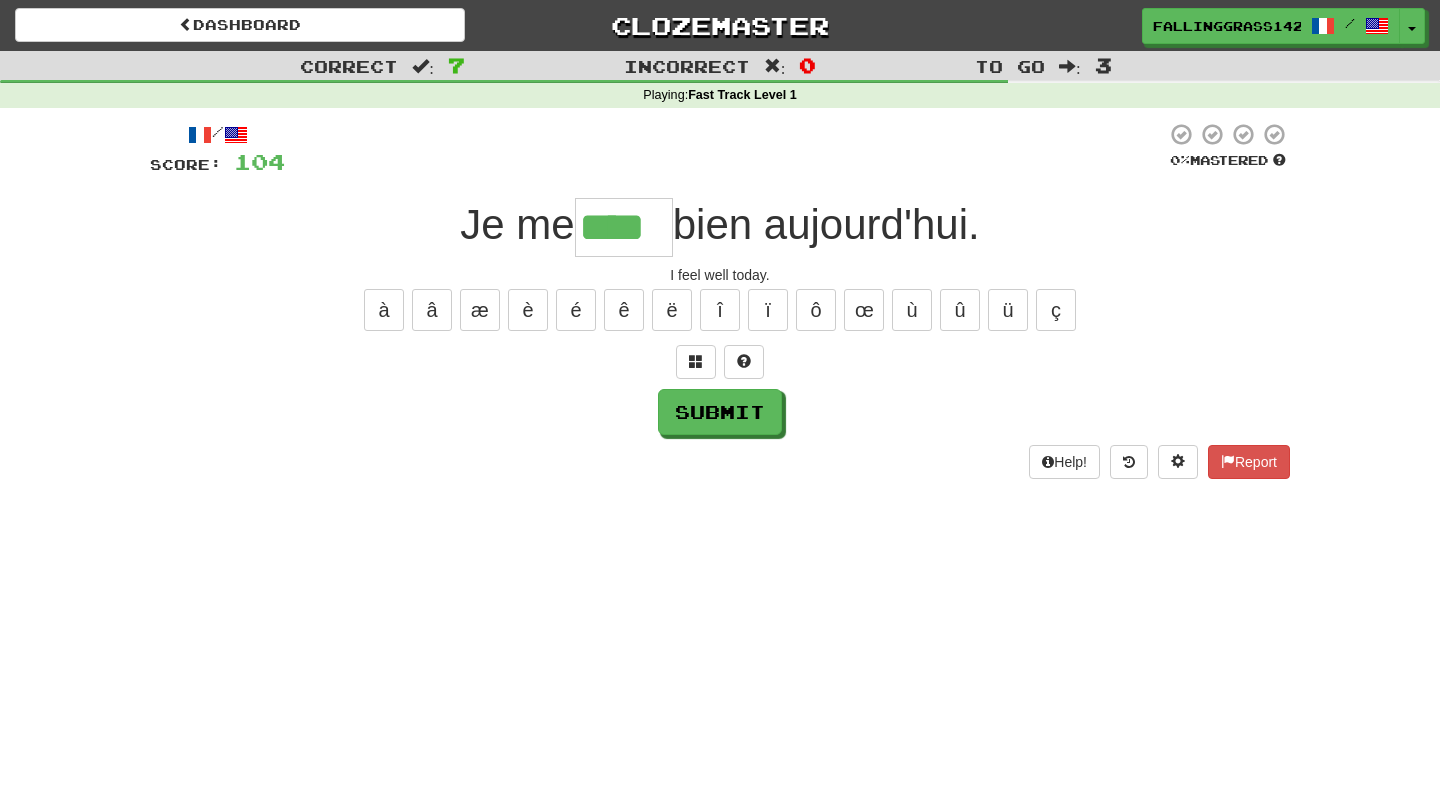 type on "****" 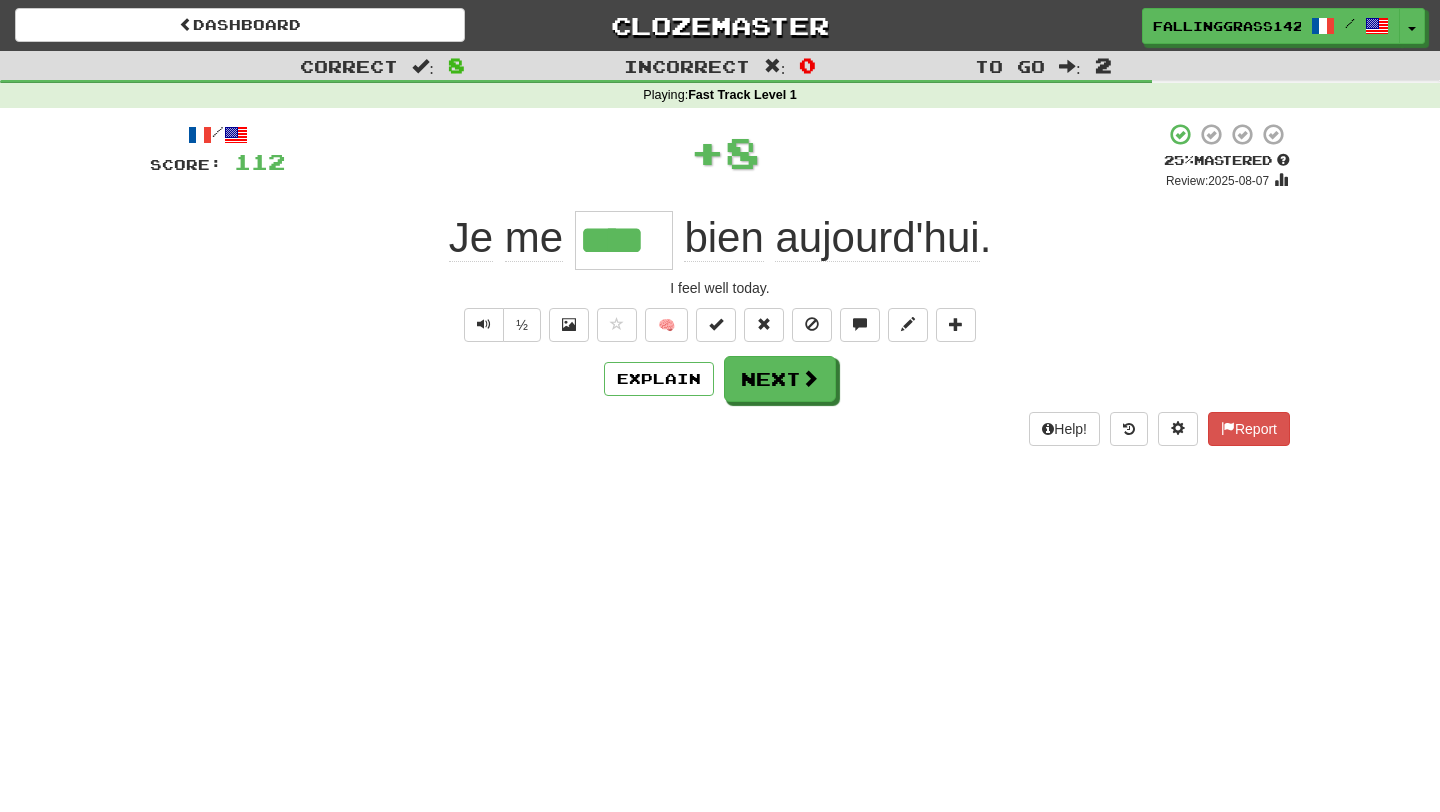 type 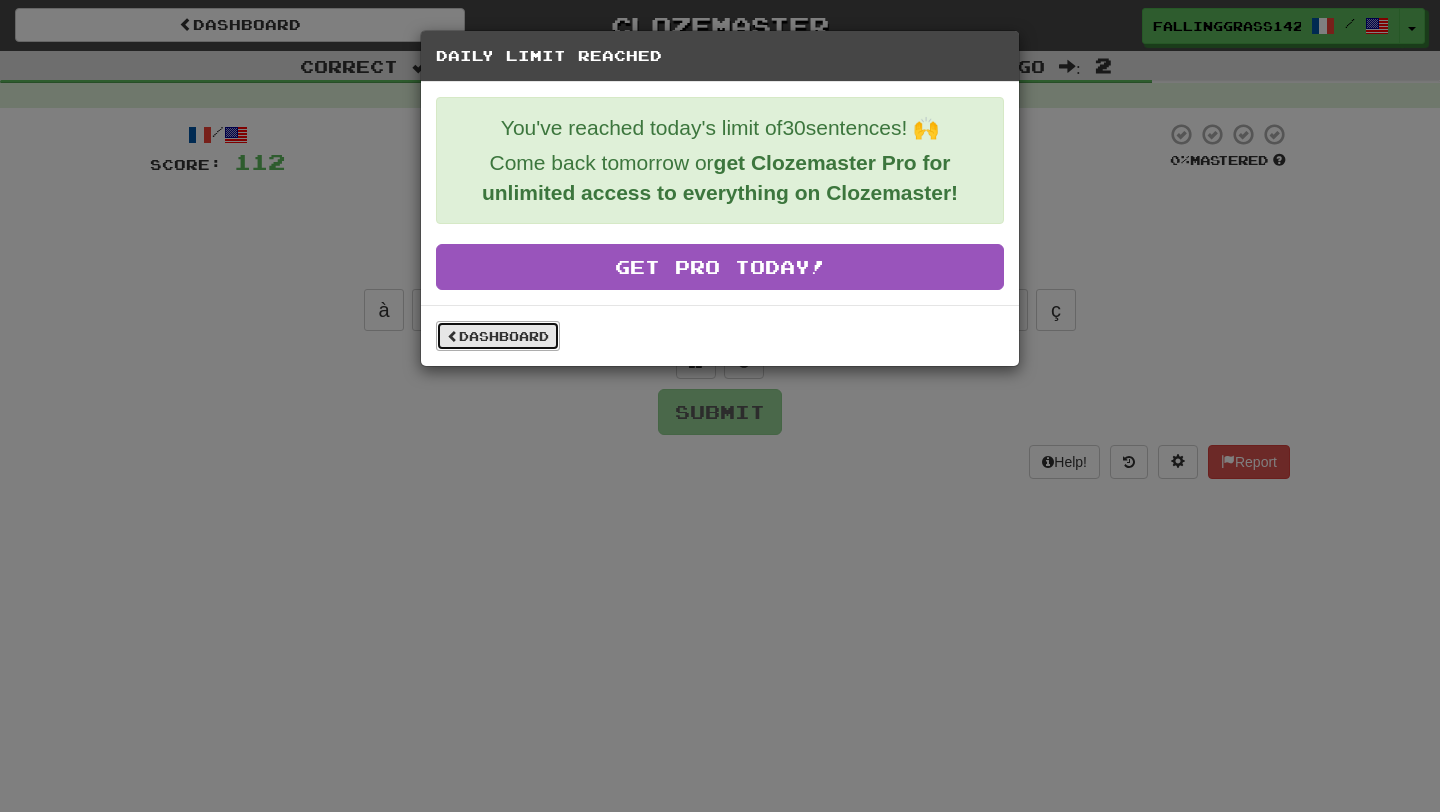 click on "Dashboard" at bounding box center [498, 336] 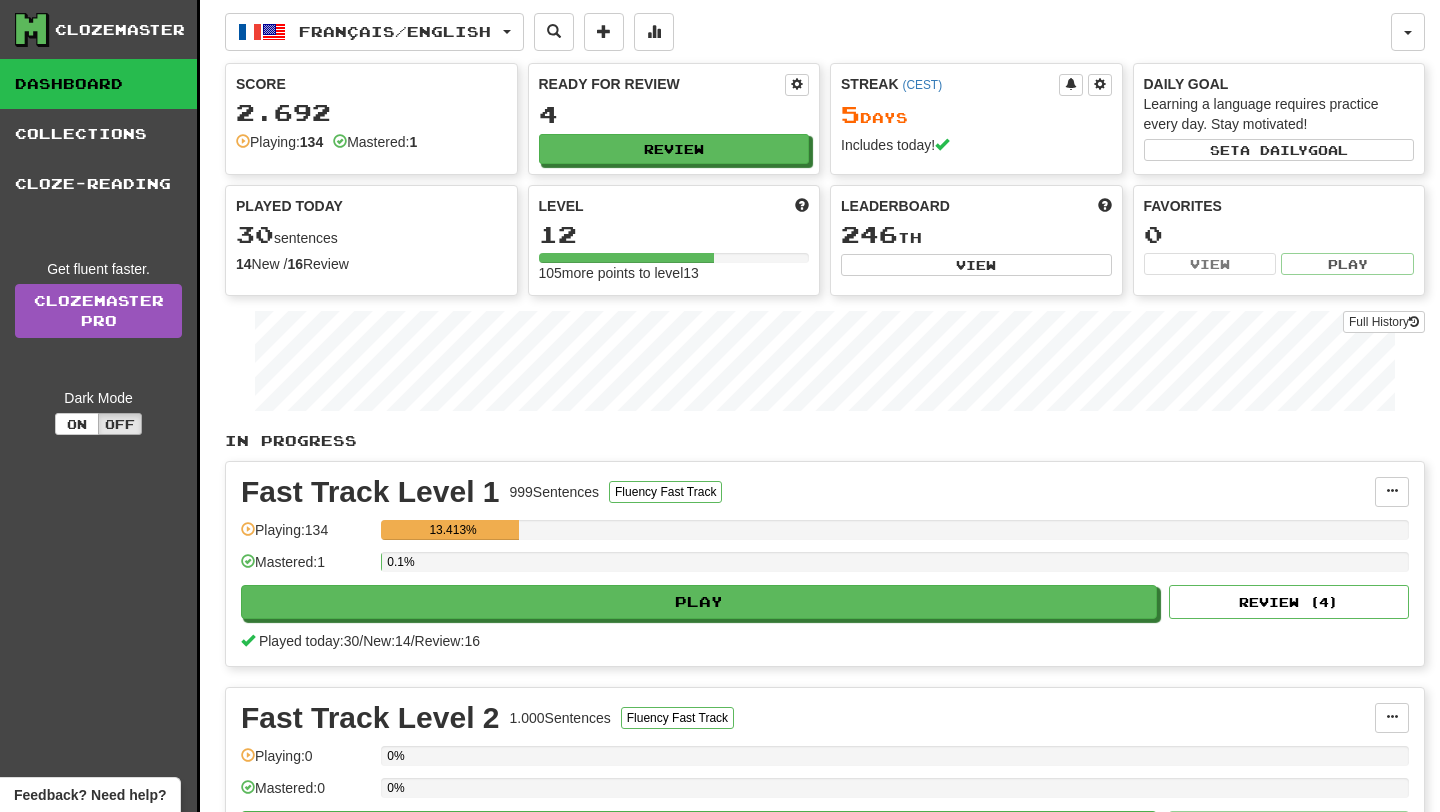 scroll, scrollTop: 0, scrollLeft: 0, axis: both 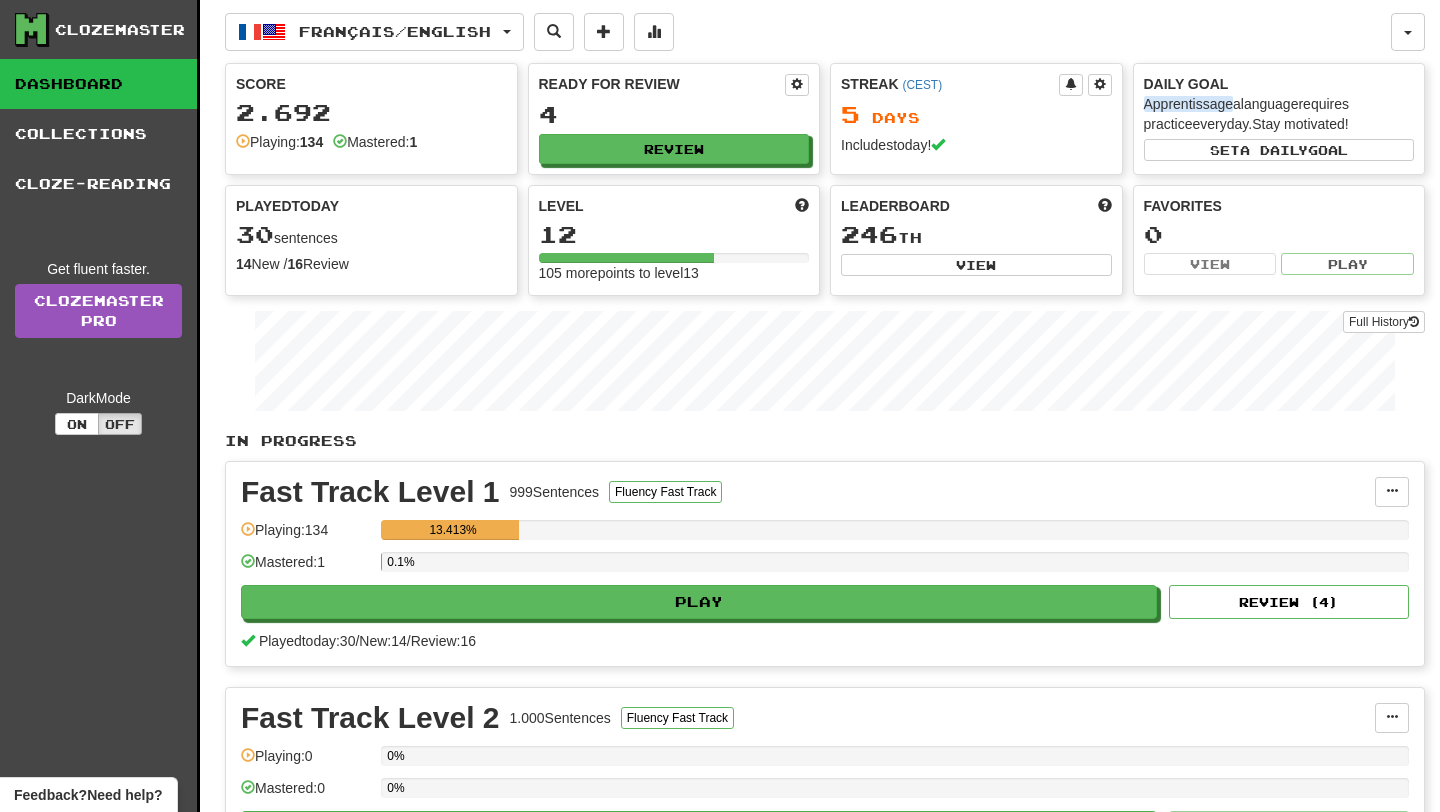click on "Ready for Review 4   Review" at bounding box center (674, 119) 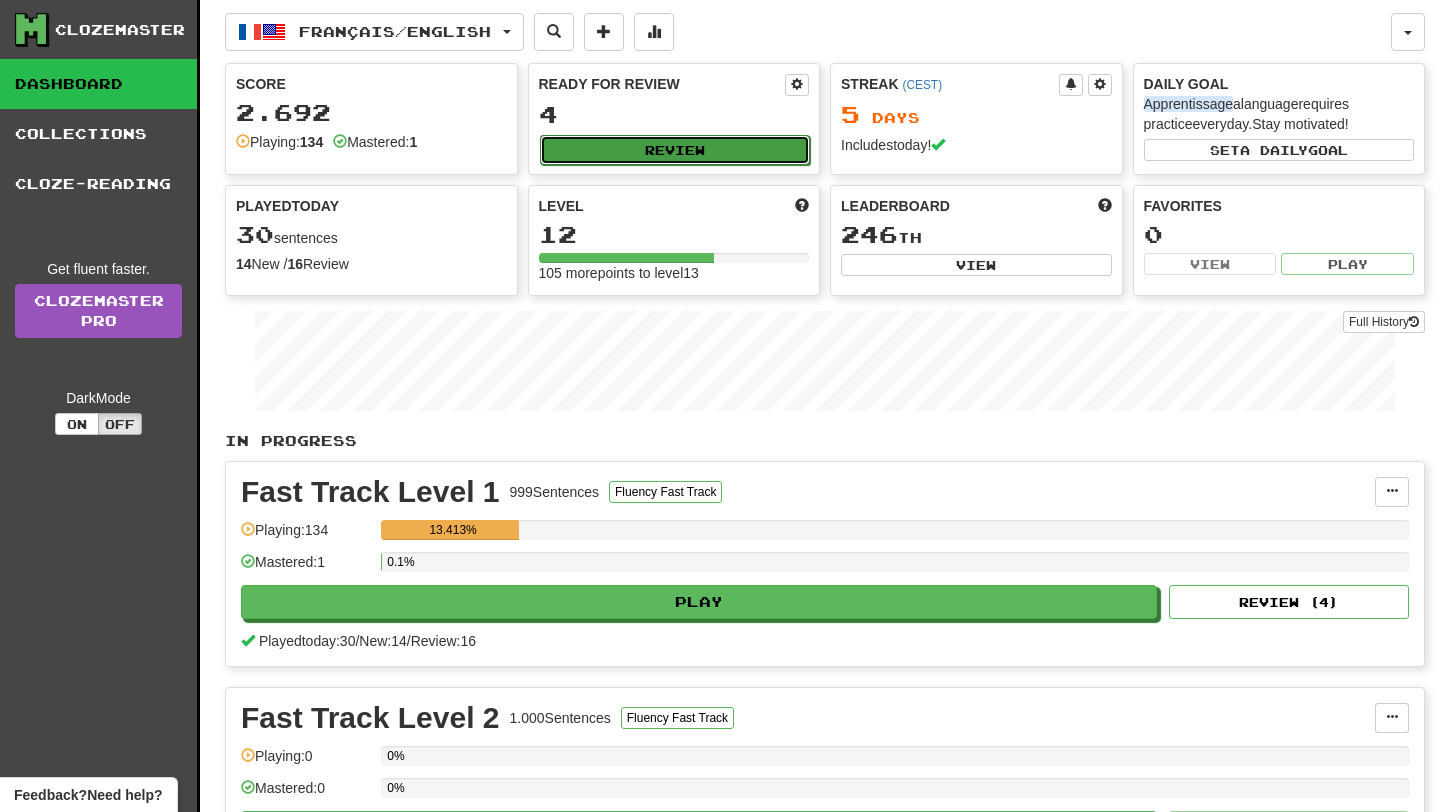 click on "Review" at bounding box center (675, 150) 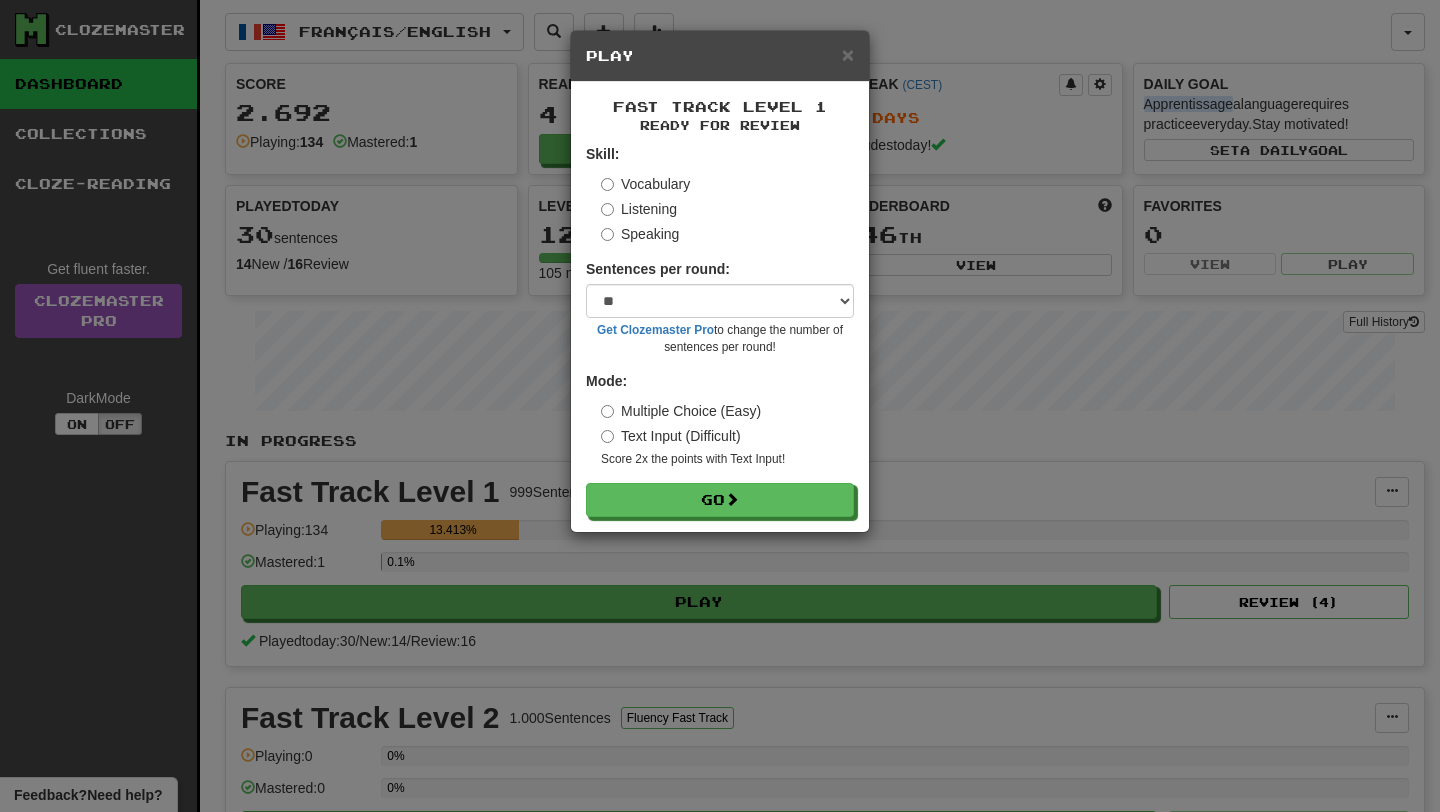 click on "Skill: Vocabulary Listening Speaking Sentences per round: * ** ** ** ** ** *** ******** Get Clozemaster Pro  to change the number of sentences per round! Mode: Multiple Choice (Easy) Text Input (Difficult) Score 2x the points with Text Input ! Go" at bounding box center (720, 330) 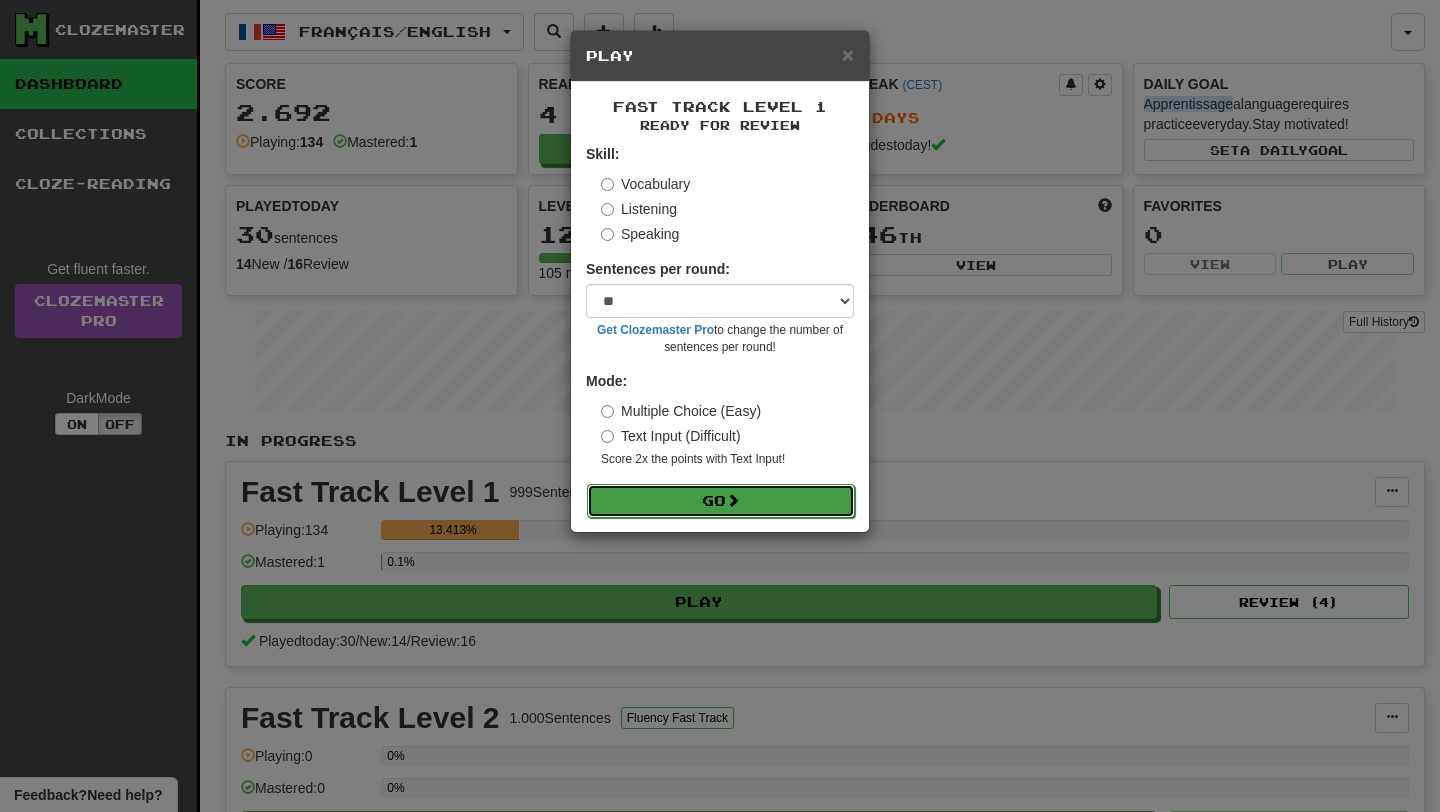 click on "Go" at bounding box center (721, 501) 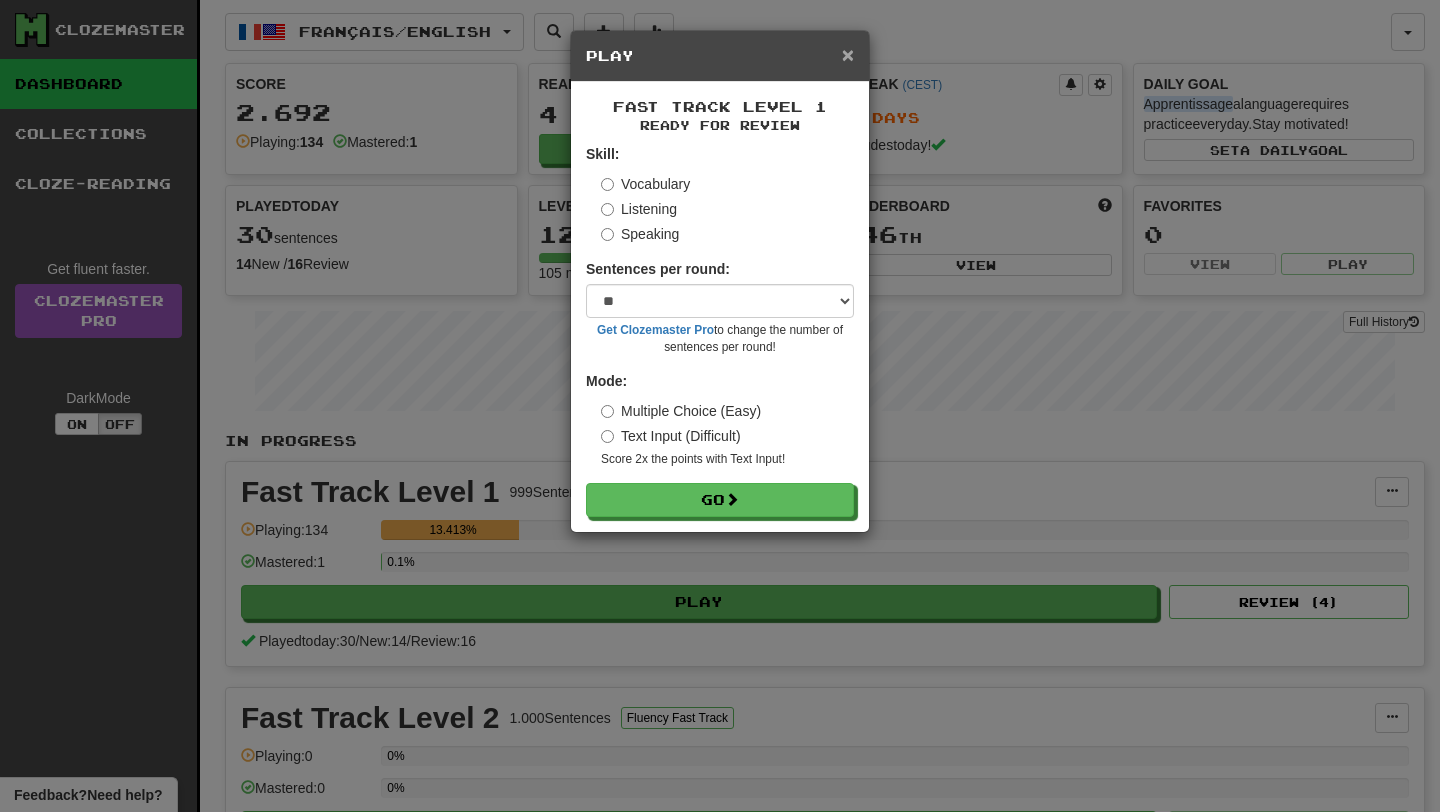 click on "×" at bounding box center (848, 54) 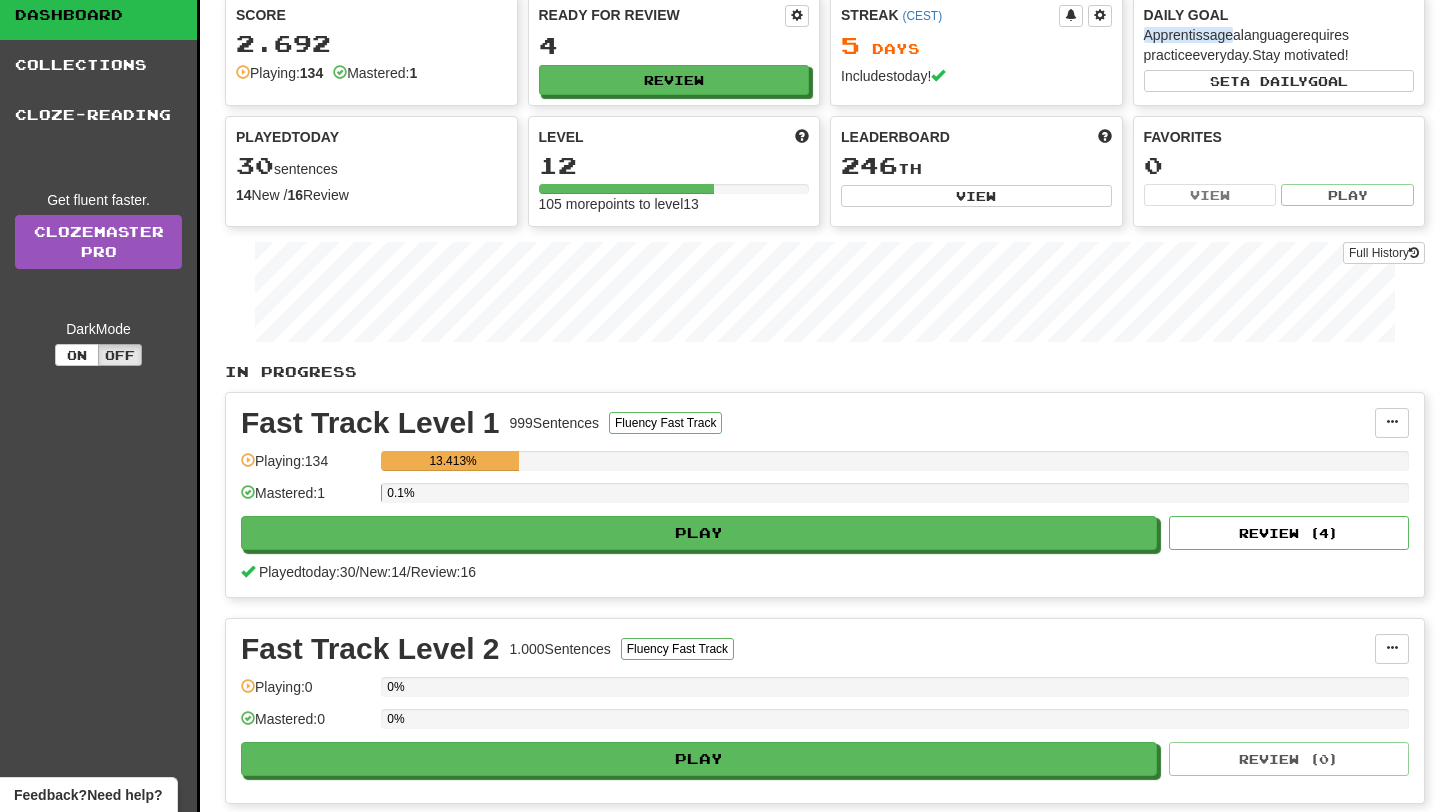 scroll, scrollTop: 67, scrollLeft: 0, axis: vertical 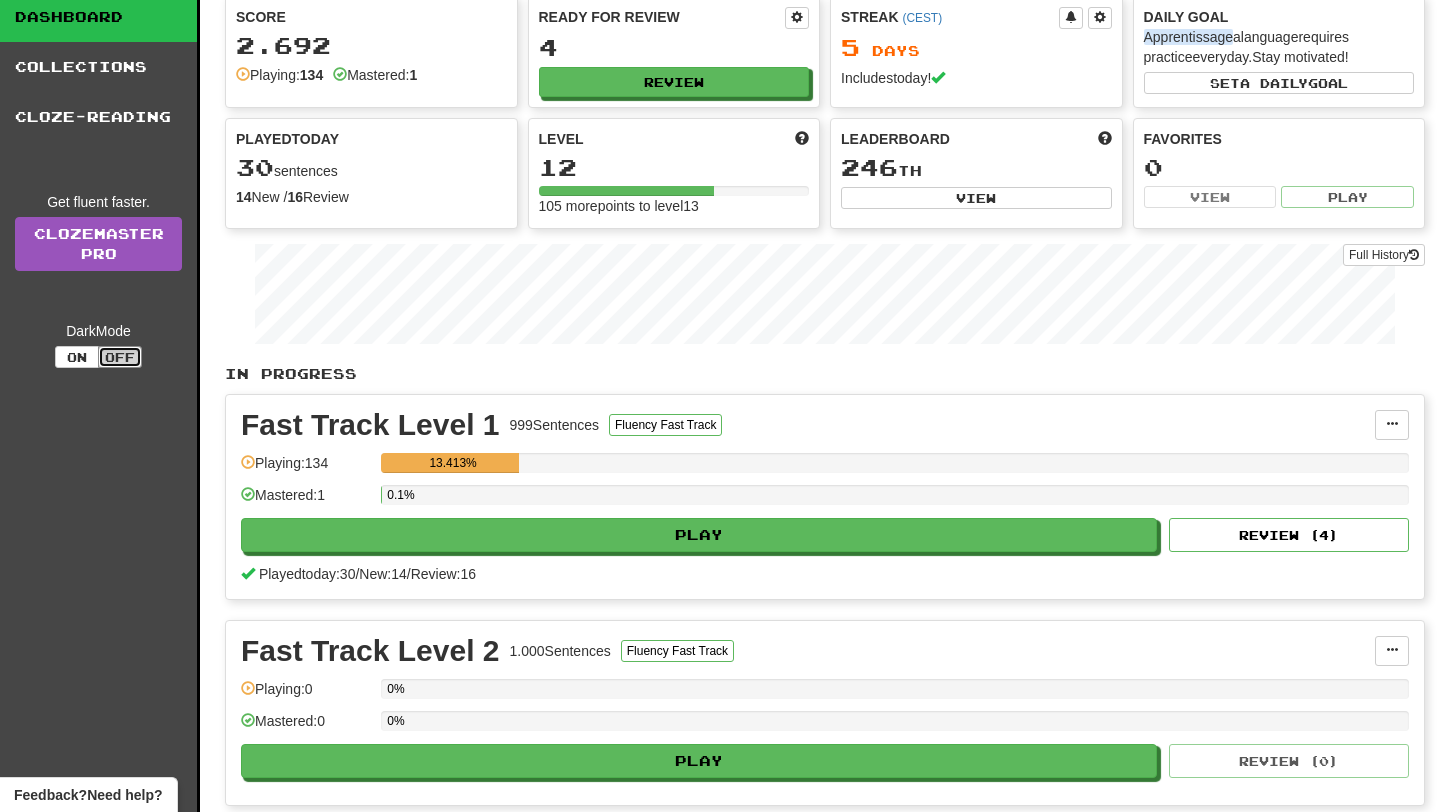 click on "Off" at bounding box center [120, 357] 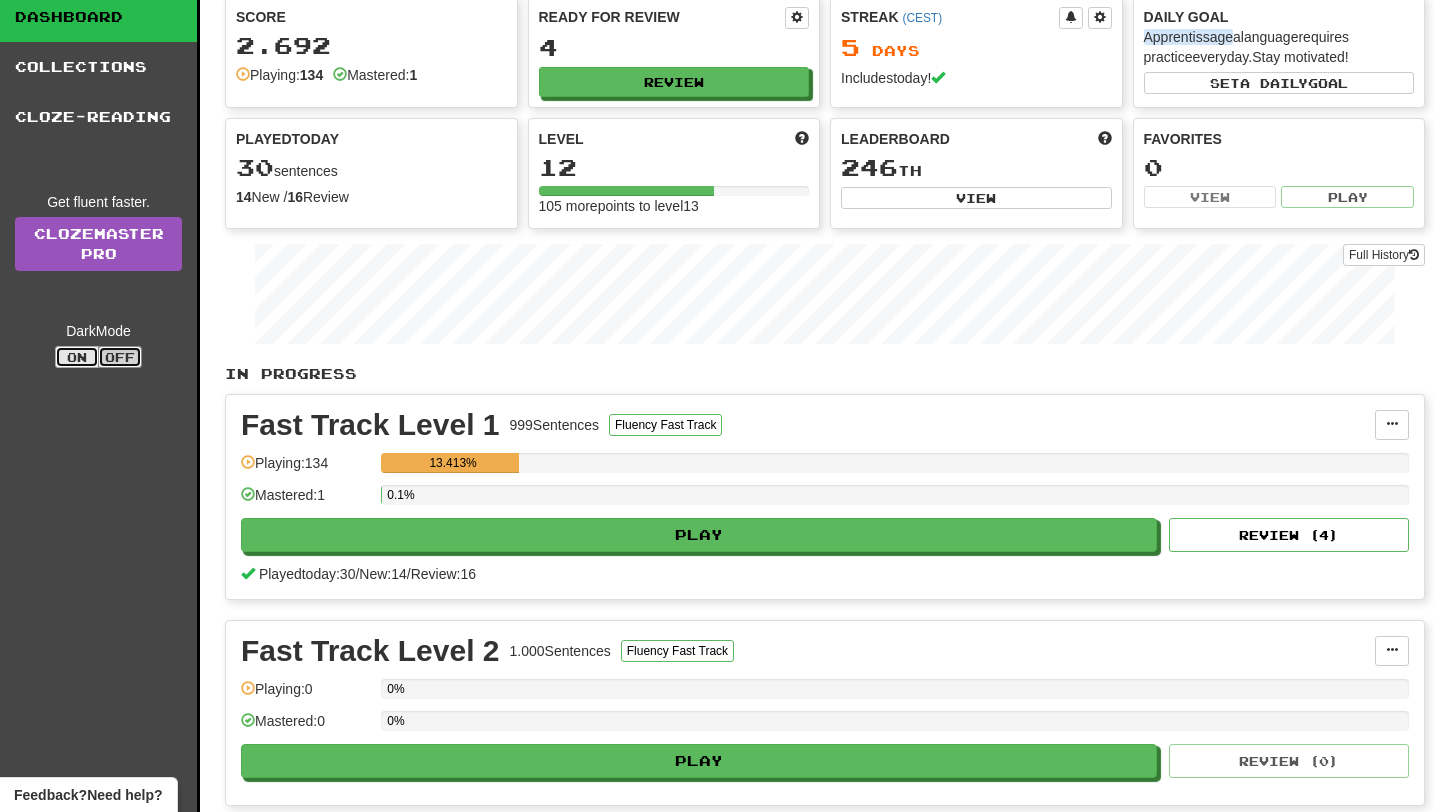 click on "On" at bounding box center [77, 357] 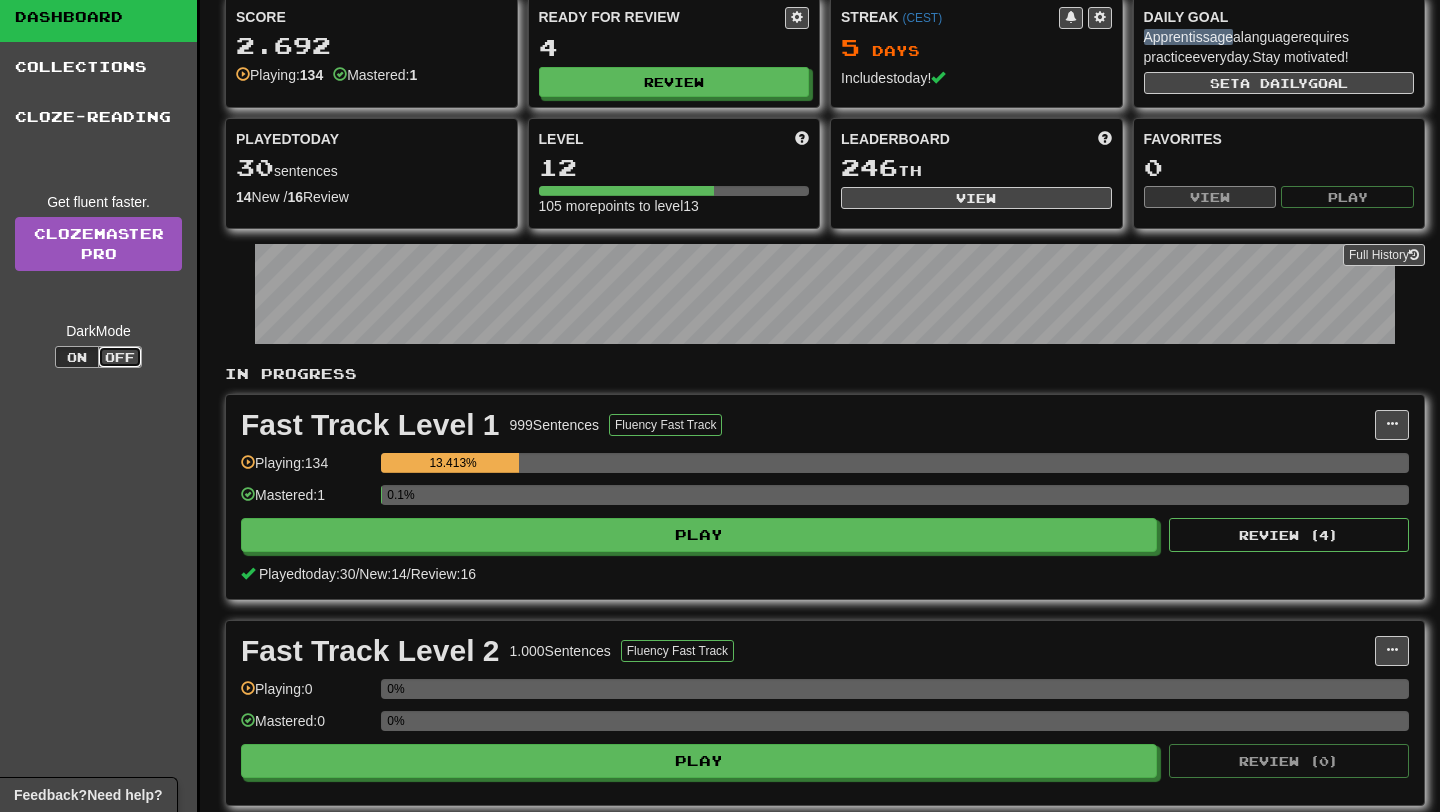 click on "Off" at bounding box center [120, 357] 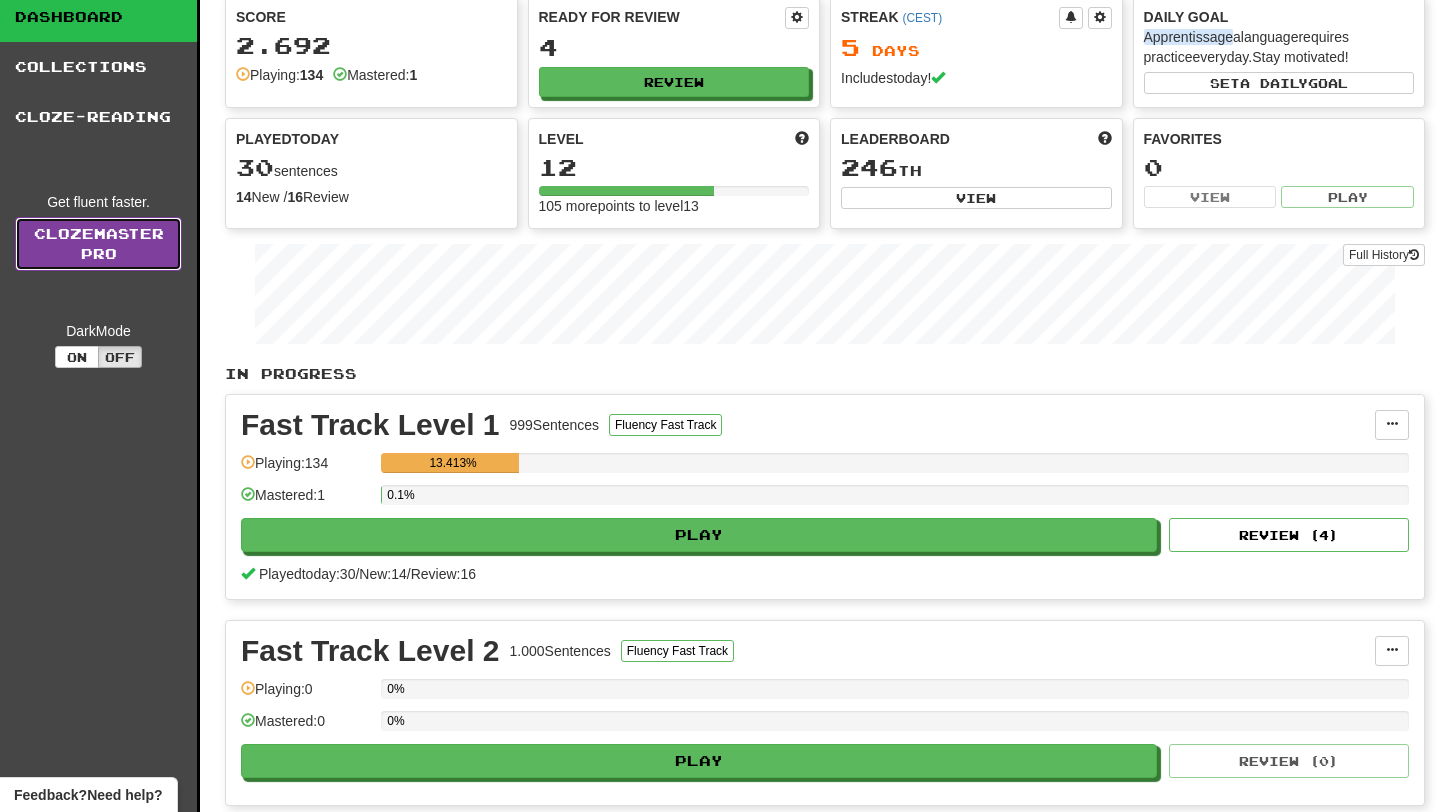 click on "Clozemaster Pro" at bounding box center (98, 244) 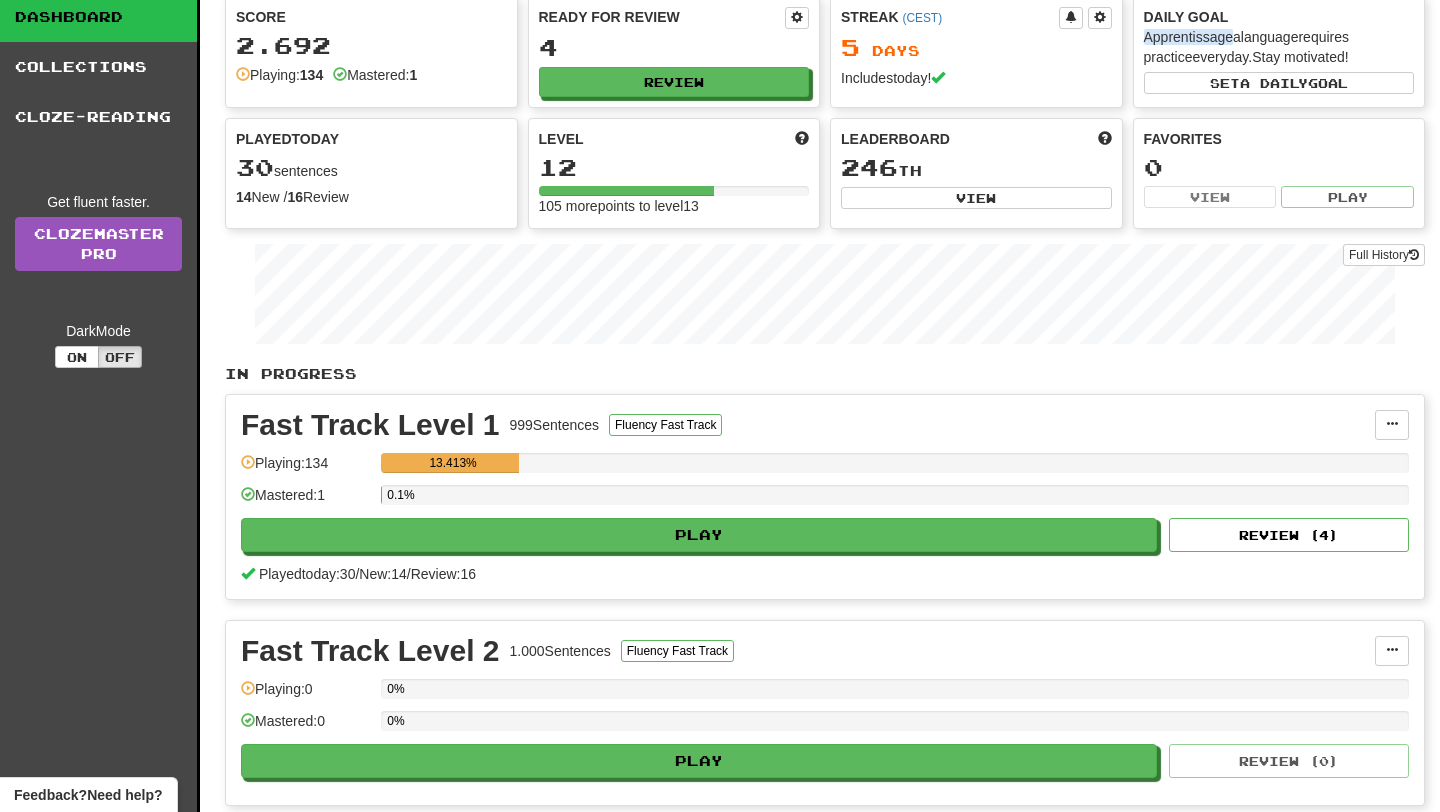 scroll, scrollTop: 0, scrollLeft: 0, axis: both 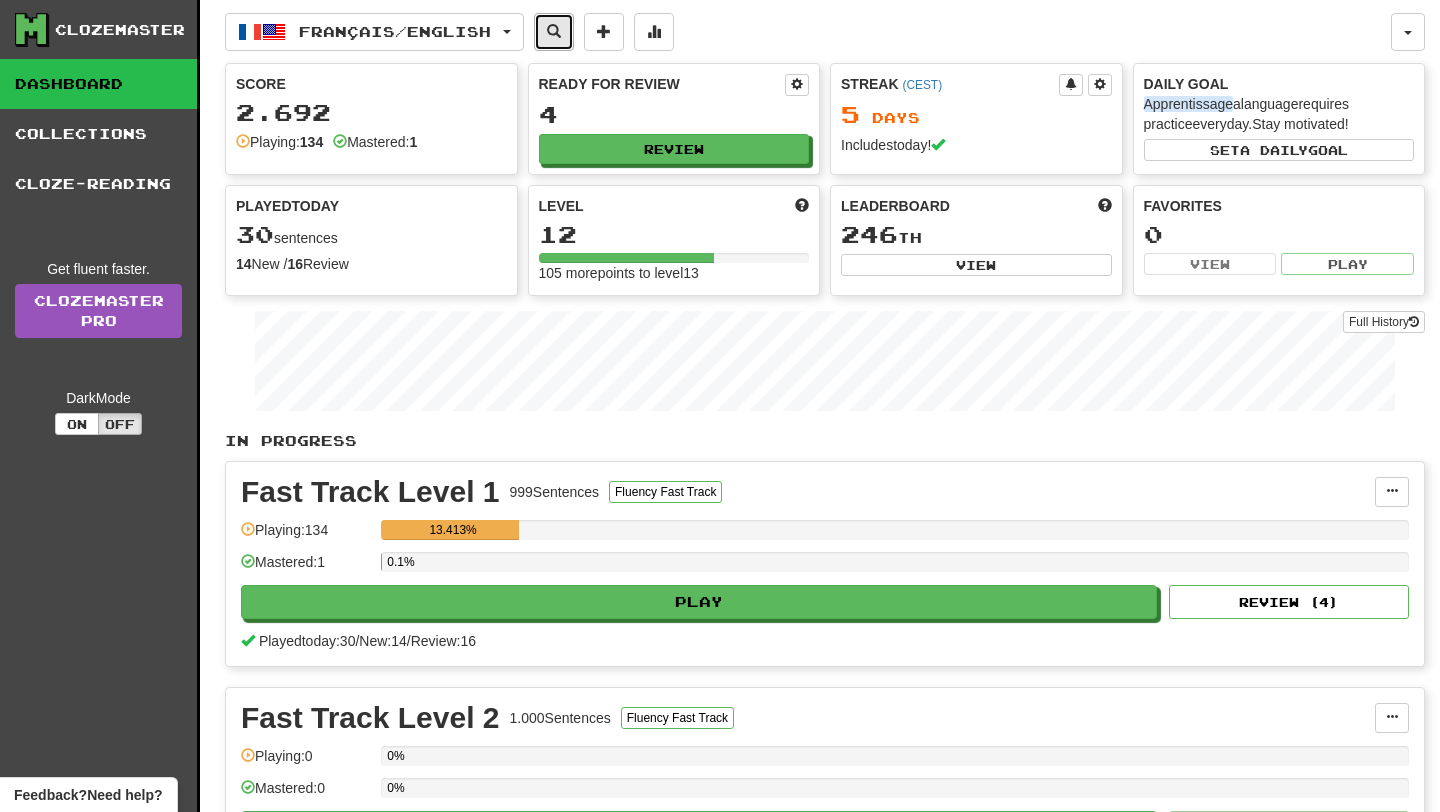 click at bounding box center [554, 31] 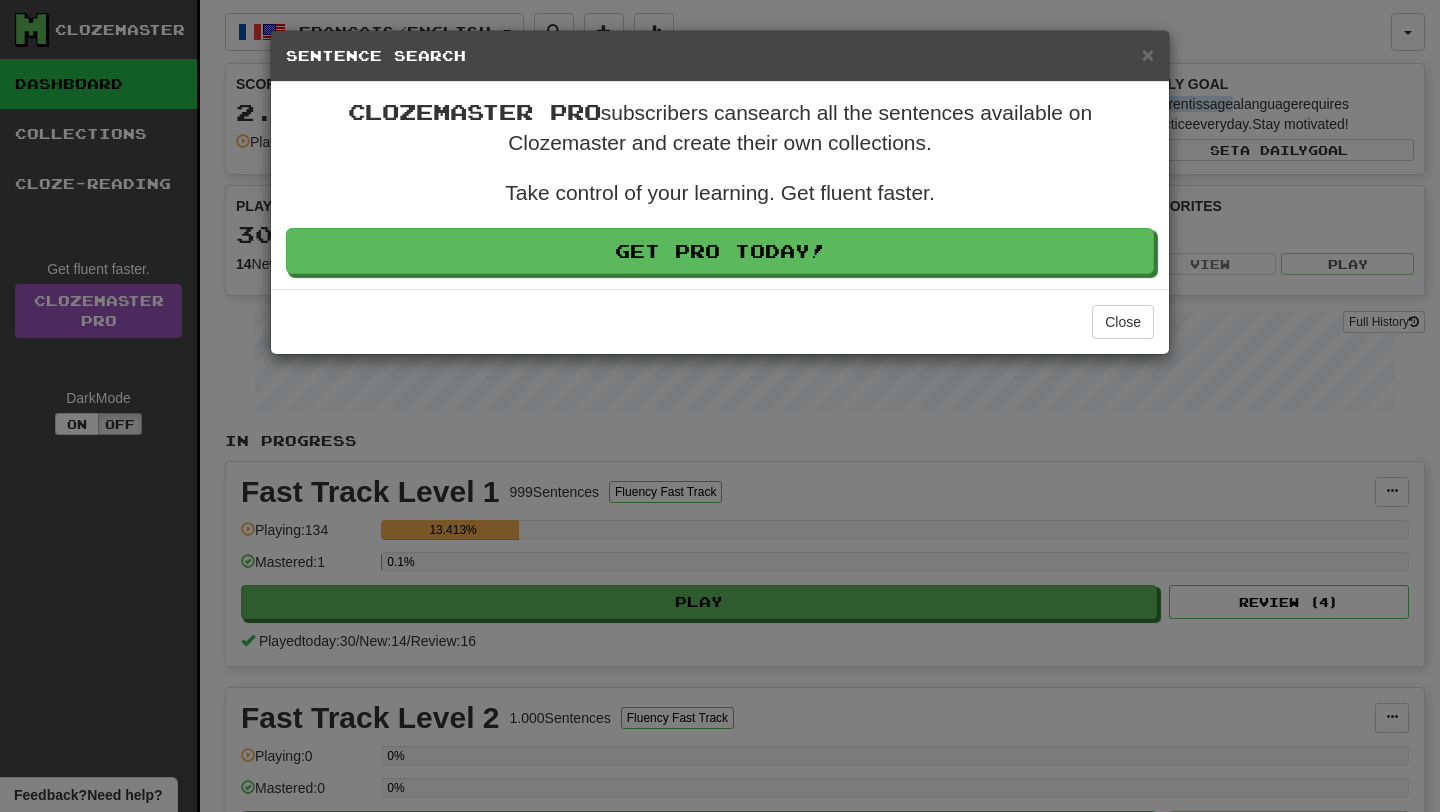 click on "Sentence Search" at bounding box center (720, 56) 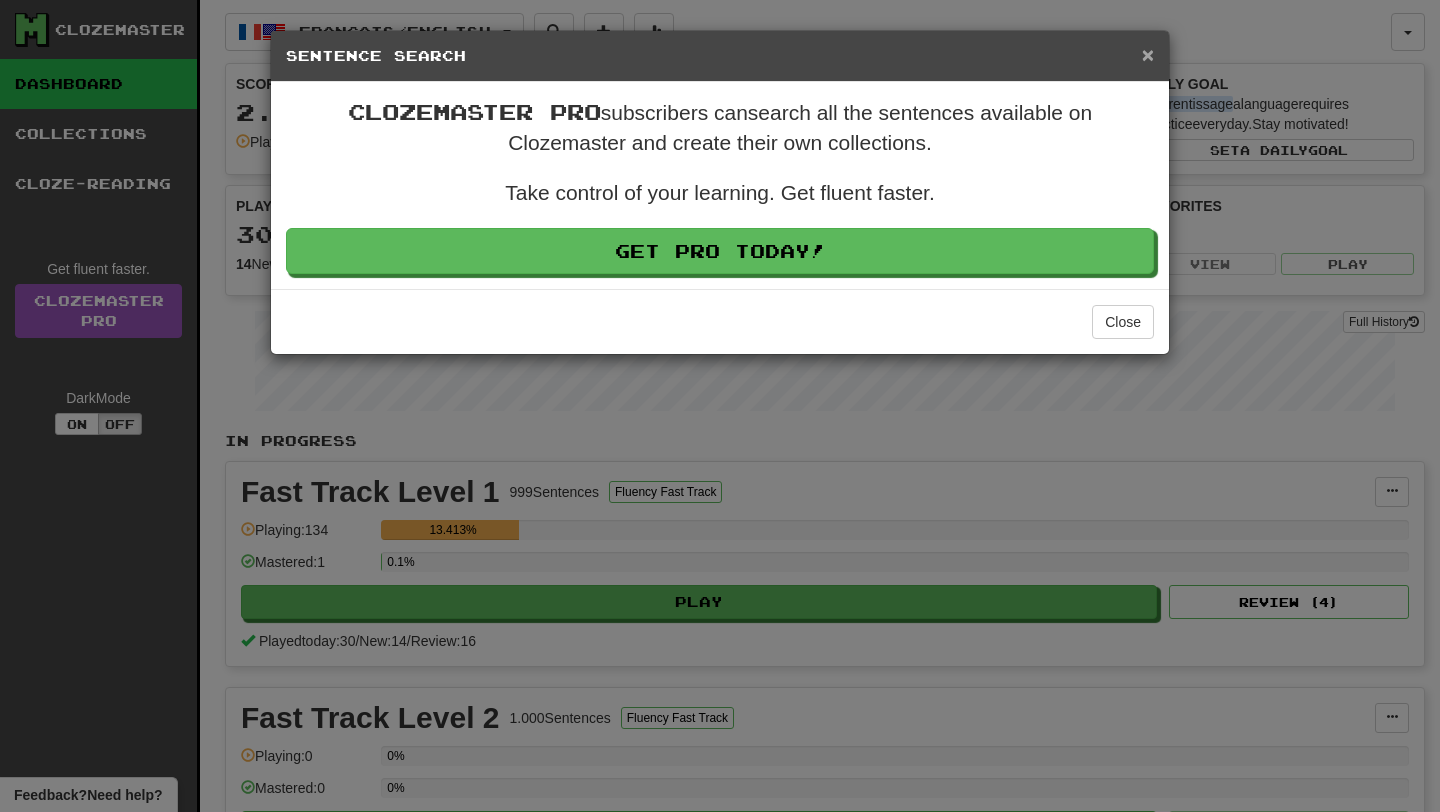 click on "×" at bounding box center [1148, 54] 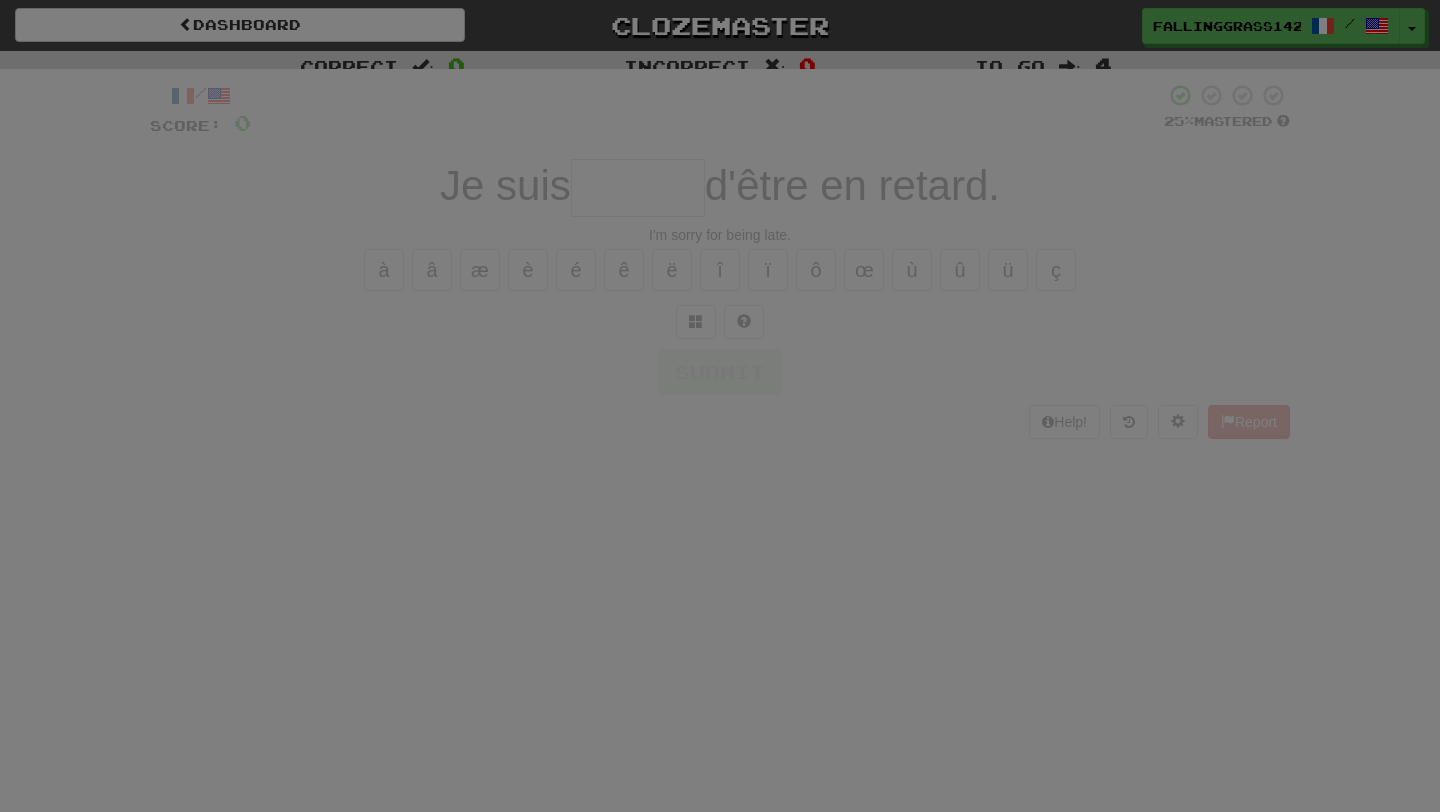 scroll, scrollTop: 0, scrollLeft: 0, axis: both 